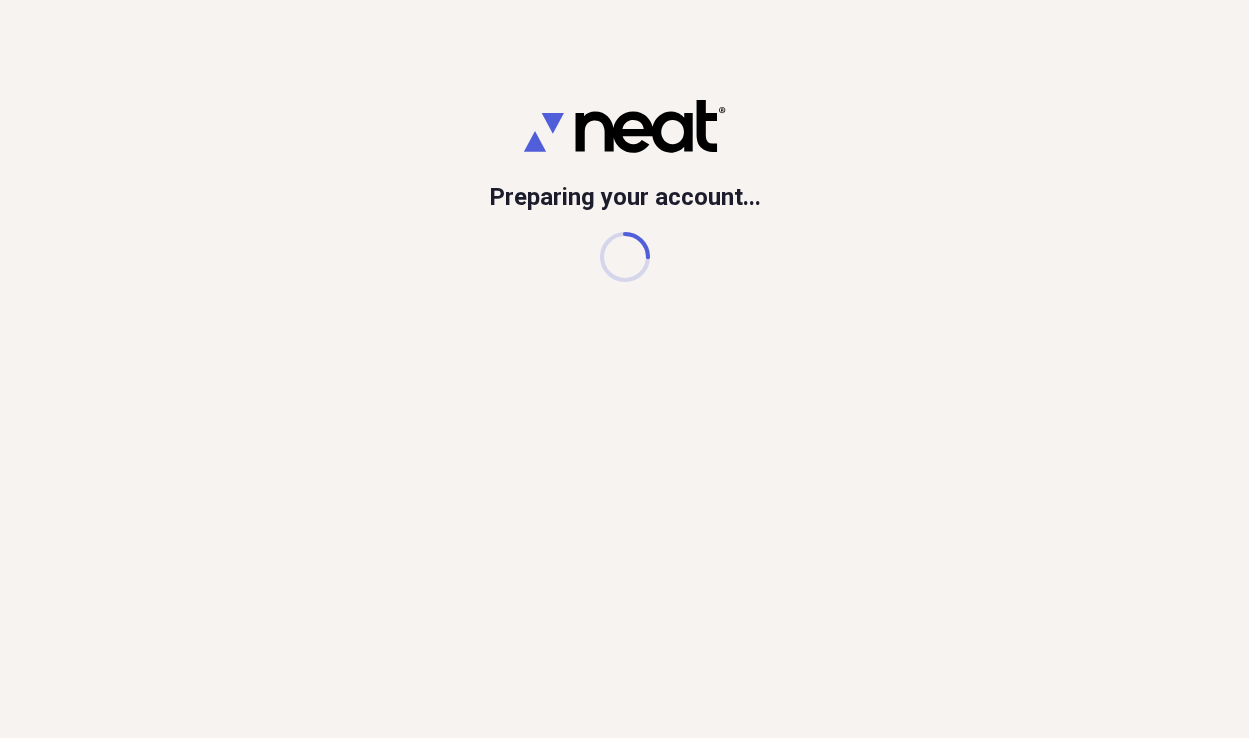 scroll, scrollTop: 0, scrollLeft: 0, axis: both 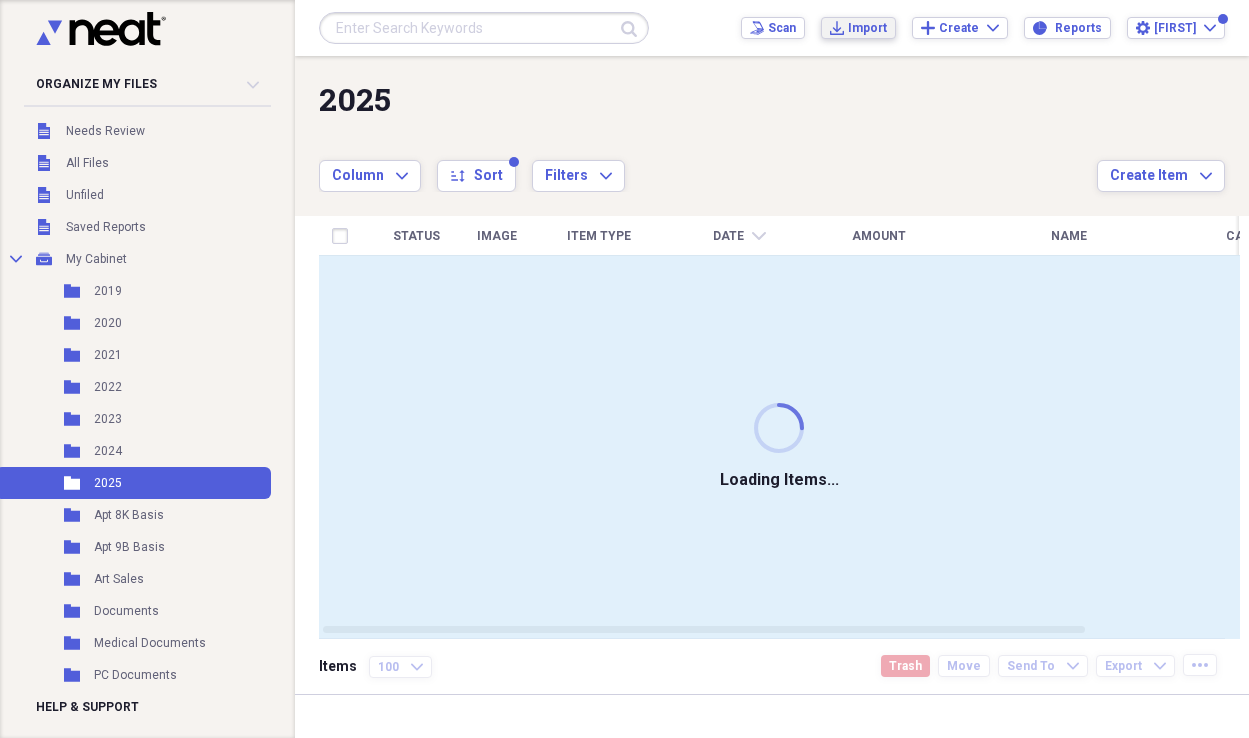click on "Import" at bounding box center (867, 28) 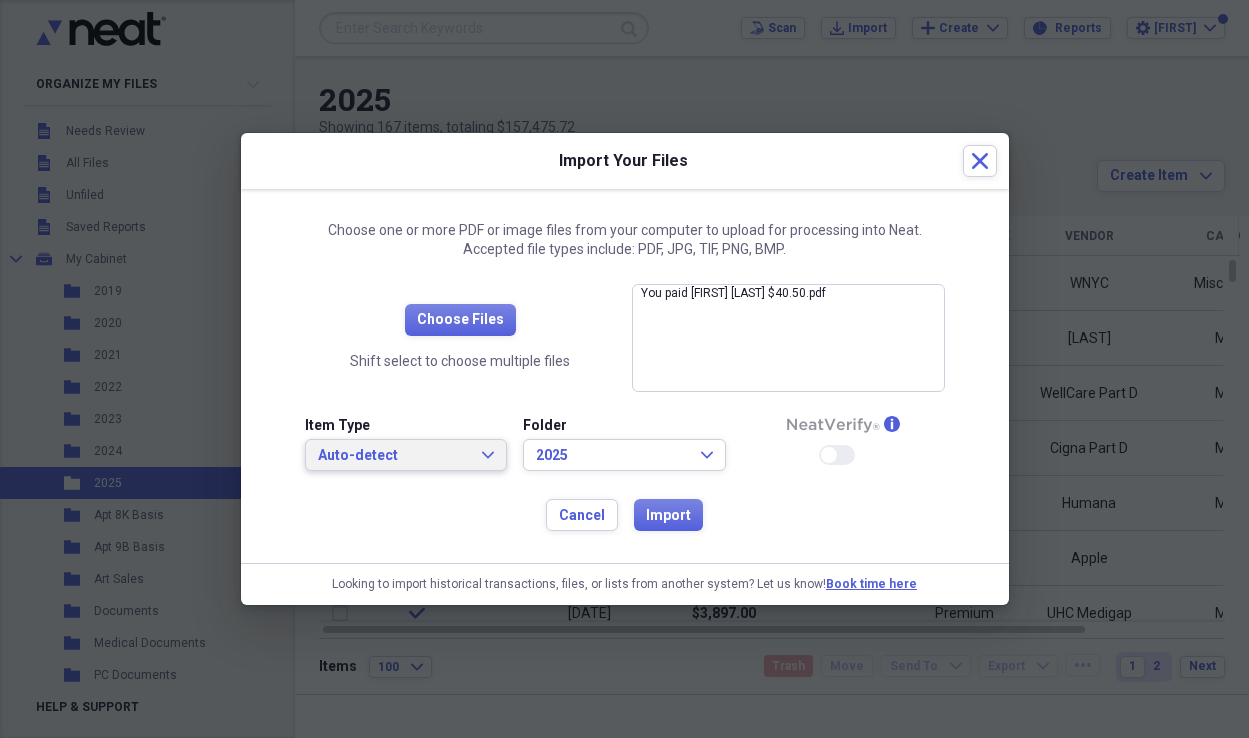 click on "Auto-detect" at bounding box center [394, 456] 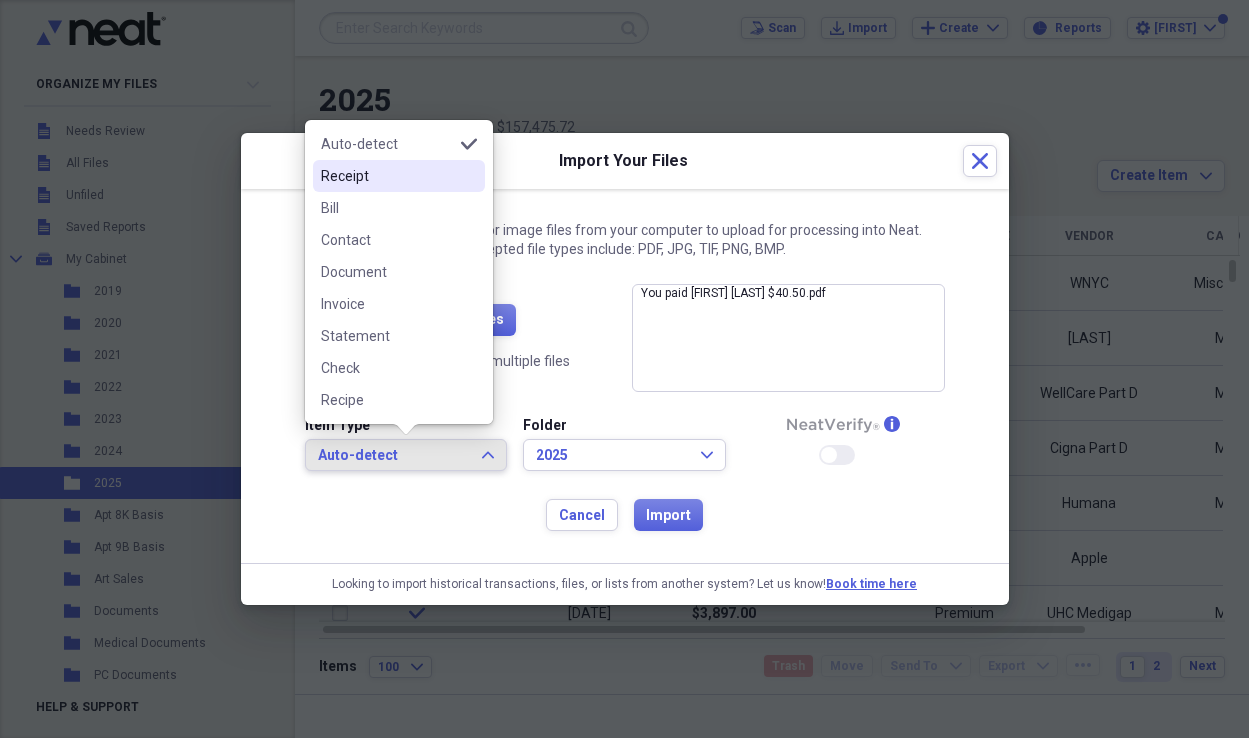 click on "Receipt" at bounding box center (387, 176) 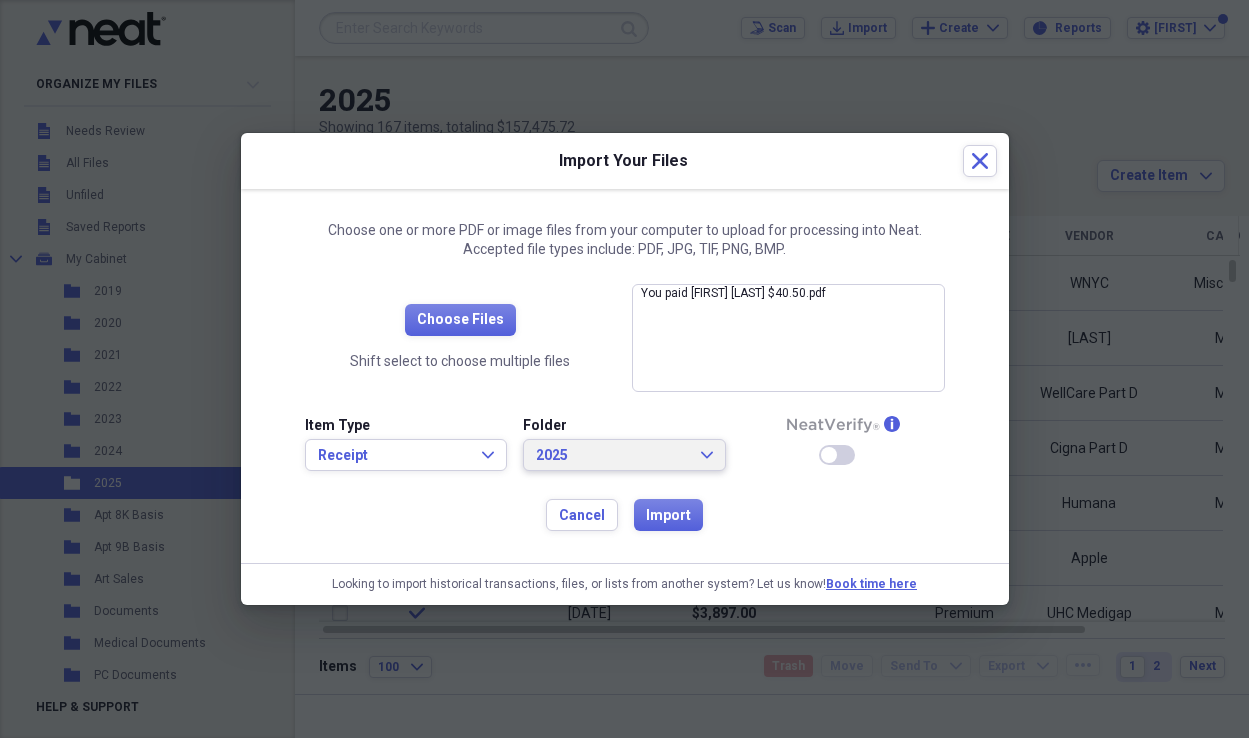 click on "2025" at bounding box center [612, 456] 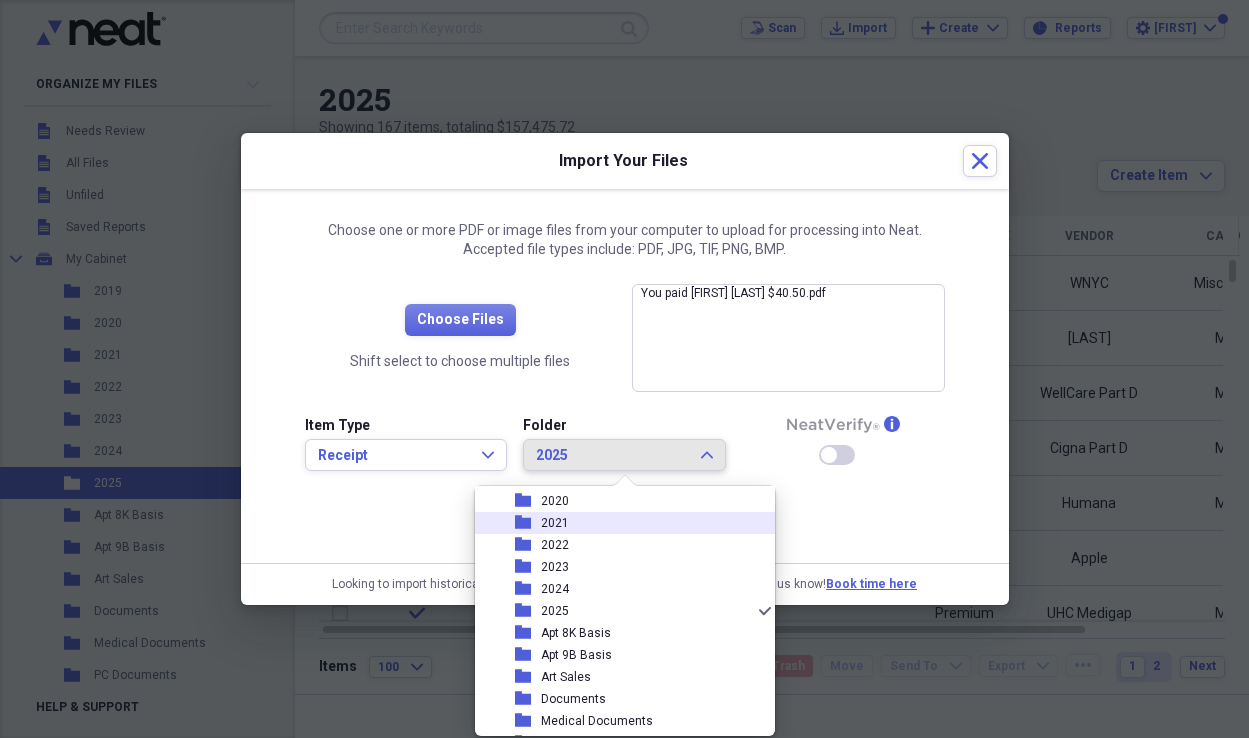scroll, scrollTop: 0, scrollLeft: 0, axis: both 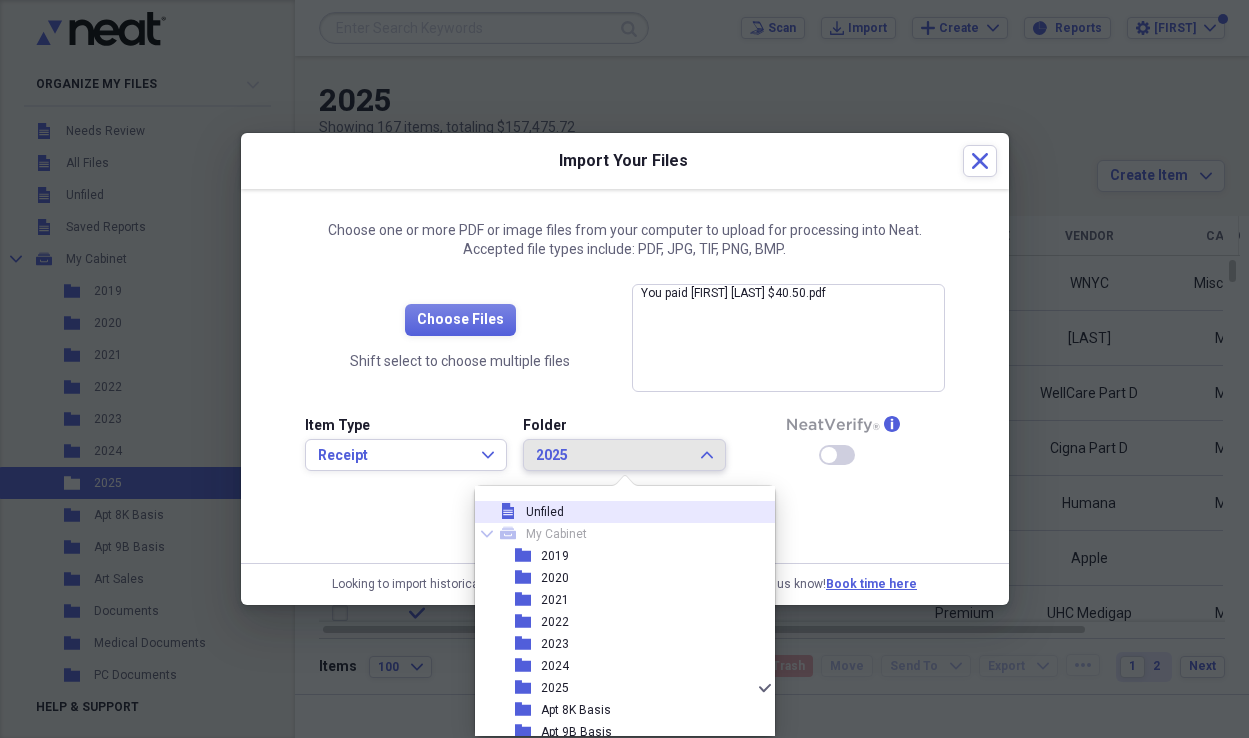 click on "file Unfiled" at bounding box center (617, 512) 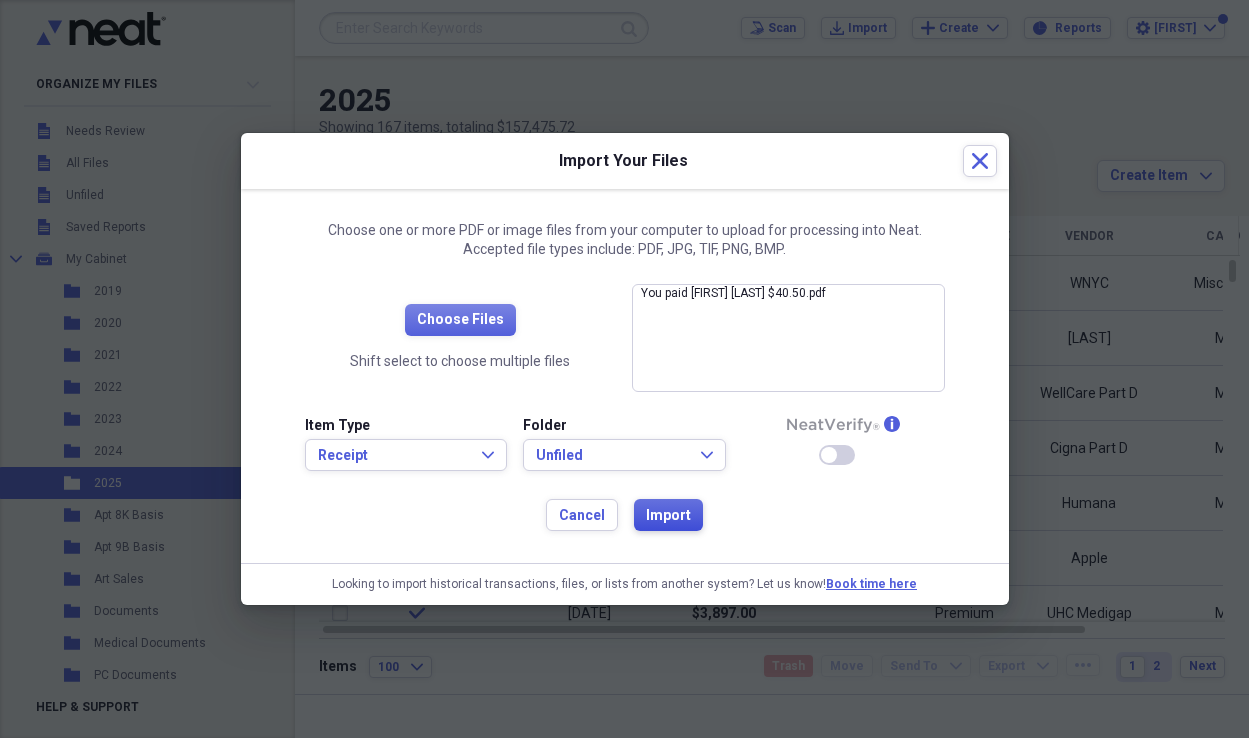 click on "Import" at bounding box center (668, 516) 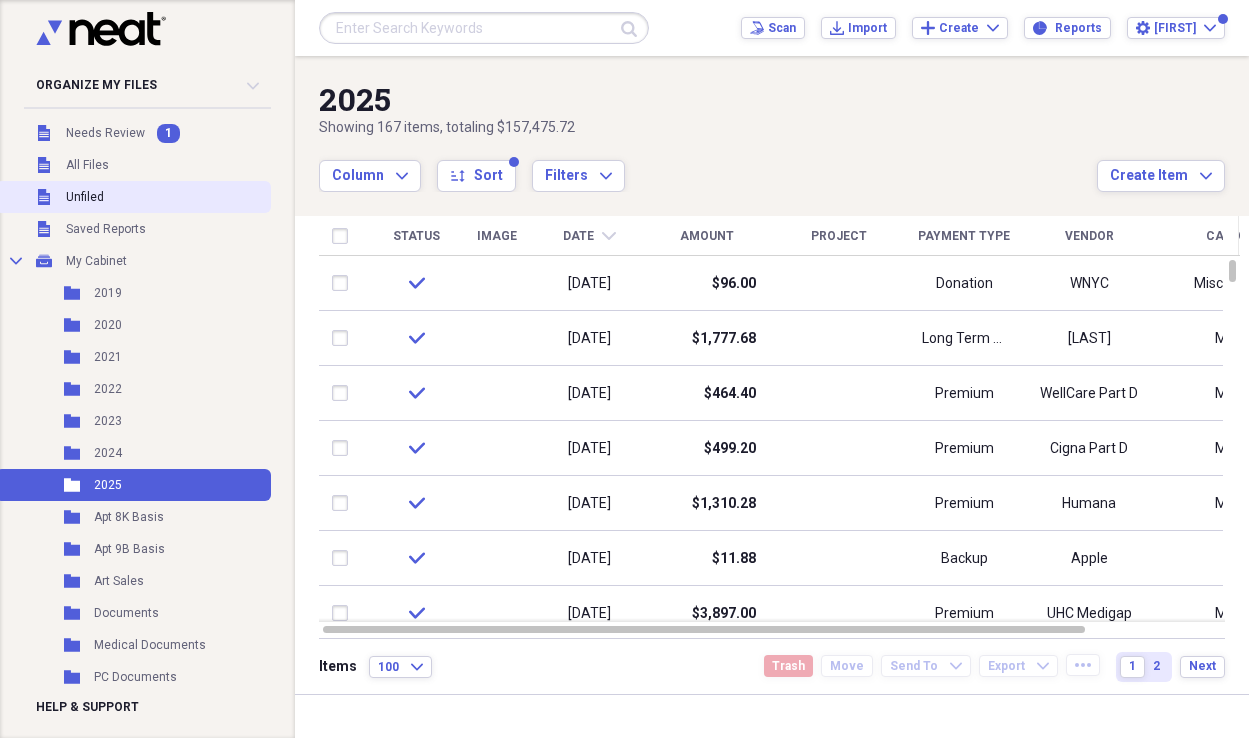 click on "Unfiled" at bounding box center [85, 197] 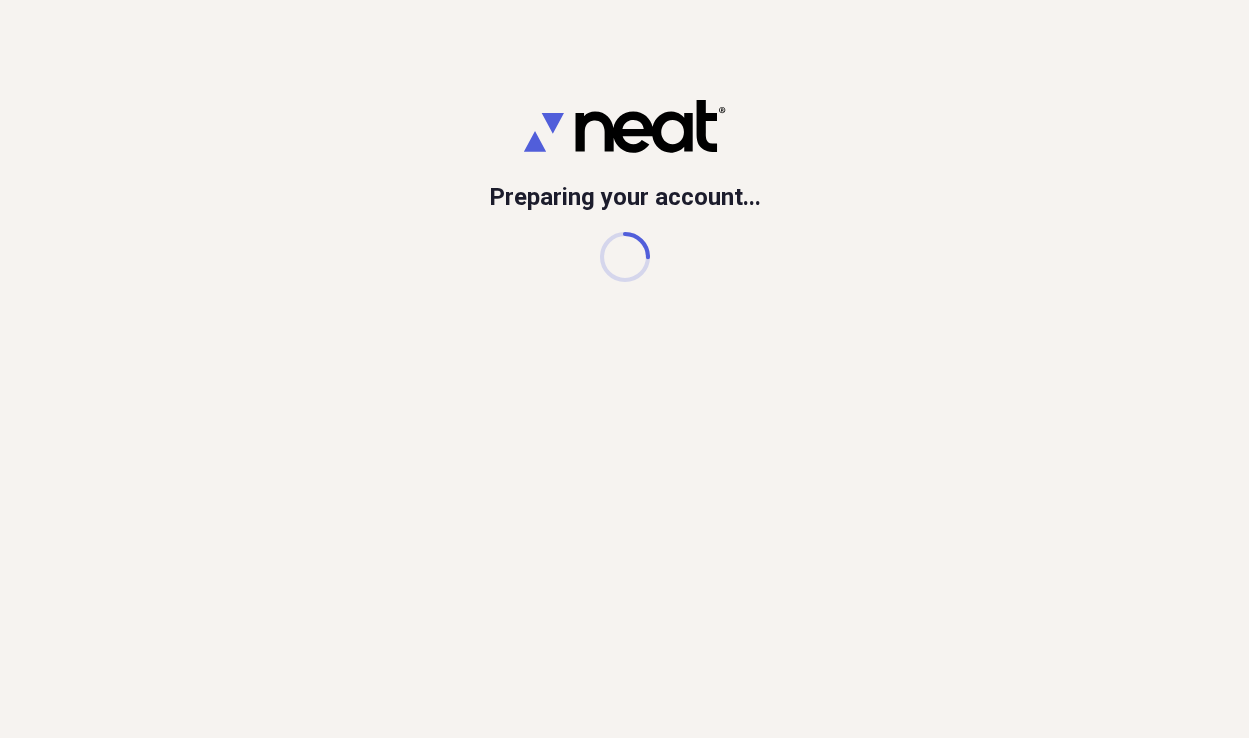 scroll, scrollTop: 0, scrollLeft: 0, axis: both 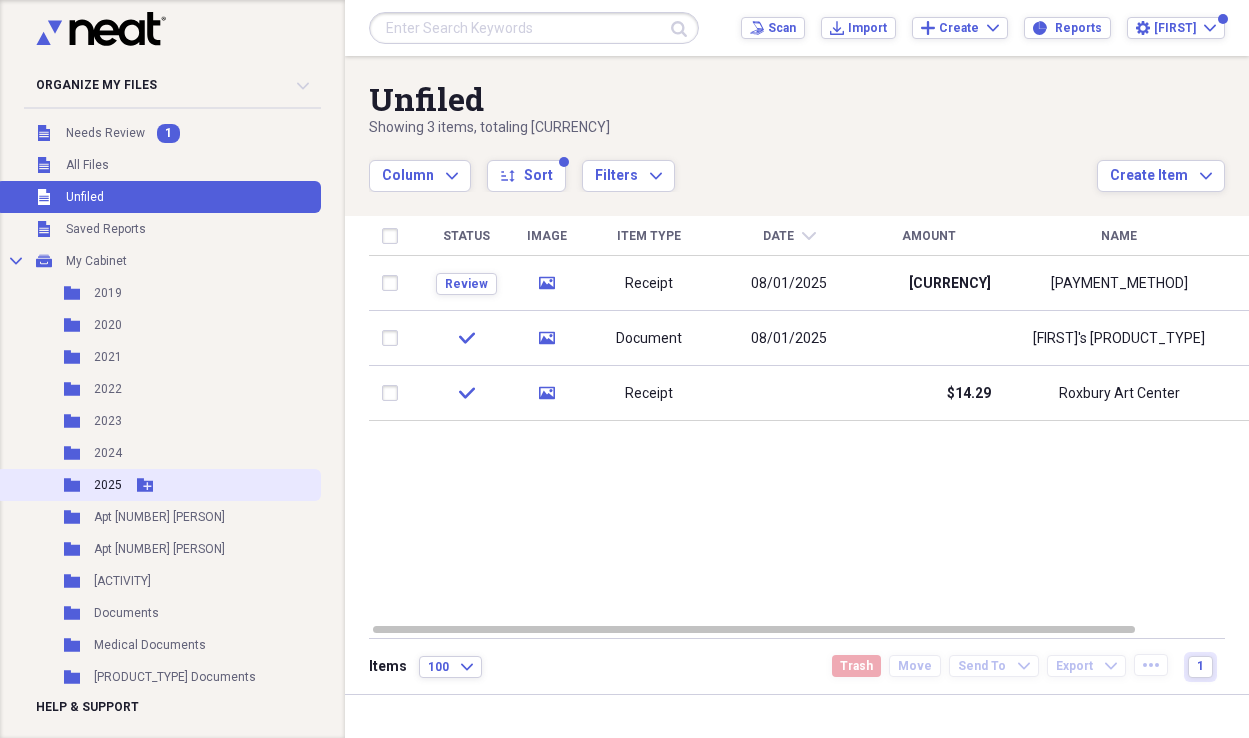 click 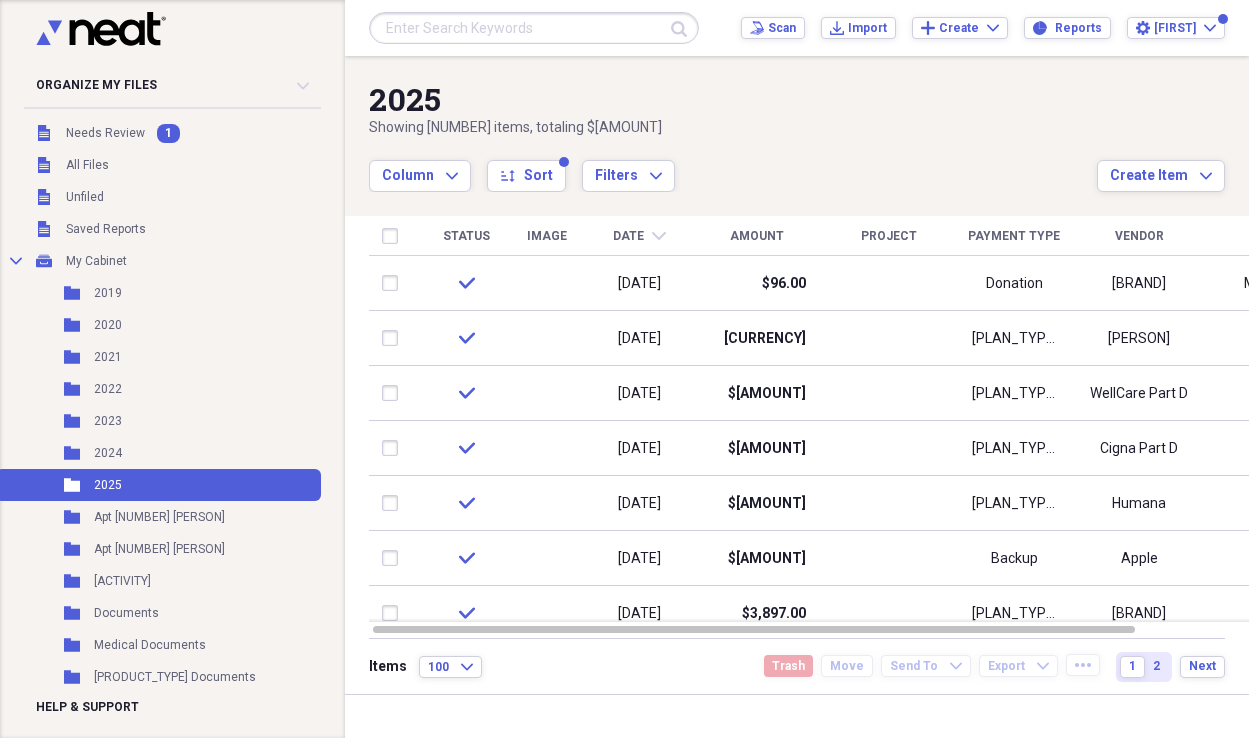 click on "Project" at bounding box center [889, 236] 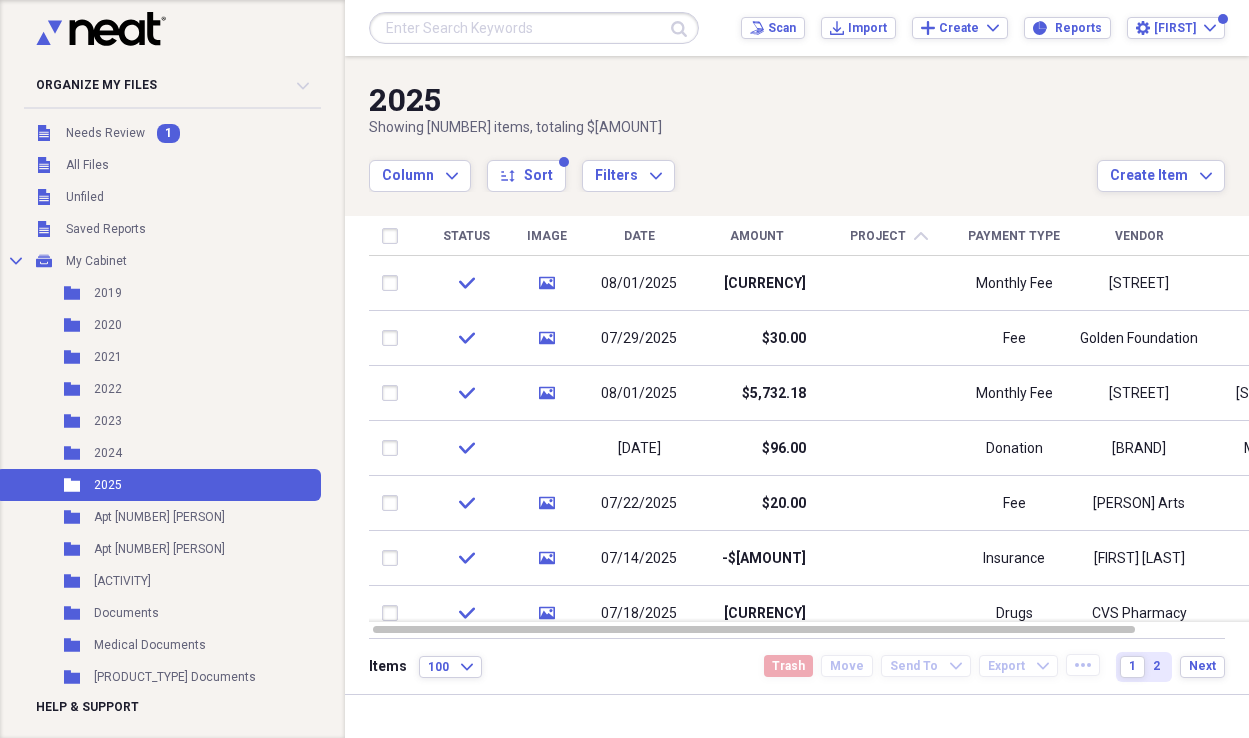 click on "Project" at bounding box center (878, 236) 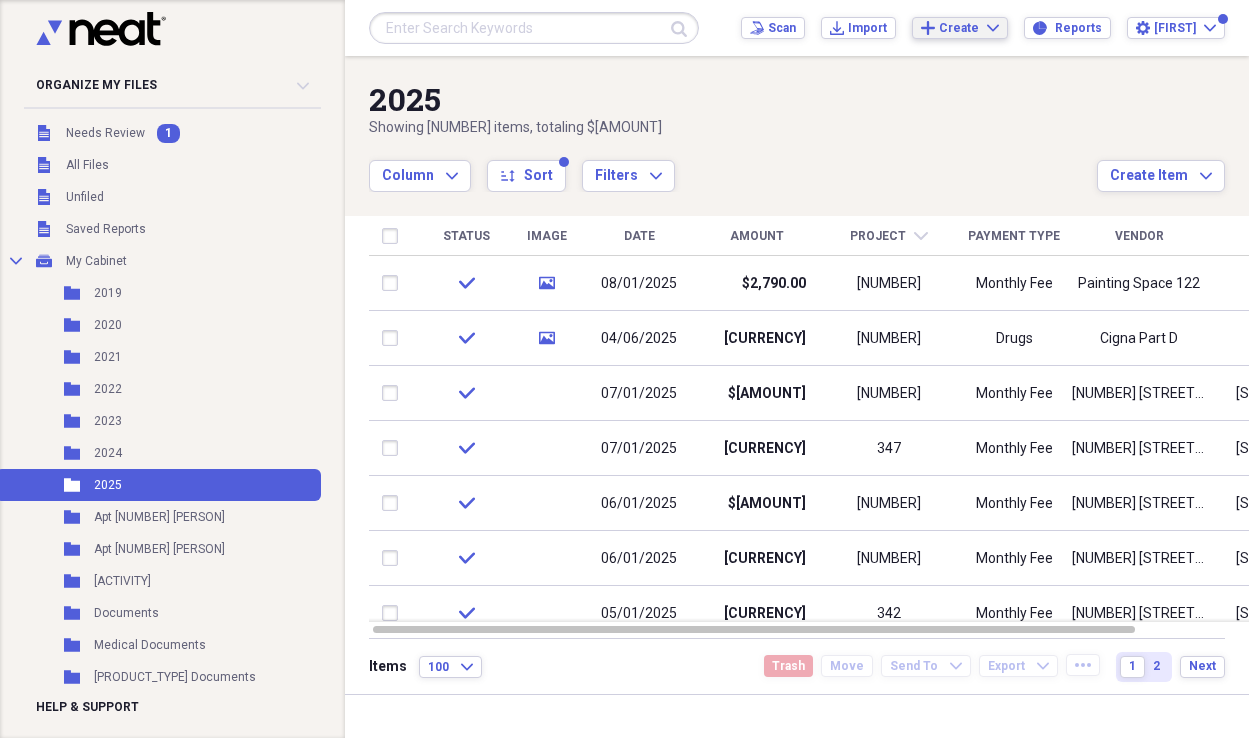 click on "Create" at bounding box center (959, 28) 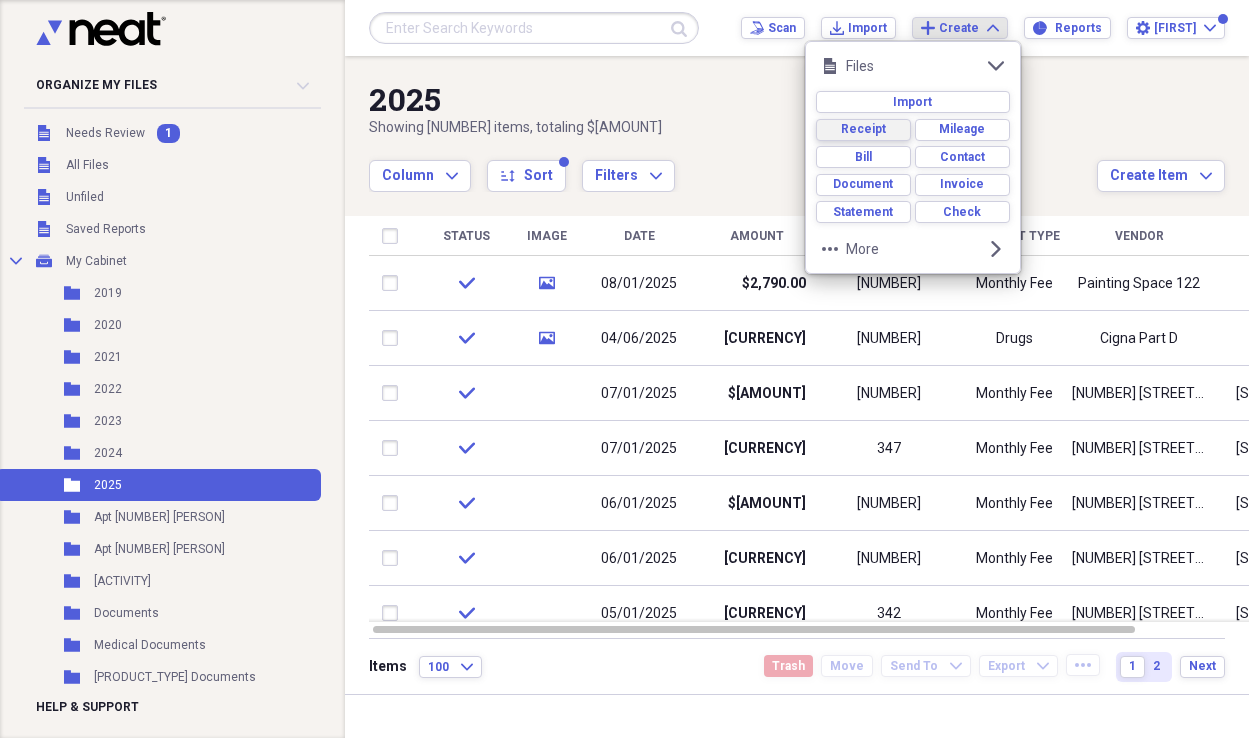 click on "Receipt" at bounding box center (863, 129) 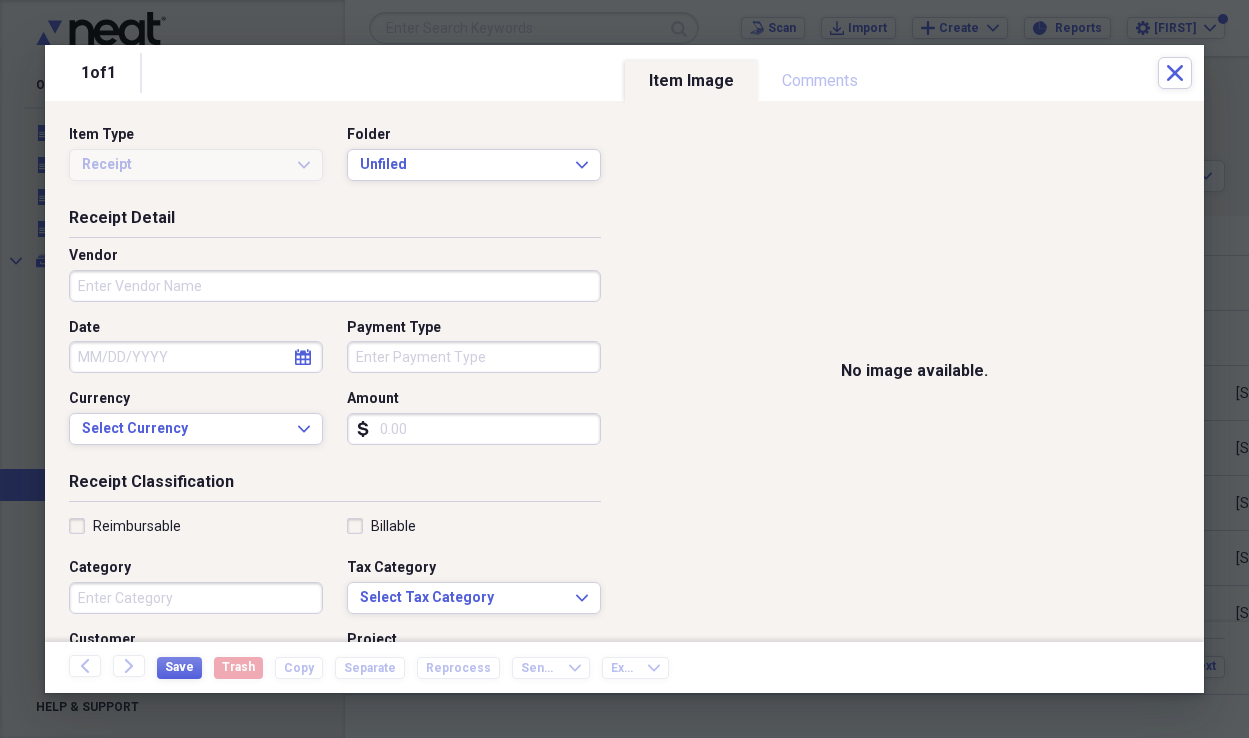 click on "Vendor" at bounding box center [335, 286] 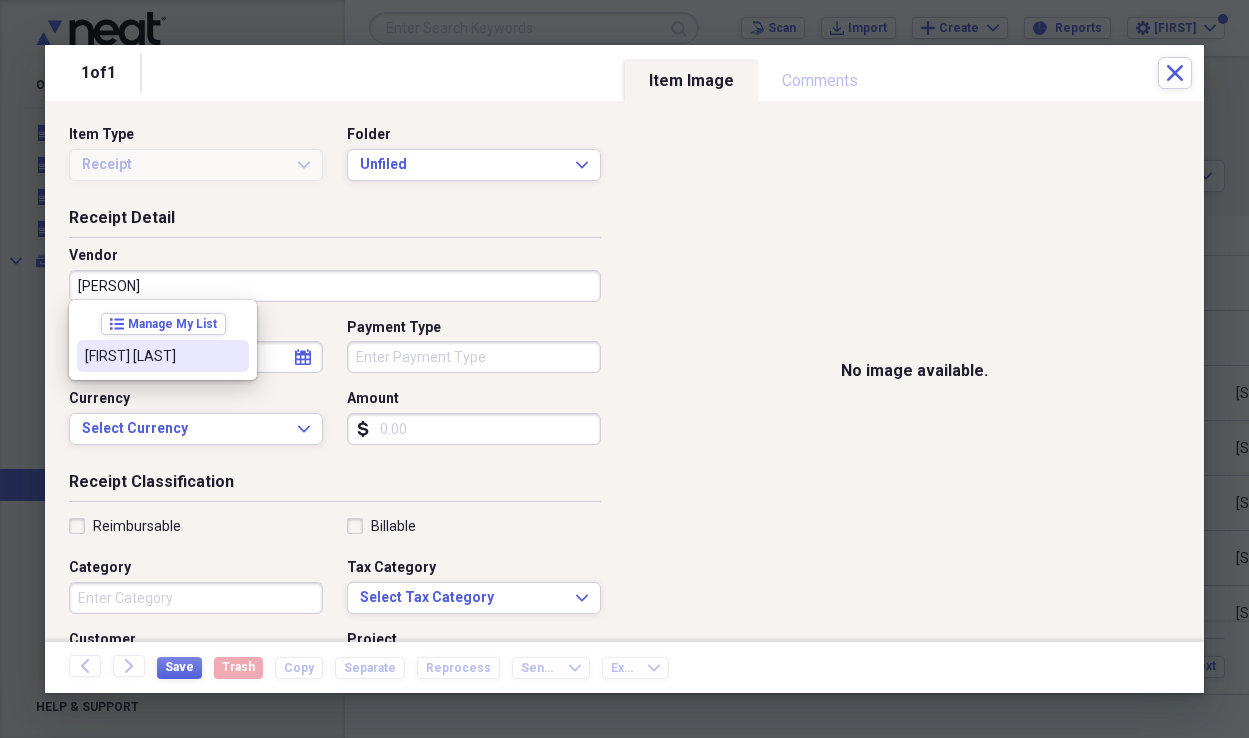 click on "[FIRST] [LAST]" at bounding box center (151, 356) 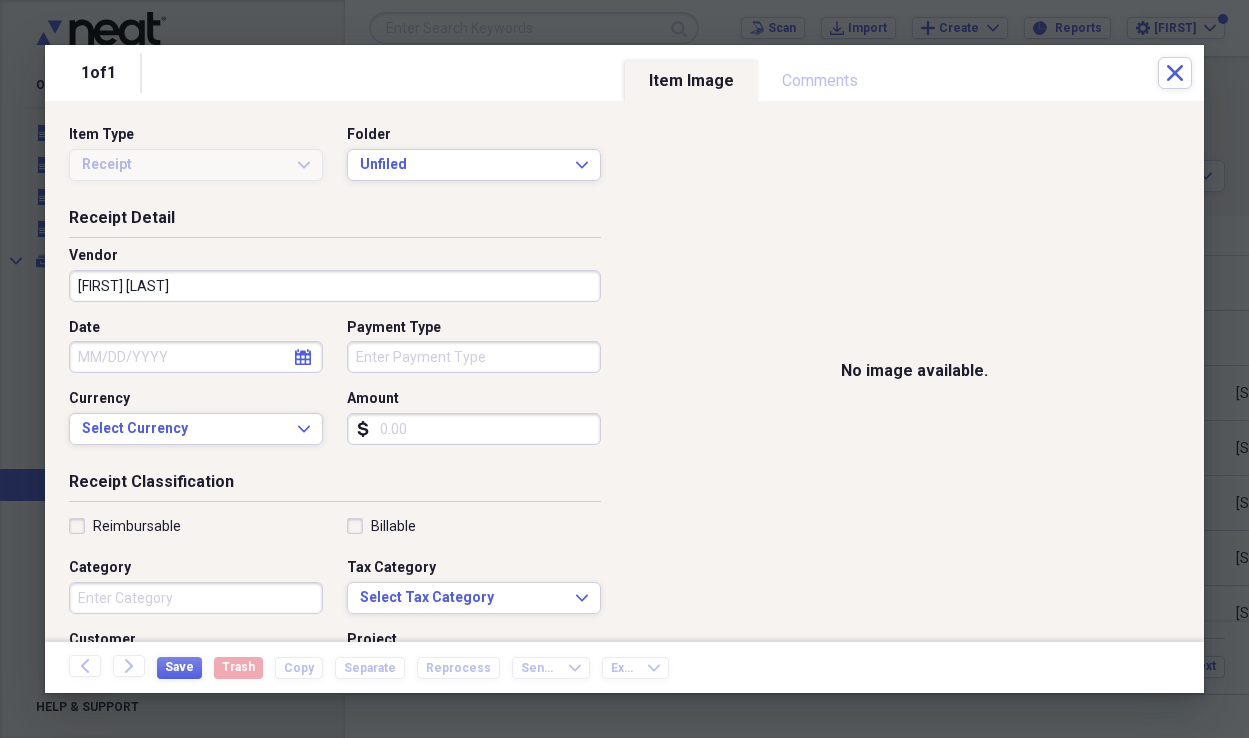 click 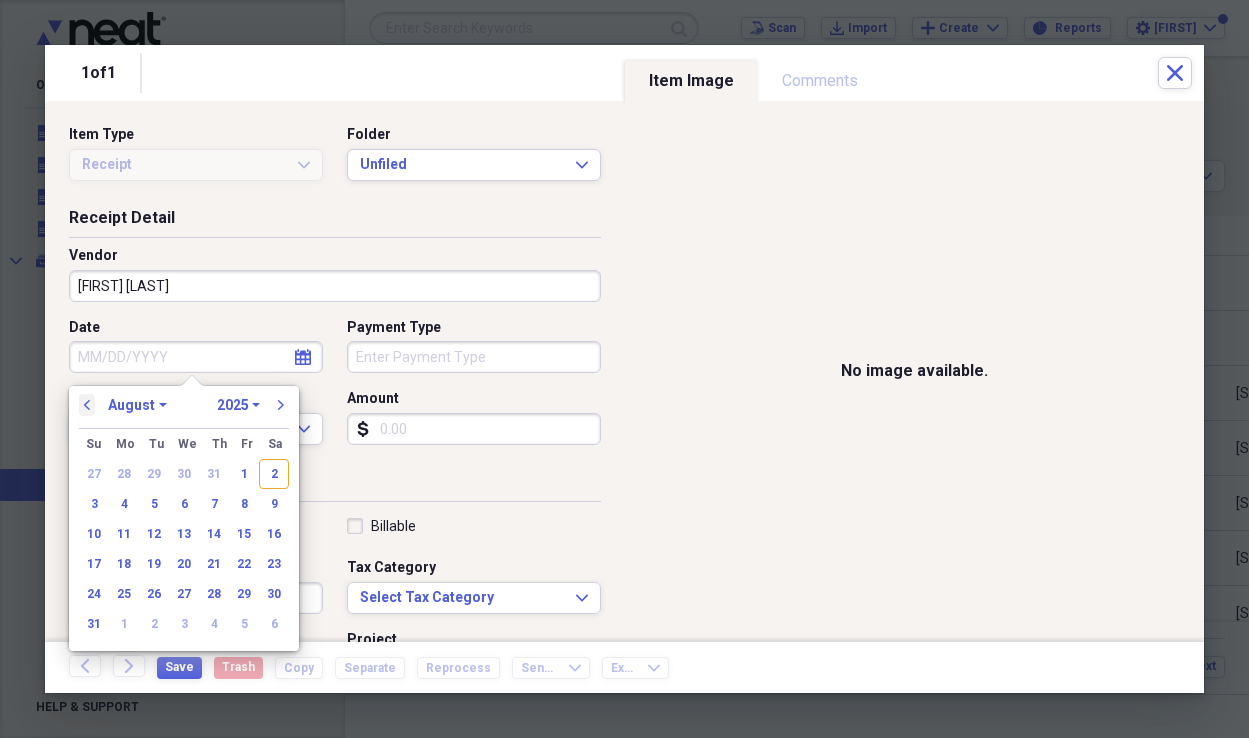 click on "previous" at bounding box center (87, 405) 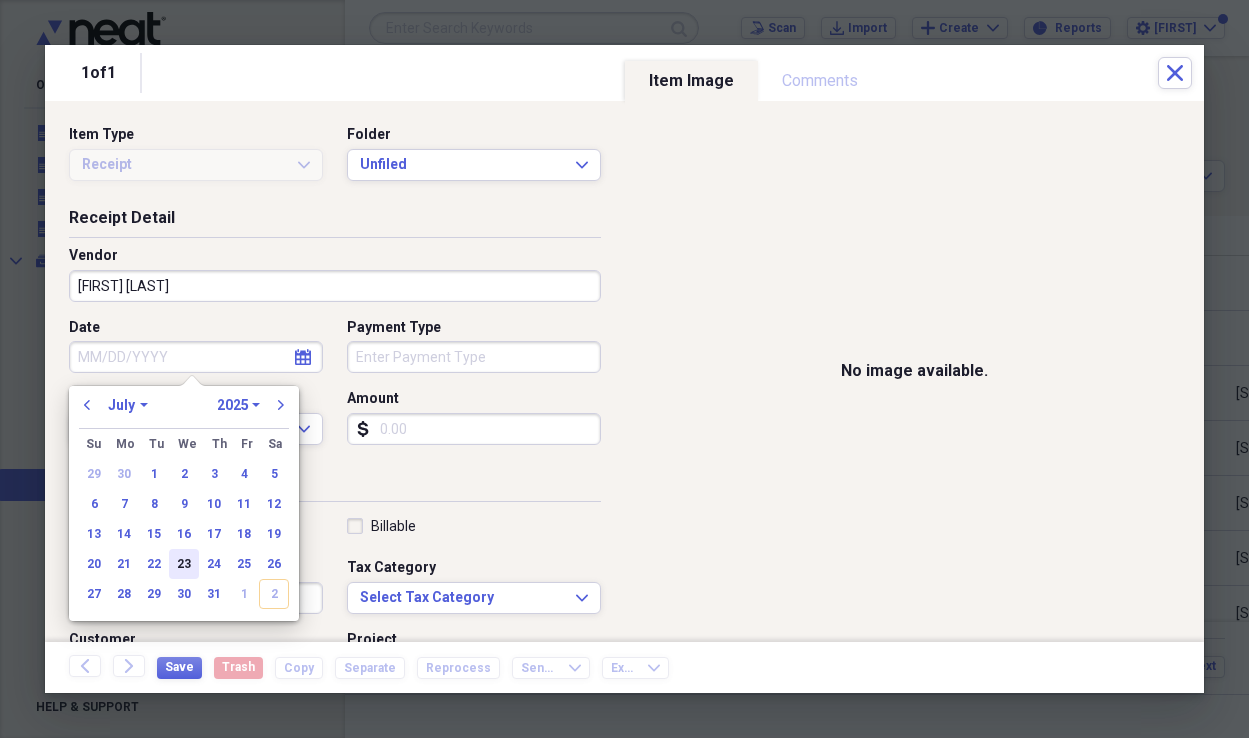 click on "23" at bounding box center (184, 564) 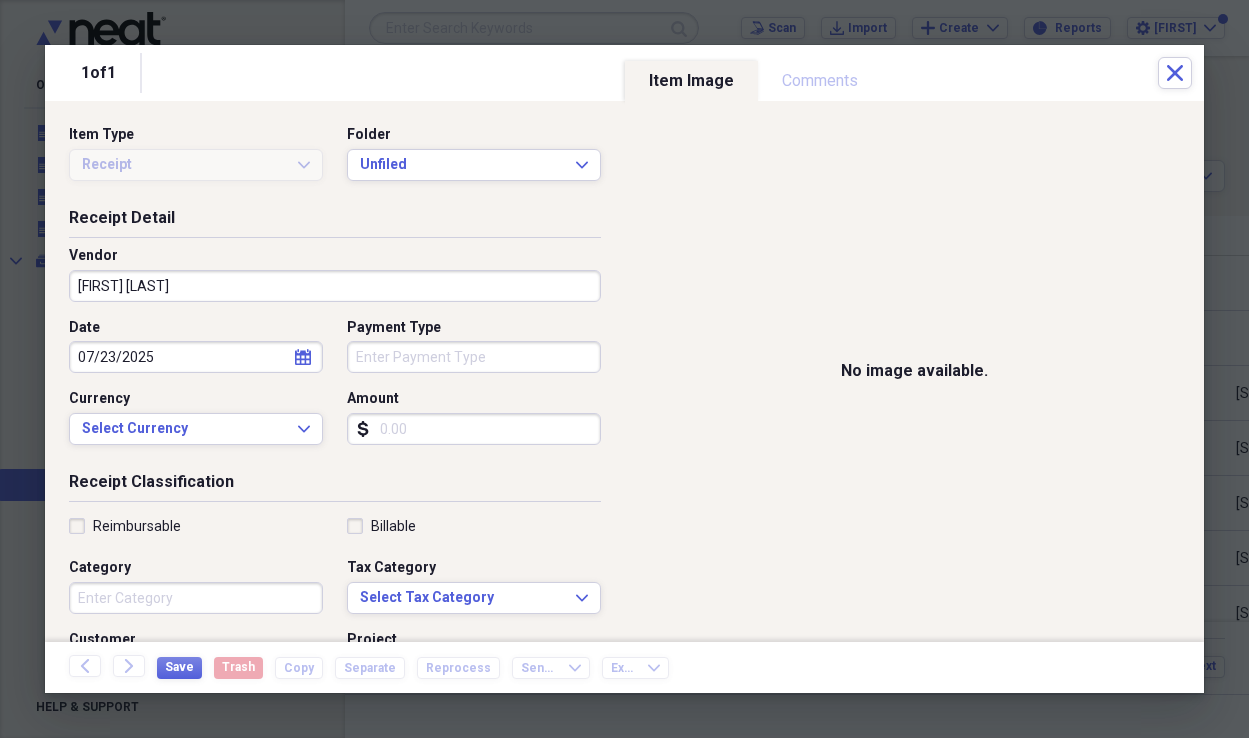 click on "Payment Type" at bounding box center (474, 357) 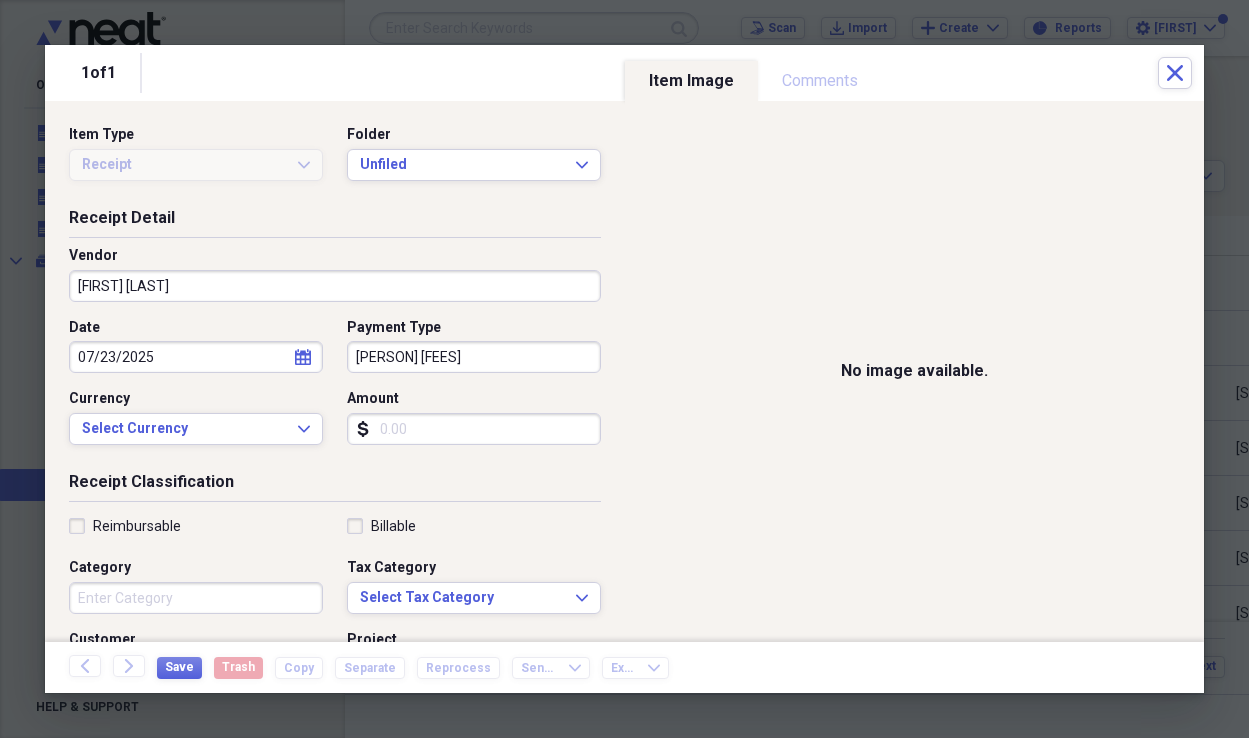 type on "[PERSON] [FEES]" 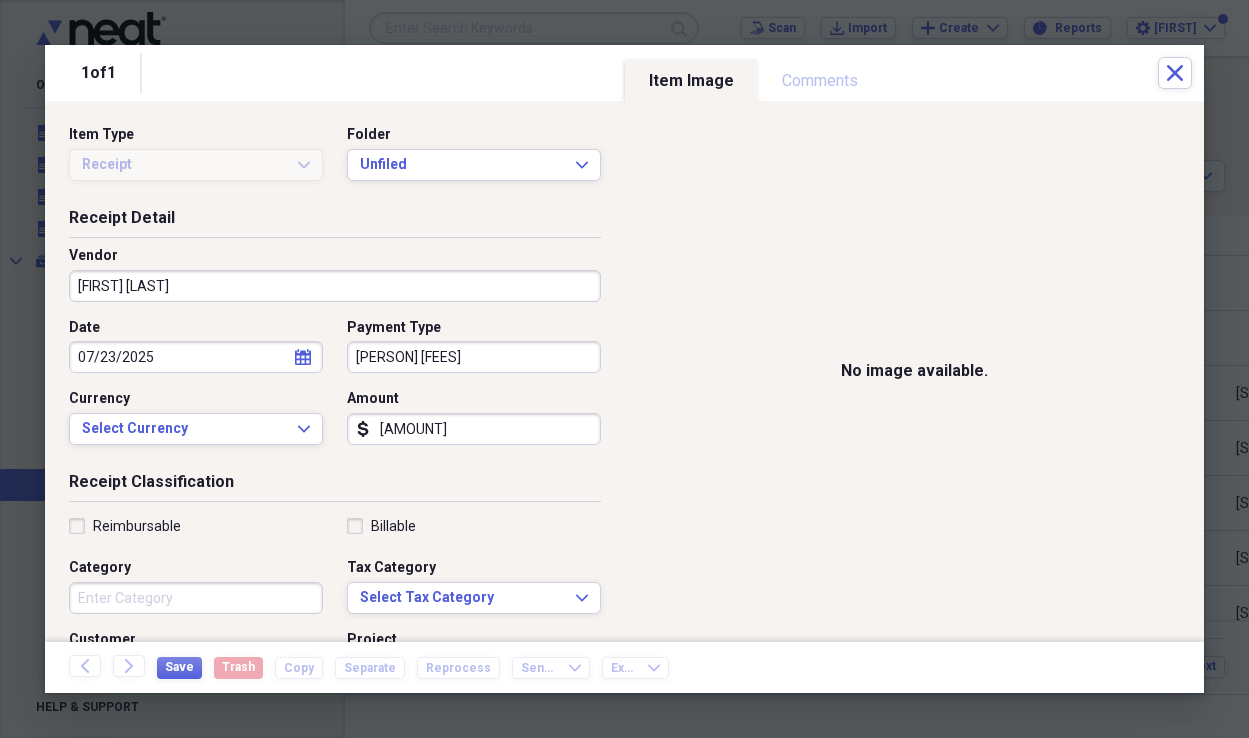 type on "[AMOUNT]" 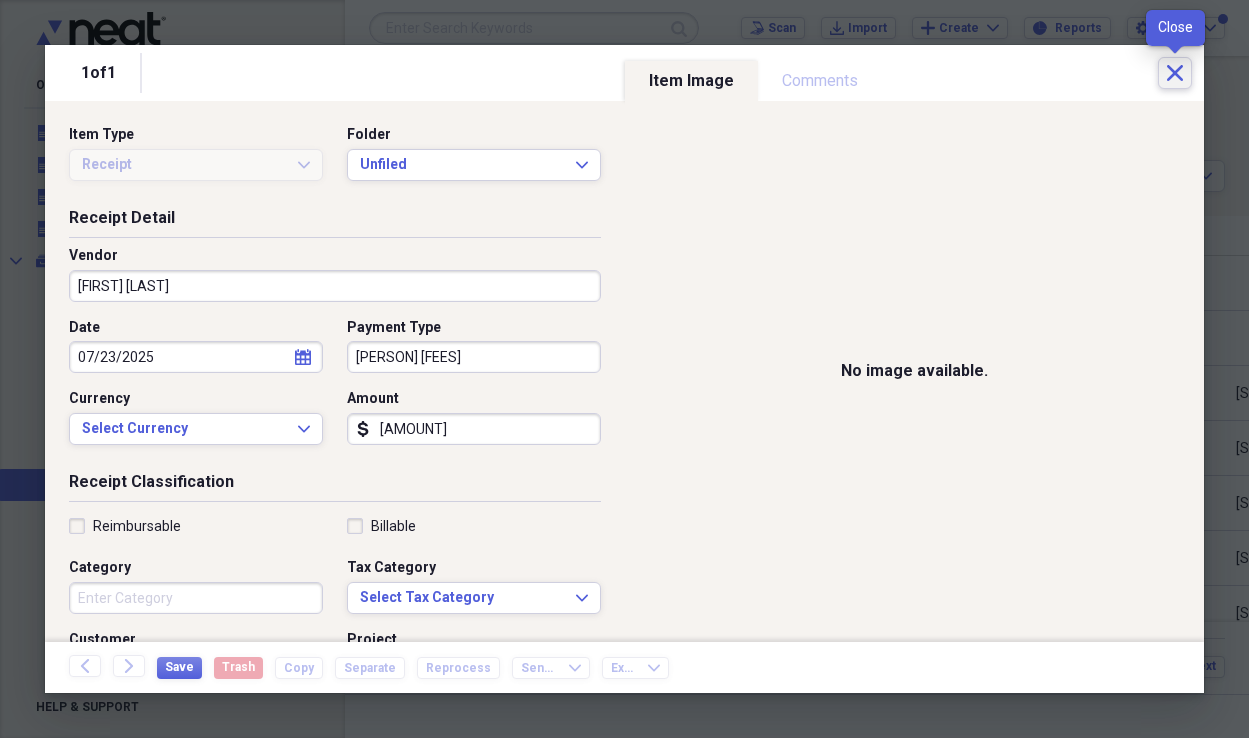 click 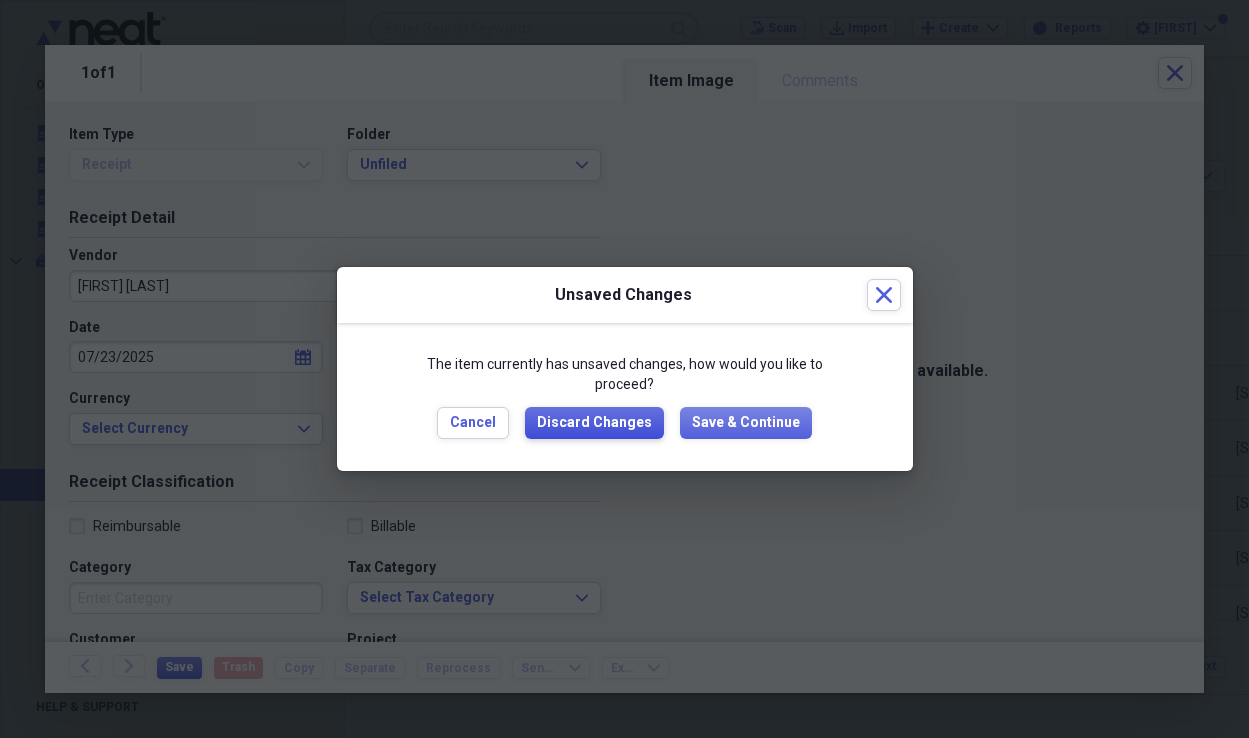 click on "Discard Changes" at bounding box center (594, 423) 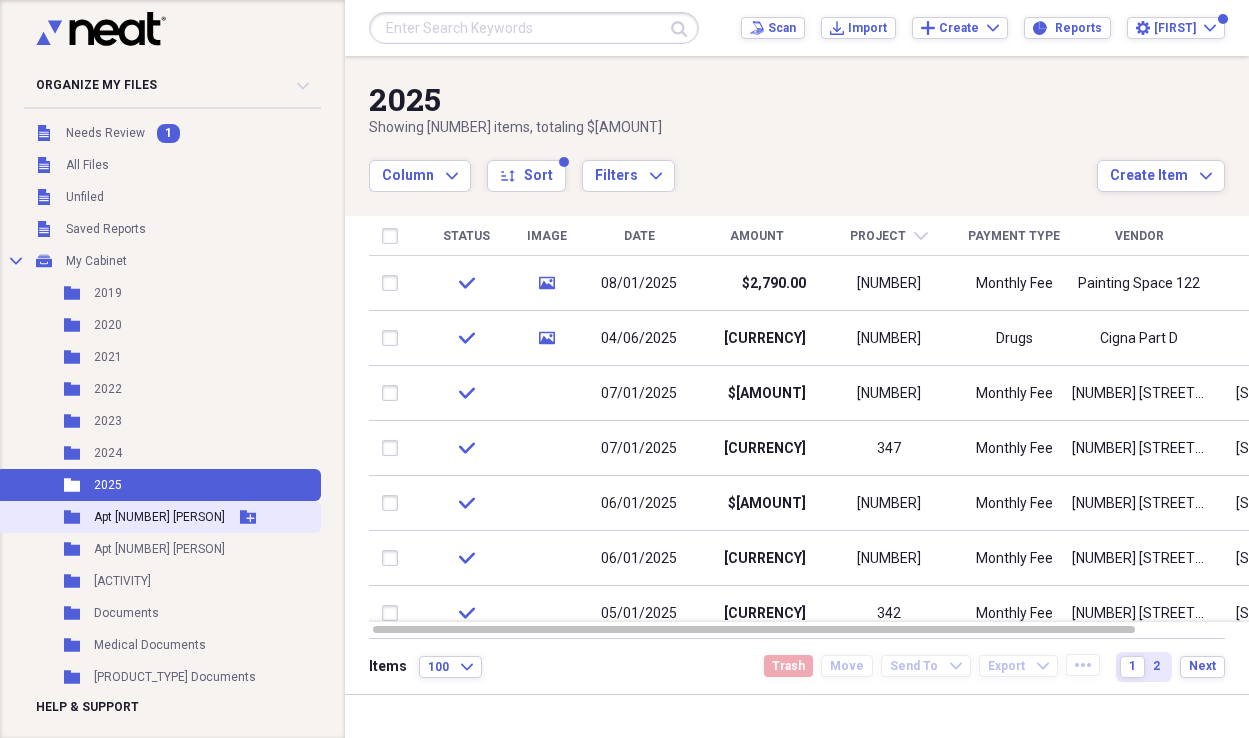click on "Folder Apt [NUMBER] [PRODUCT_TYPE] Add Folder" at bounding box center (158, 517) 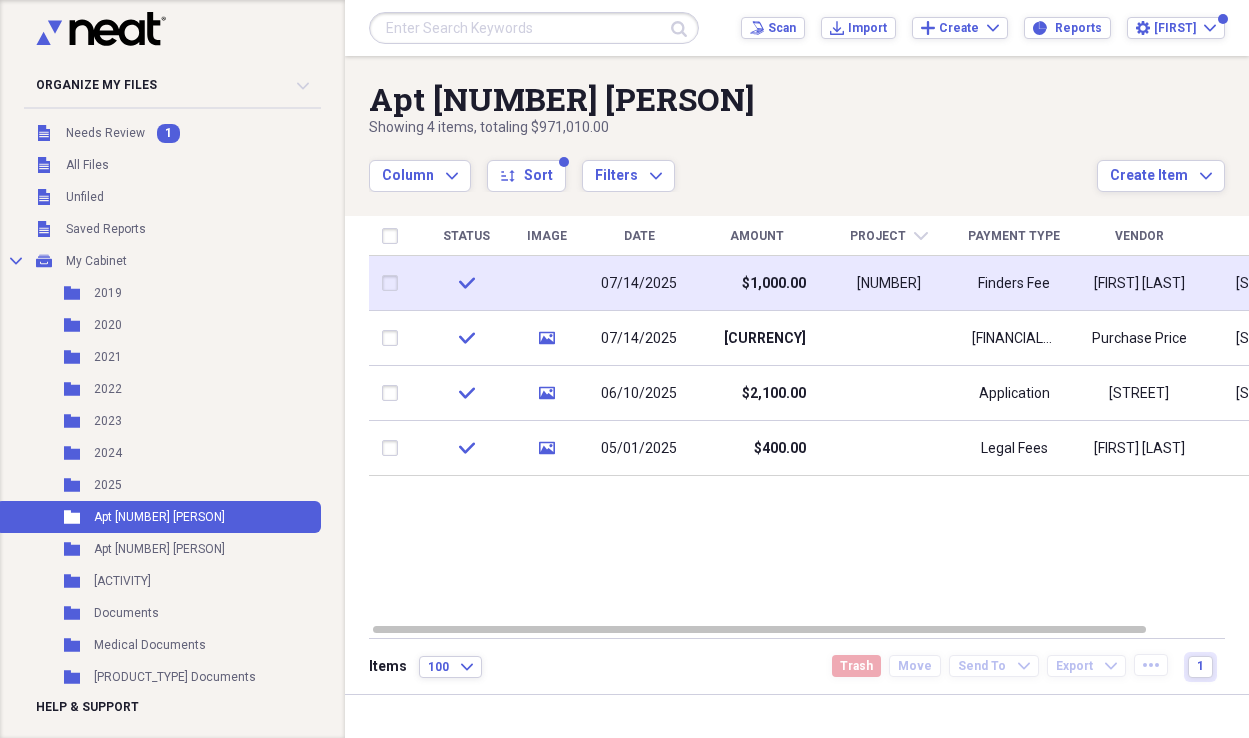 click on "07/14/2025" at bounding box center (639, 284) 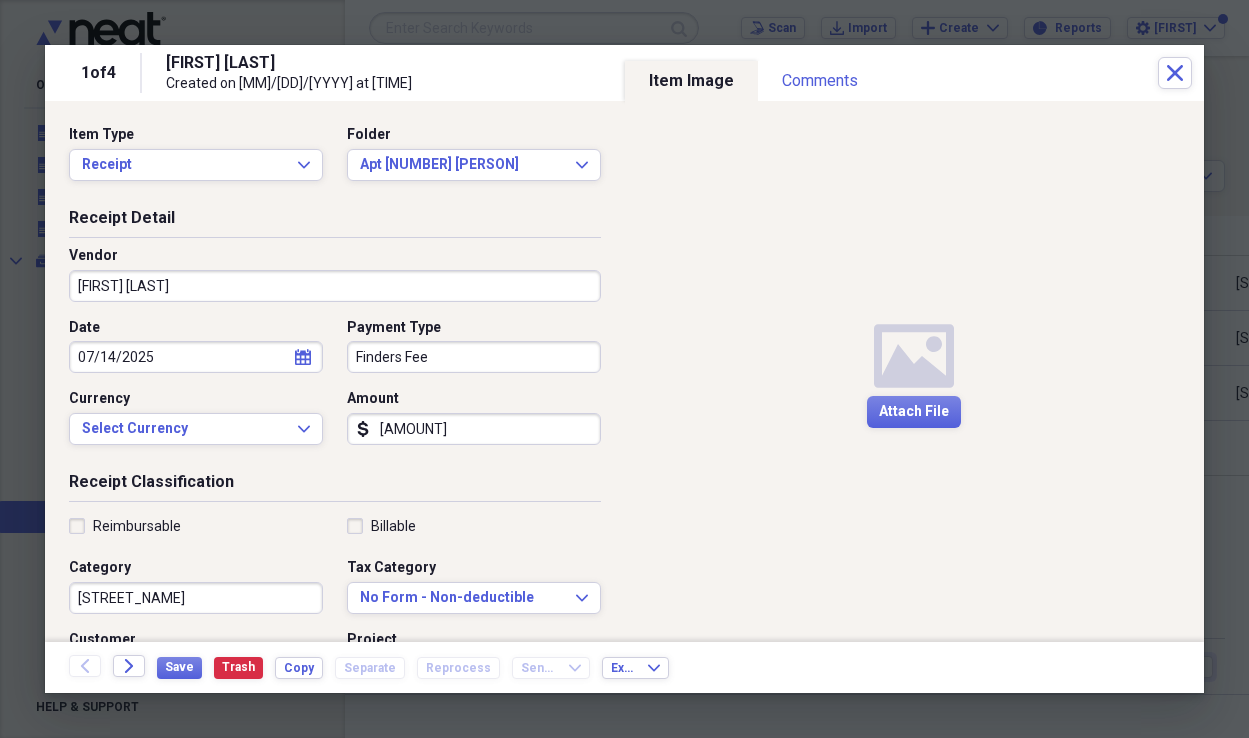 click on "calendar" 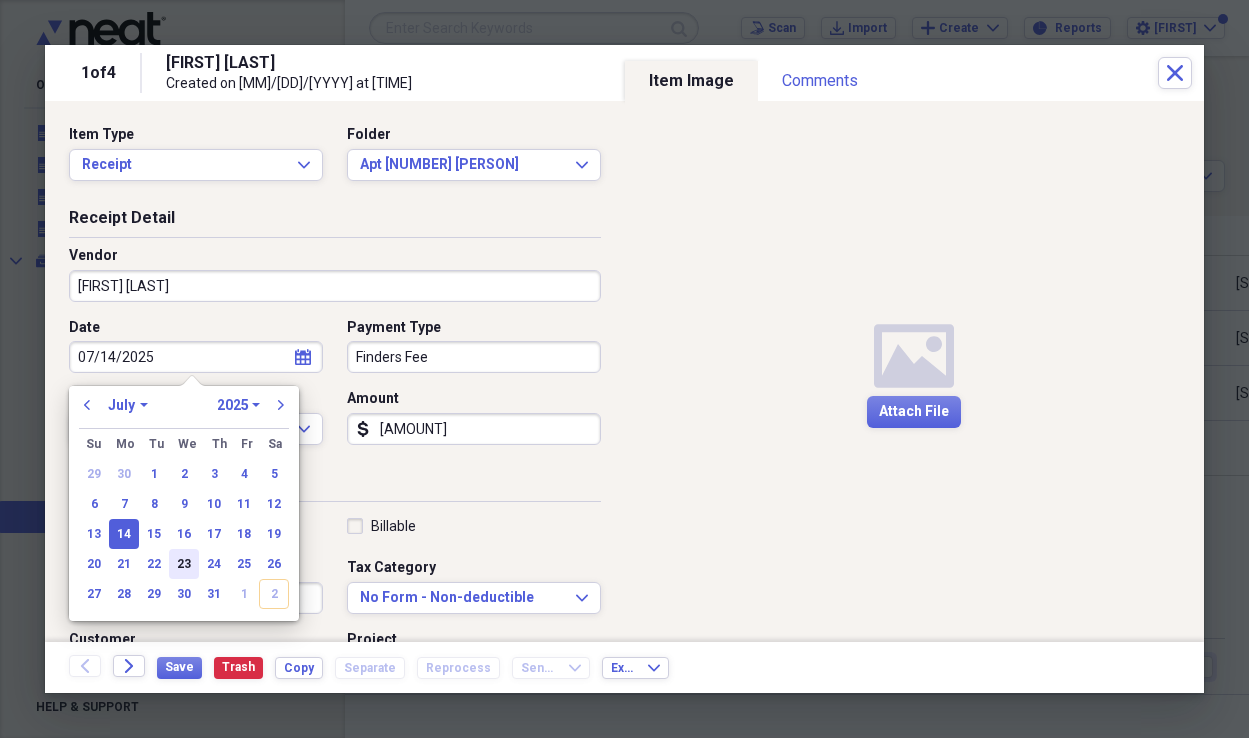 click on "23" at bounding box center (184, 564) 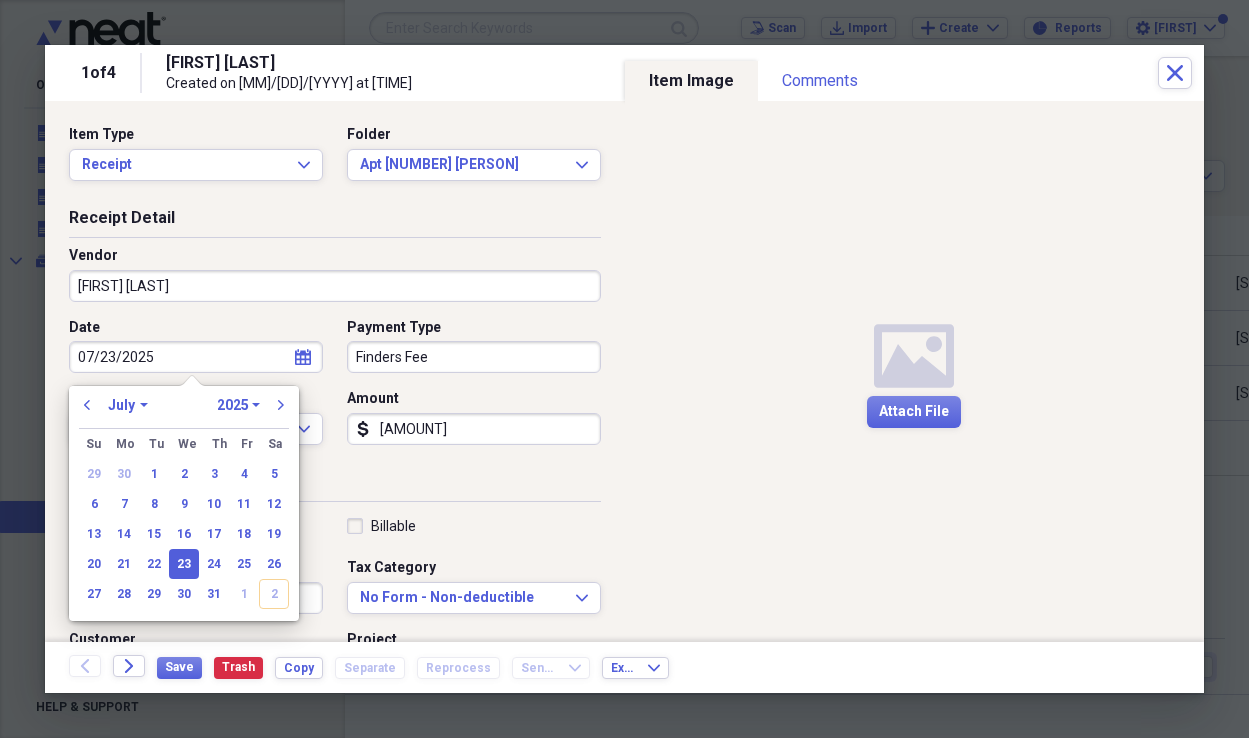 type on "07/23/2025" 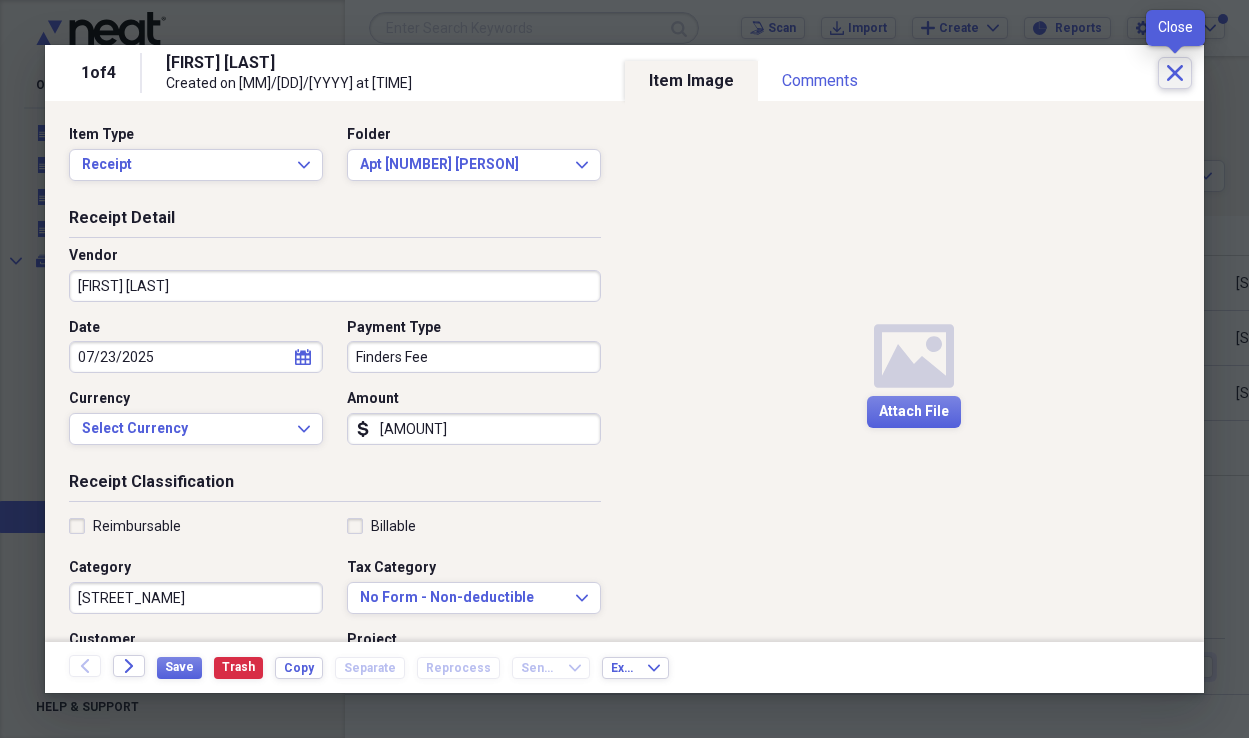 click on "Close" 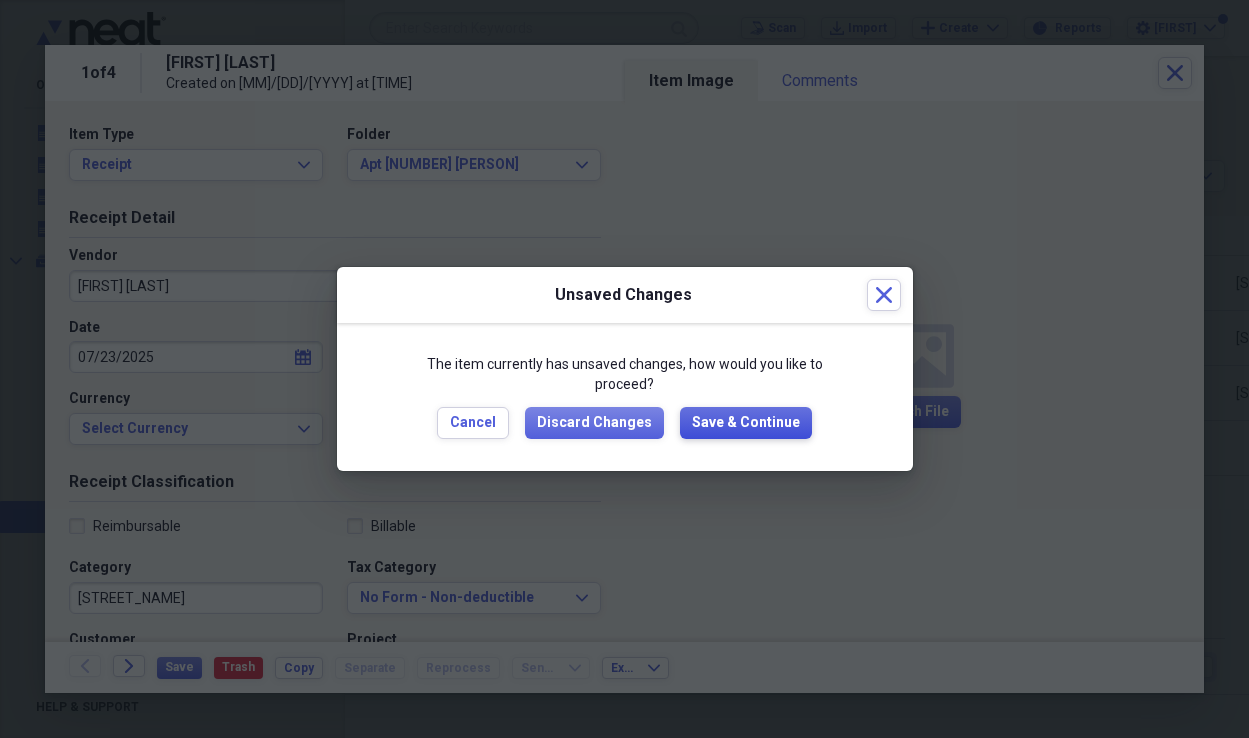 click on "Save & Continue" at bounding box center [746, 423] 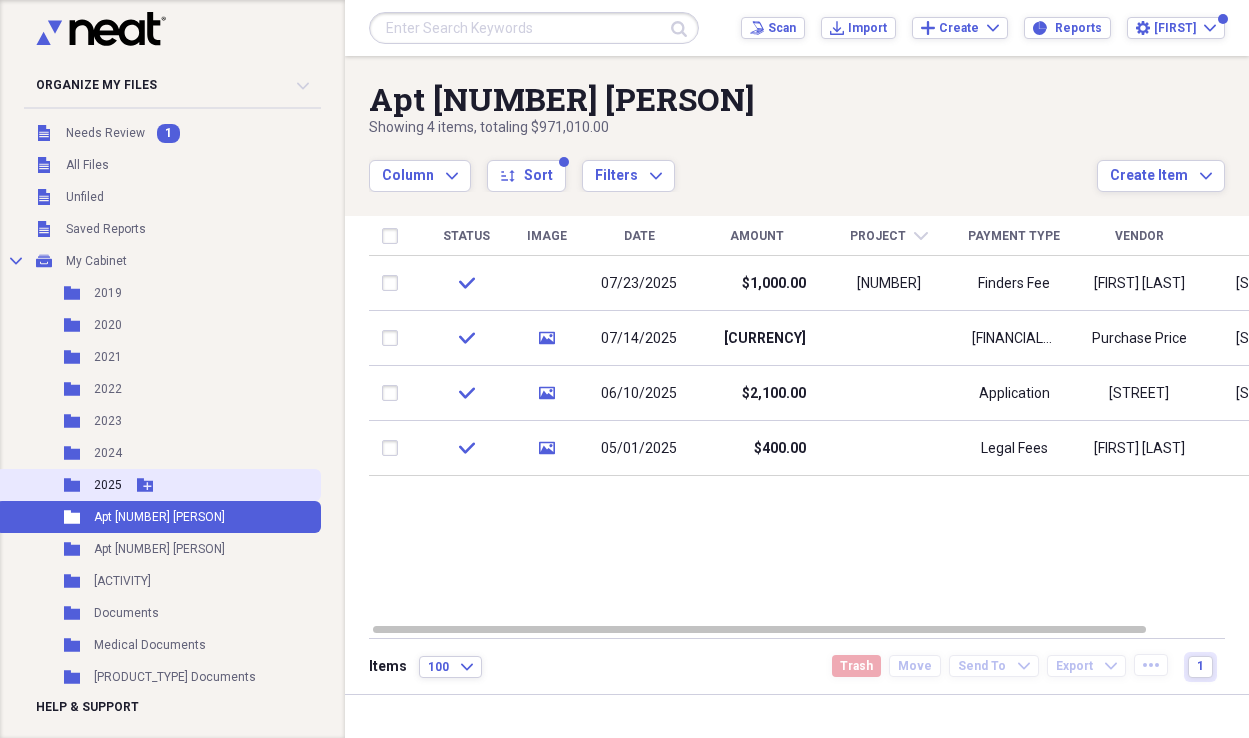 click on "2025" at bounding box center [108, 485] 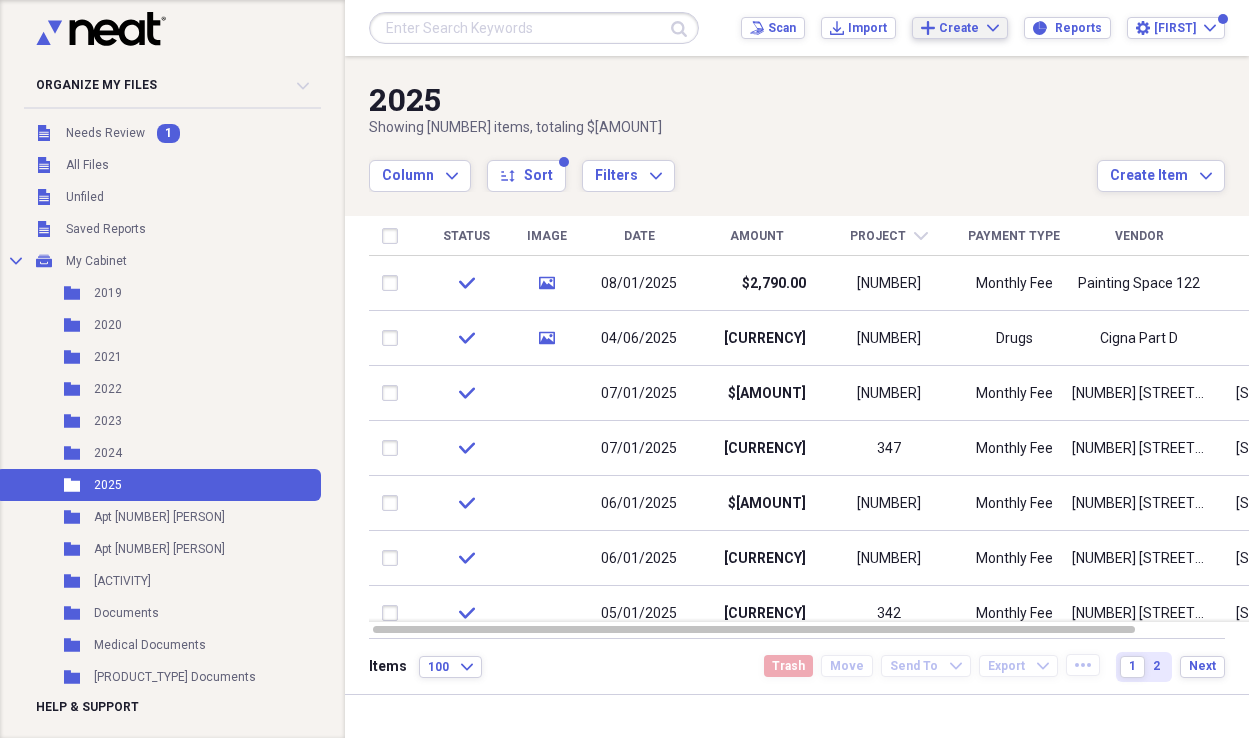 click on "Create" at bounding box center (959, 28) 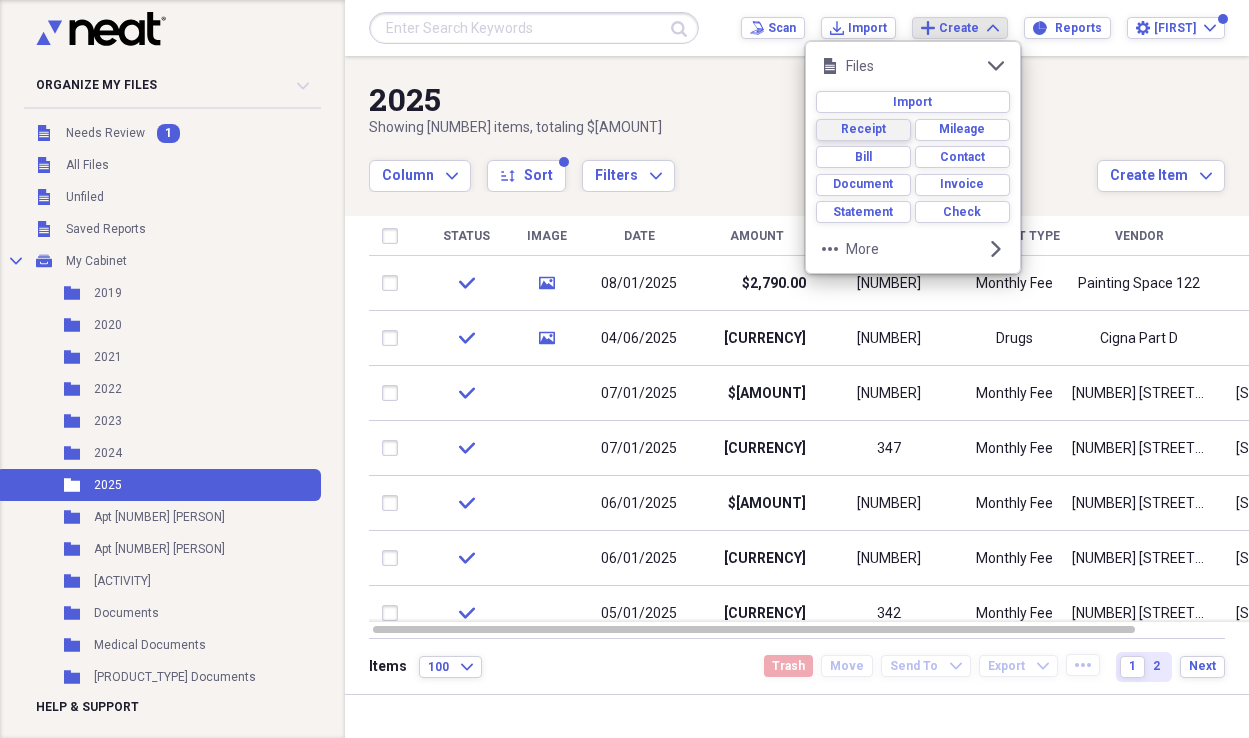 click on "Receipt" at bounding box center [863, 129] 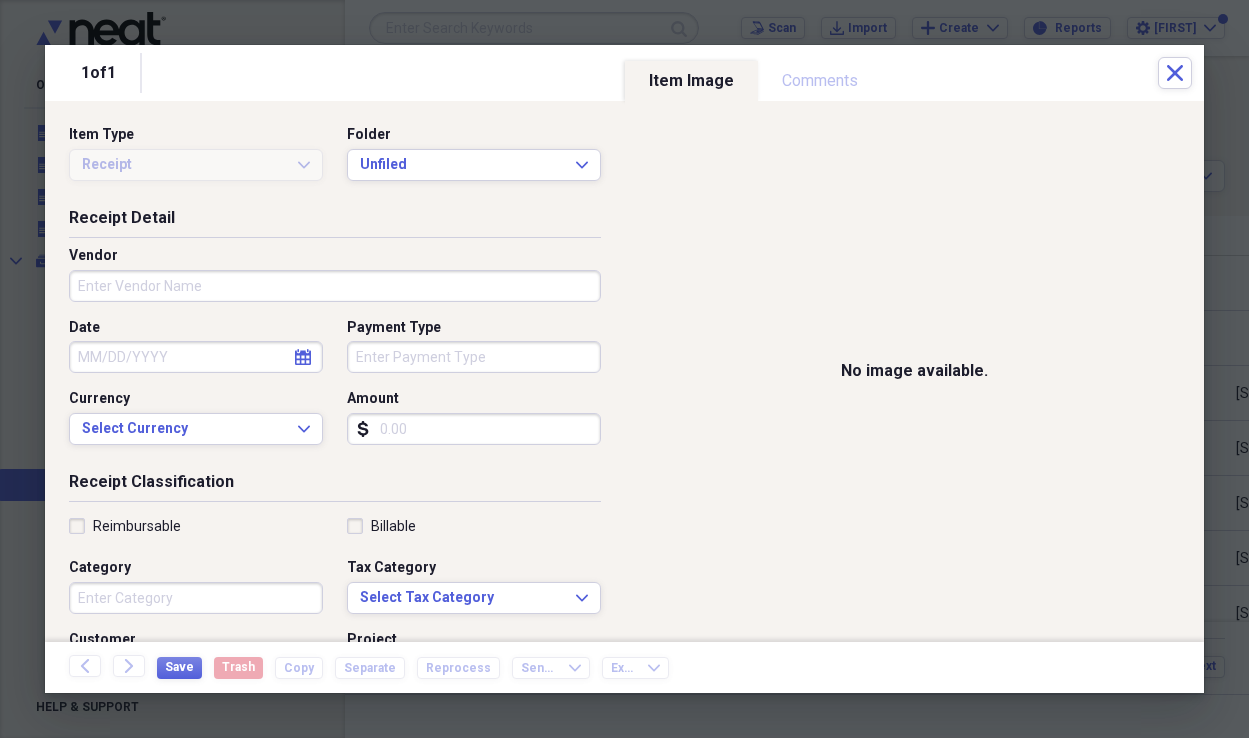 click on "Vendor" at bounding box center (335, 286) 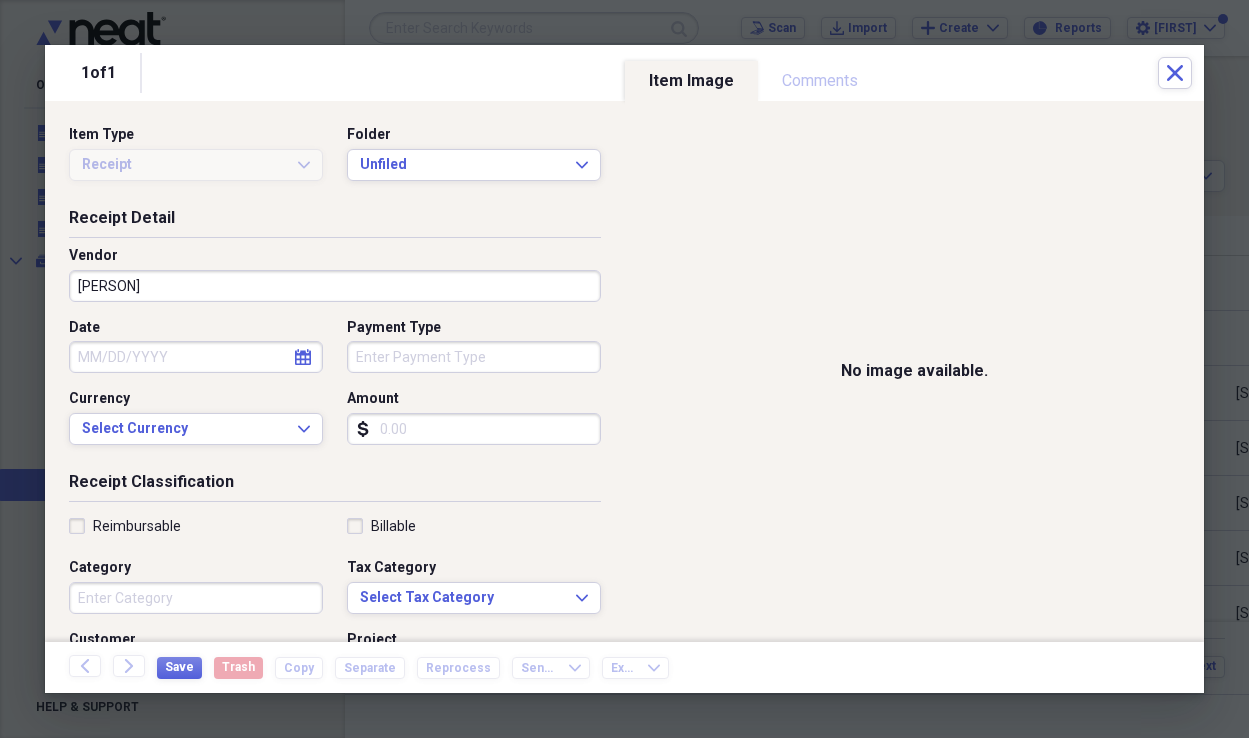 type on "[PERSON]" 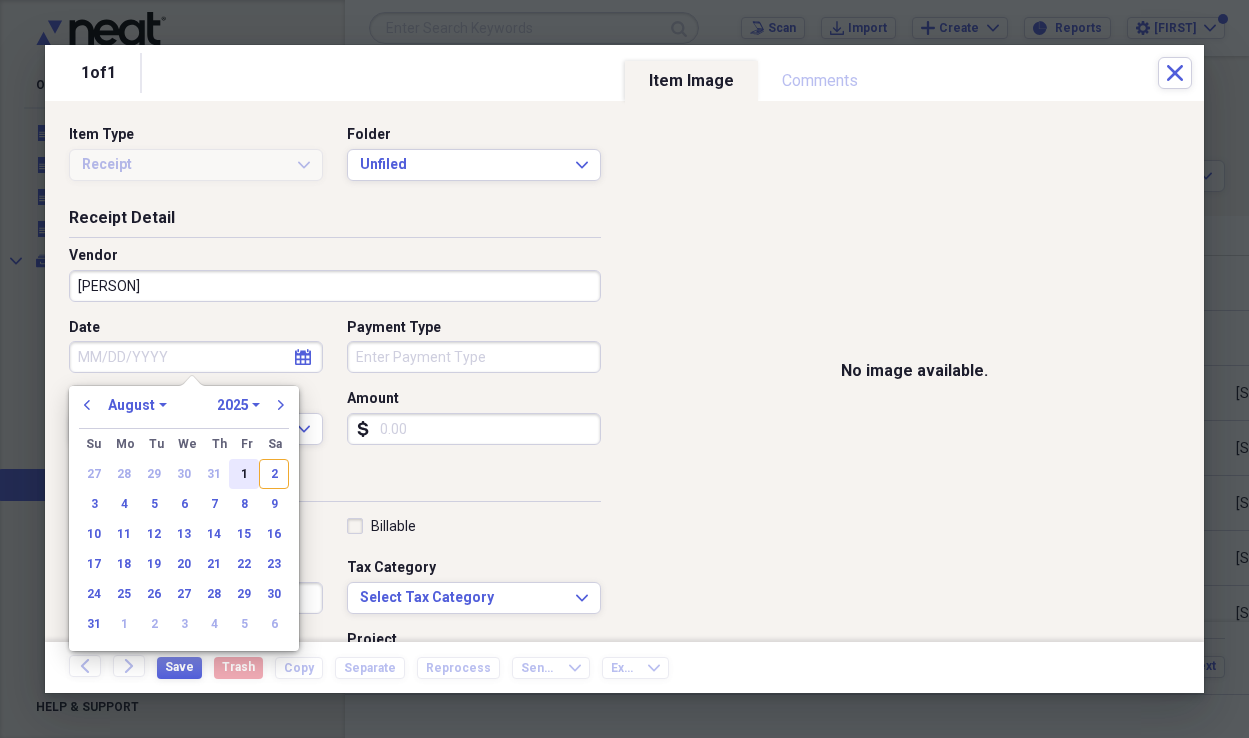 click on "1" at bounding box center (244, 474) 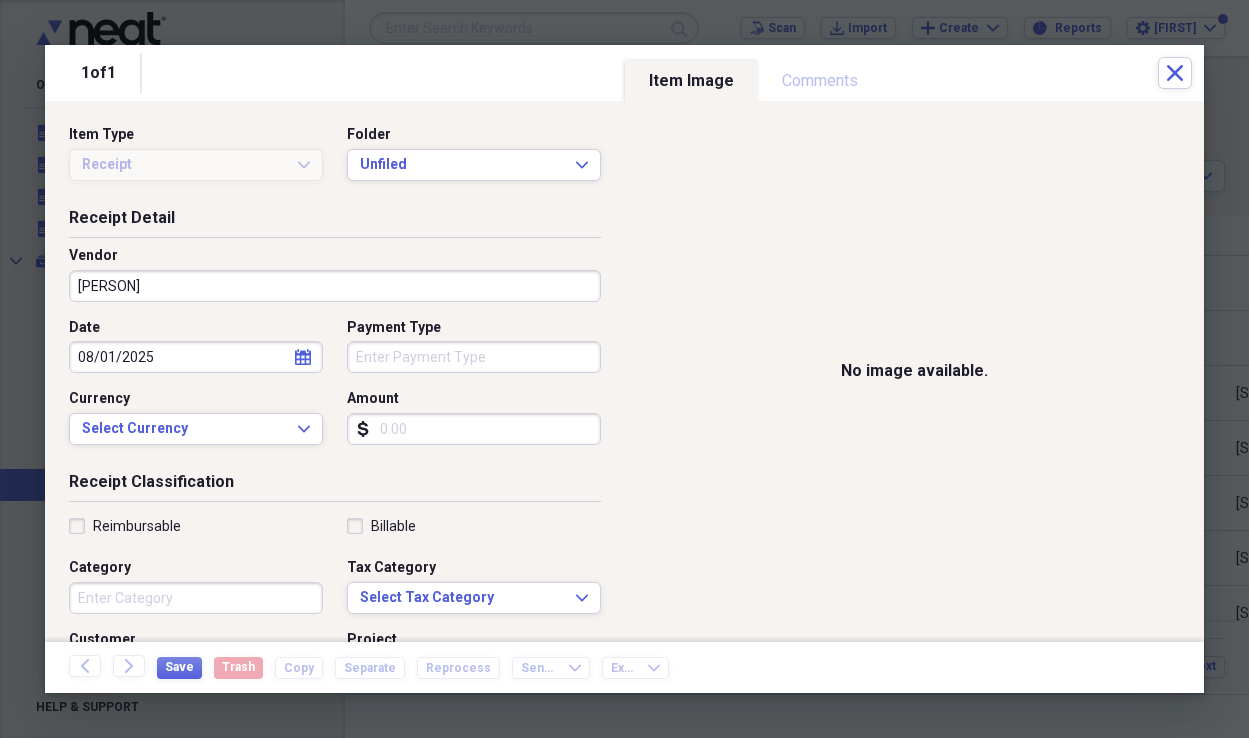click on "Payment Type" at bounding box center [474, 357] 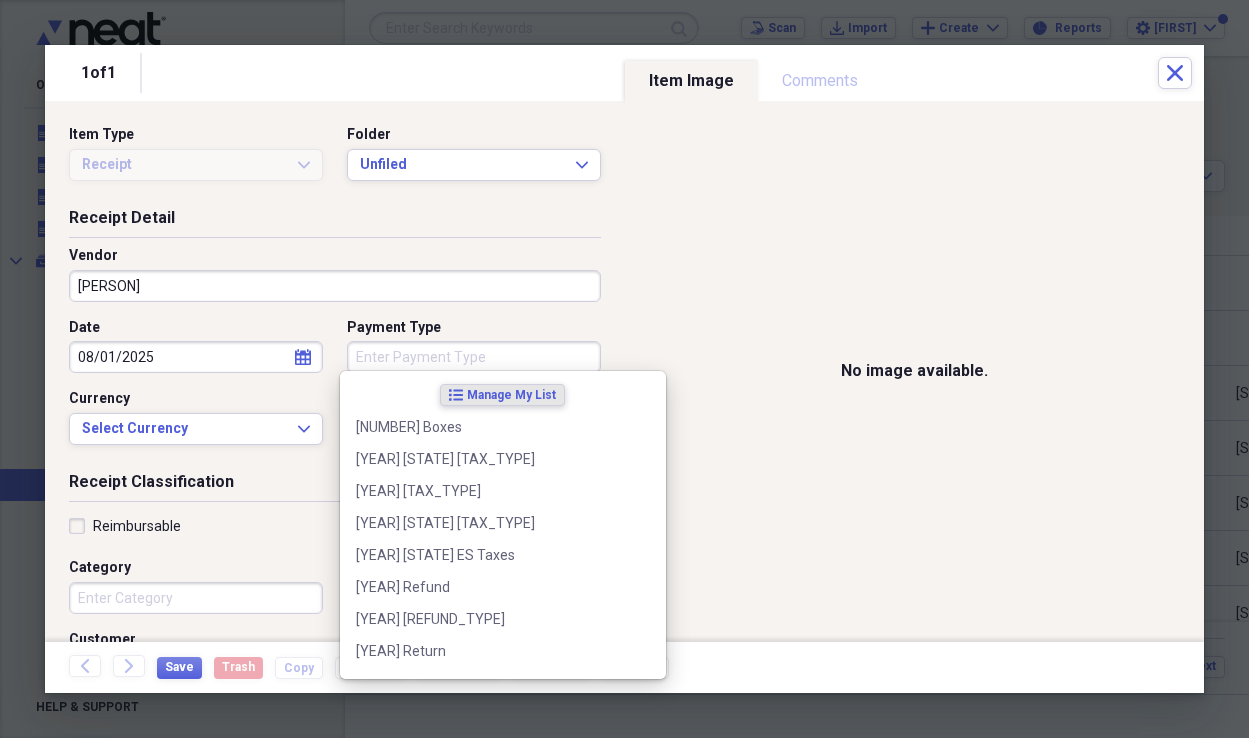 click on "Payment Type" at bounding box center (474, 357) 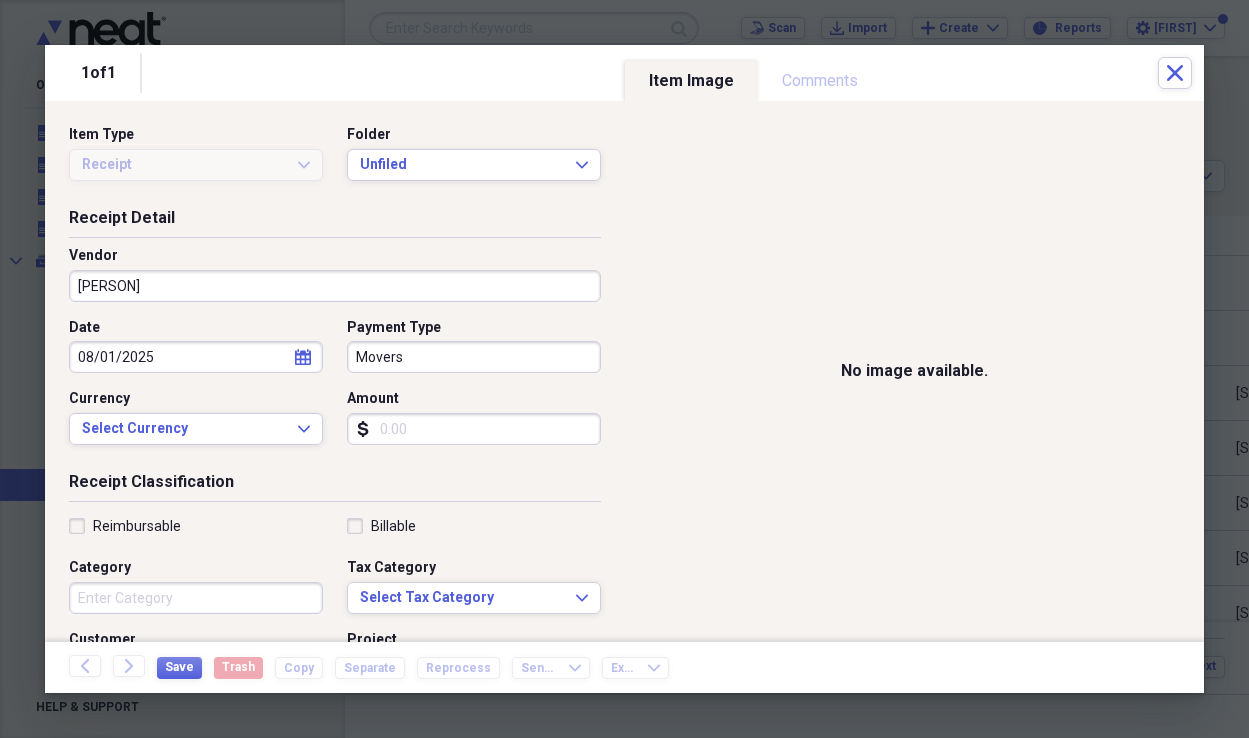 type on "Movers" 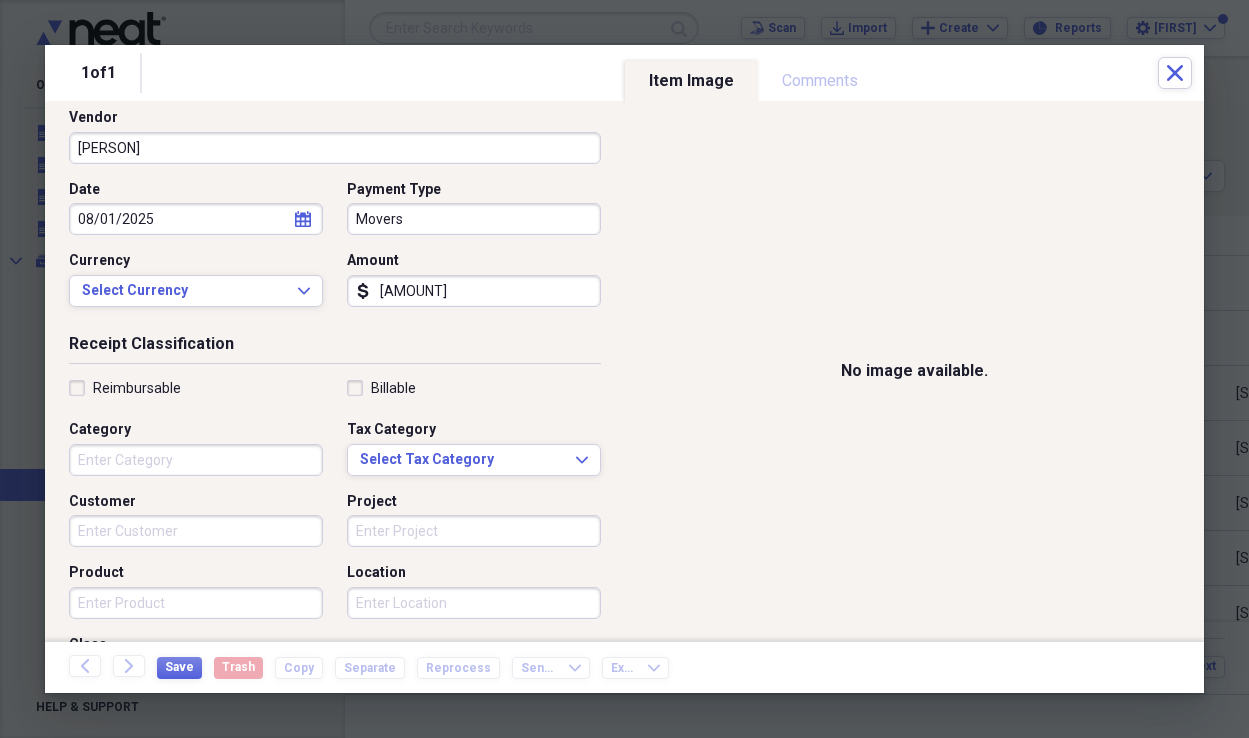 scroll, scrollTop: 140, scrollLeft: 0, axis: vertical 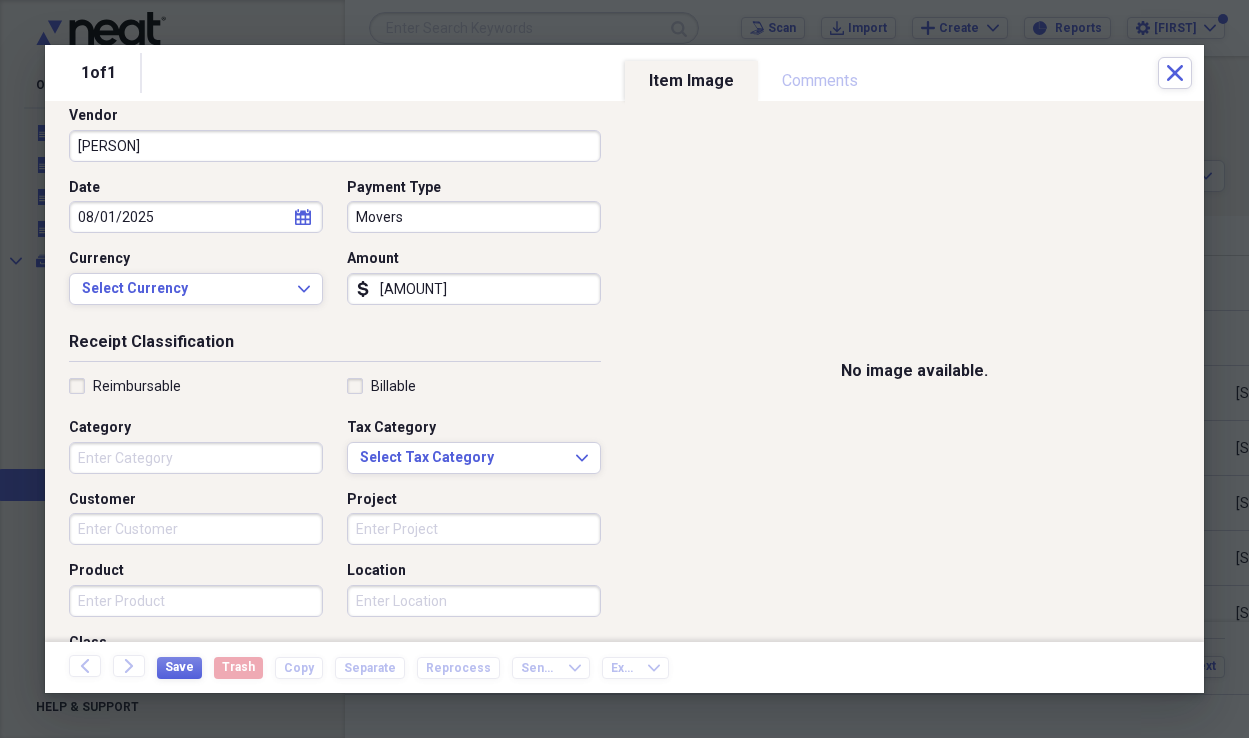 type on "[AMOUNT]" 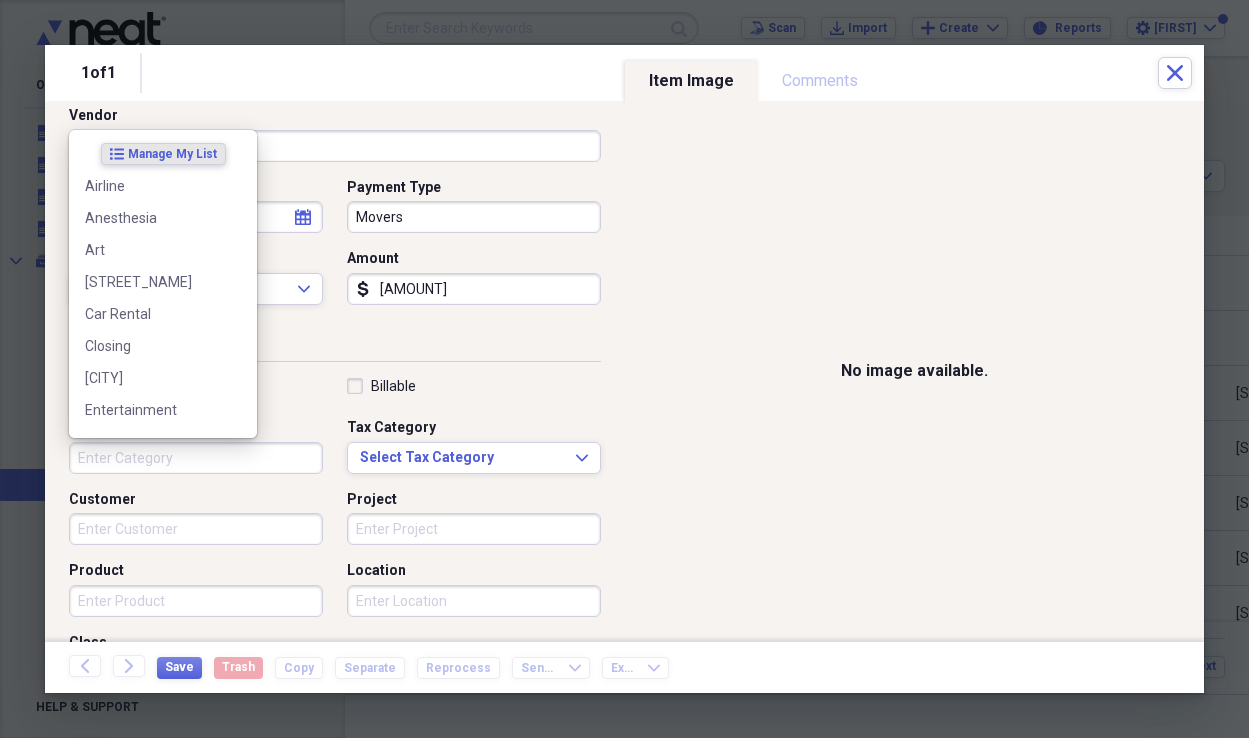 click on "Category" at bounding box center [196, 458] 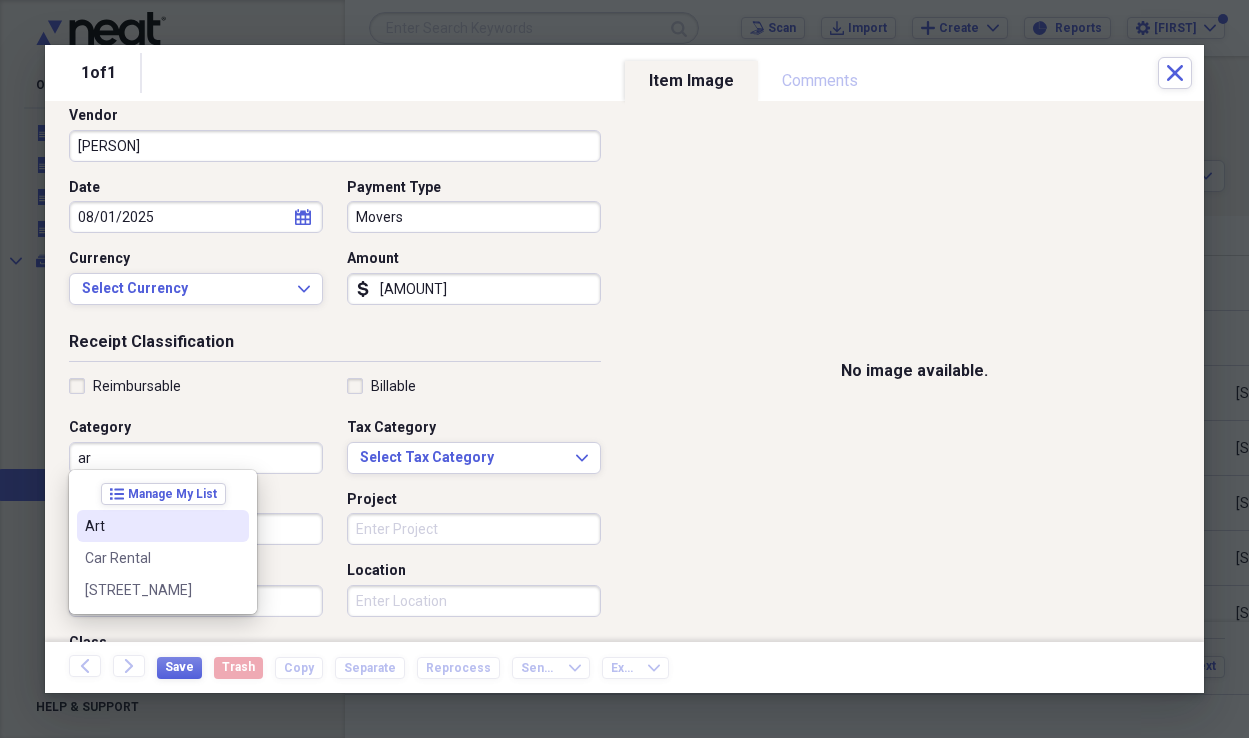 click on "Art" at bounding box center (151, 526) 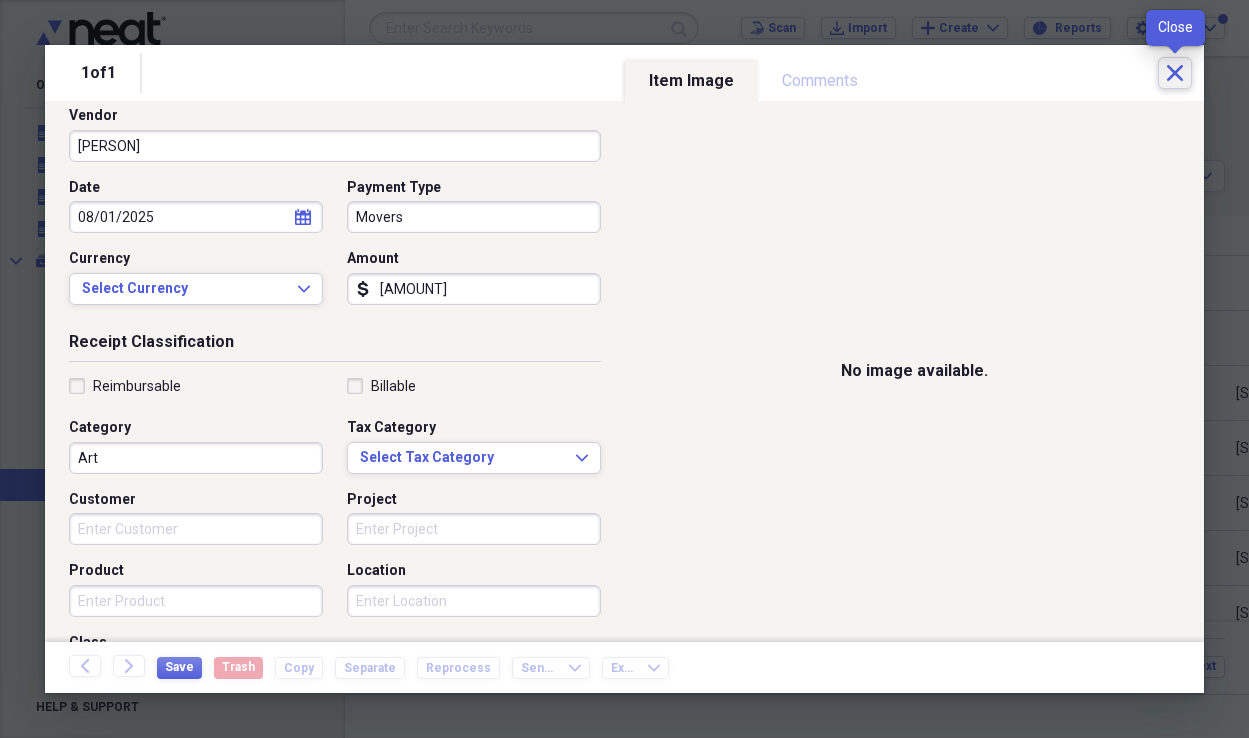 click 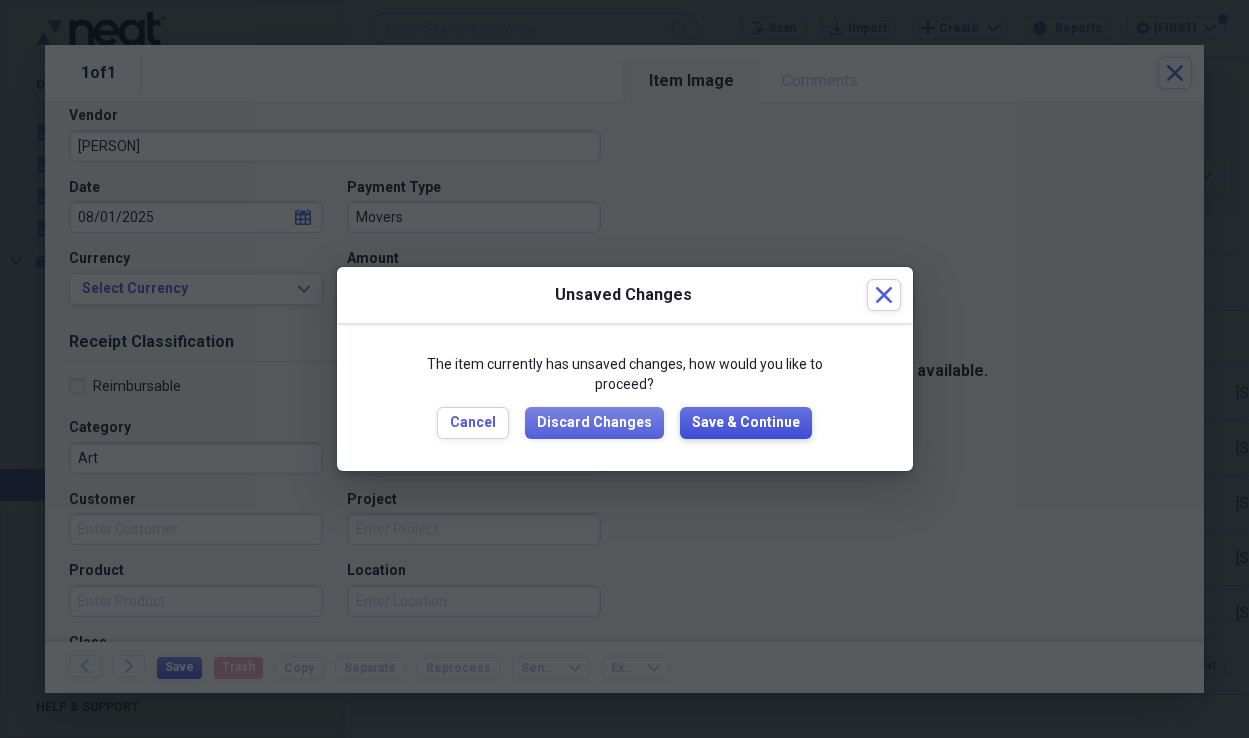 click on "Save & Continue" at bounding box center [746, 423] 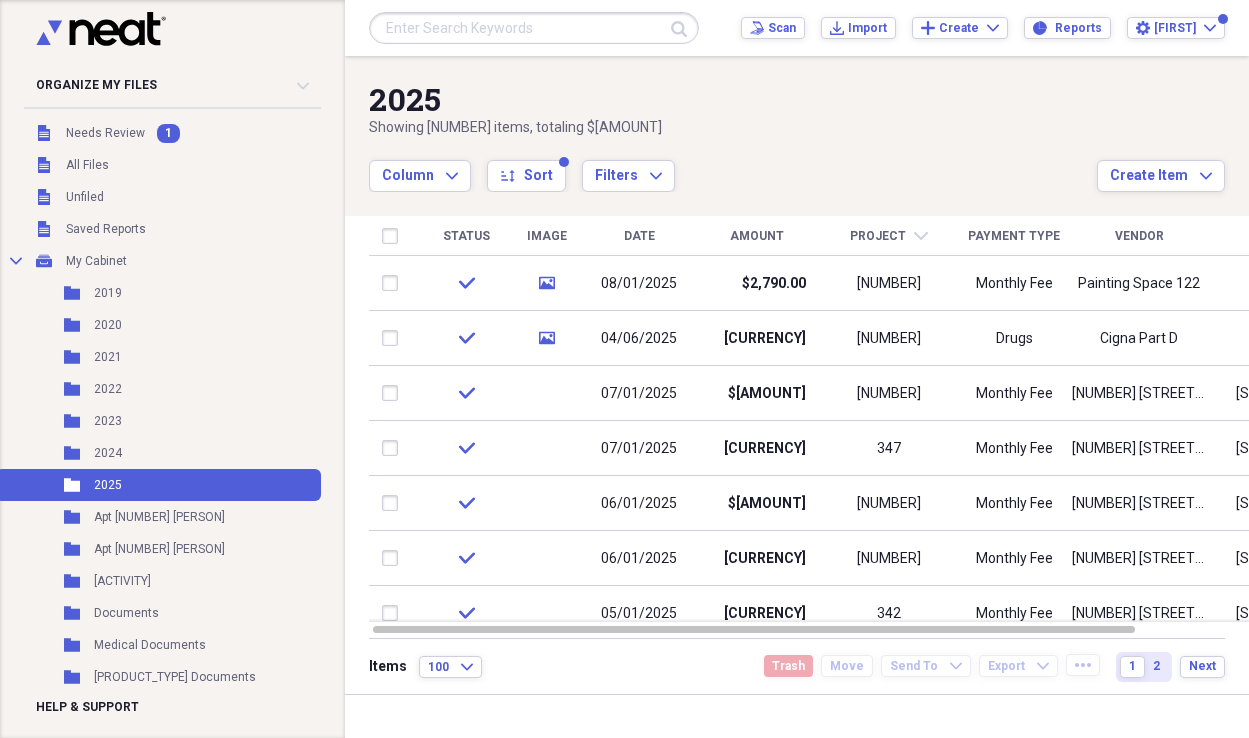 click on "Date" at bounding box center (639, 236) 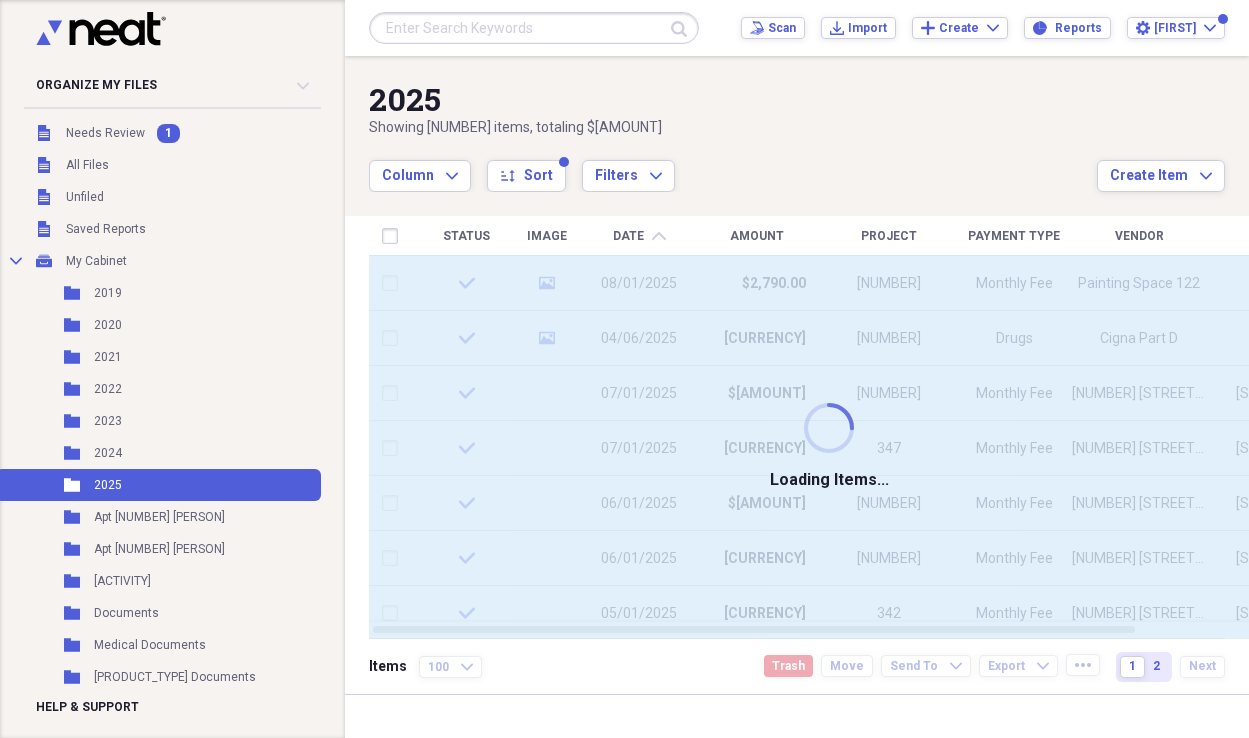 click 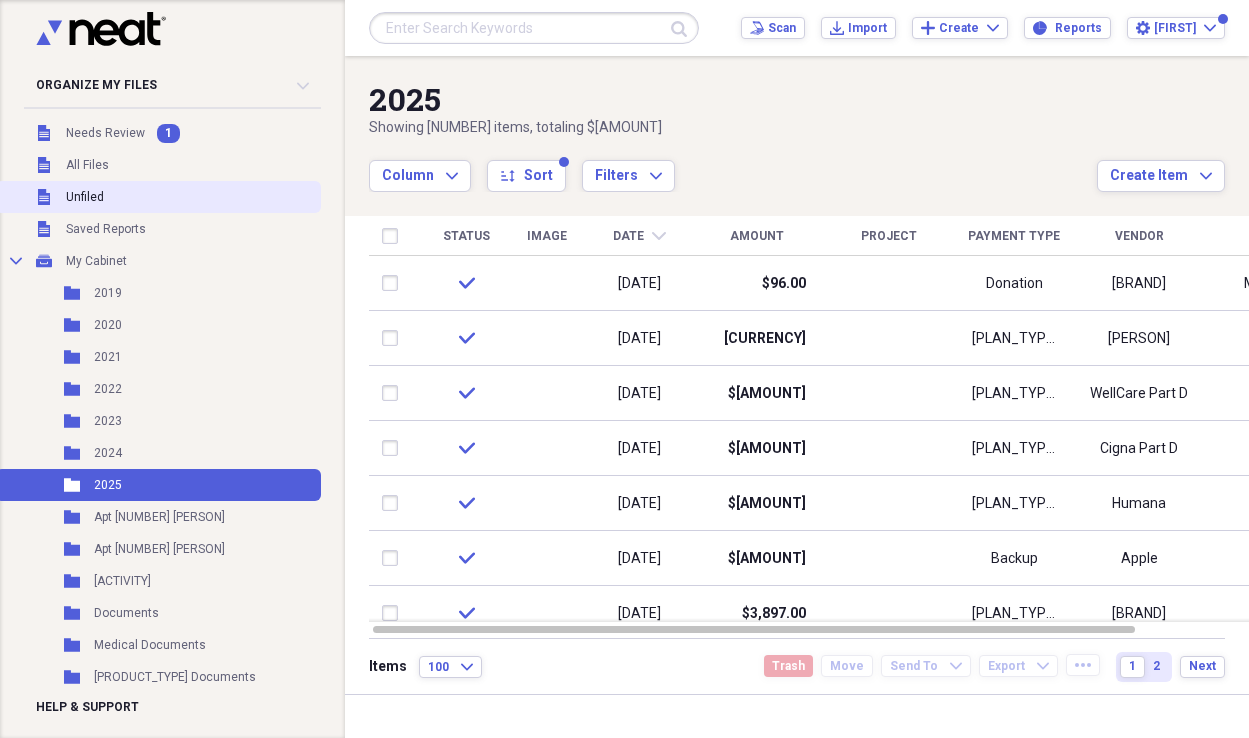 click on "Unfiled" at bounding box center [85, 197] 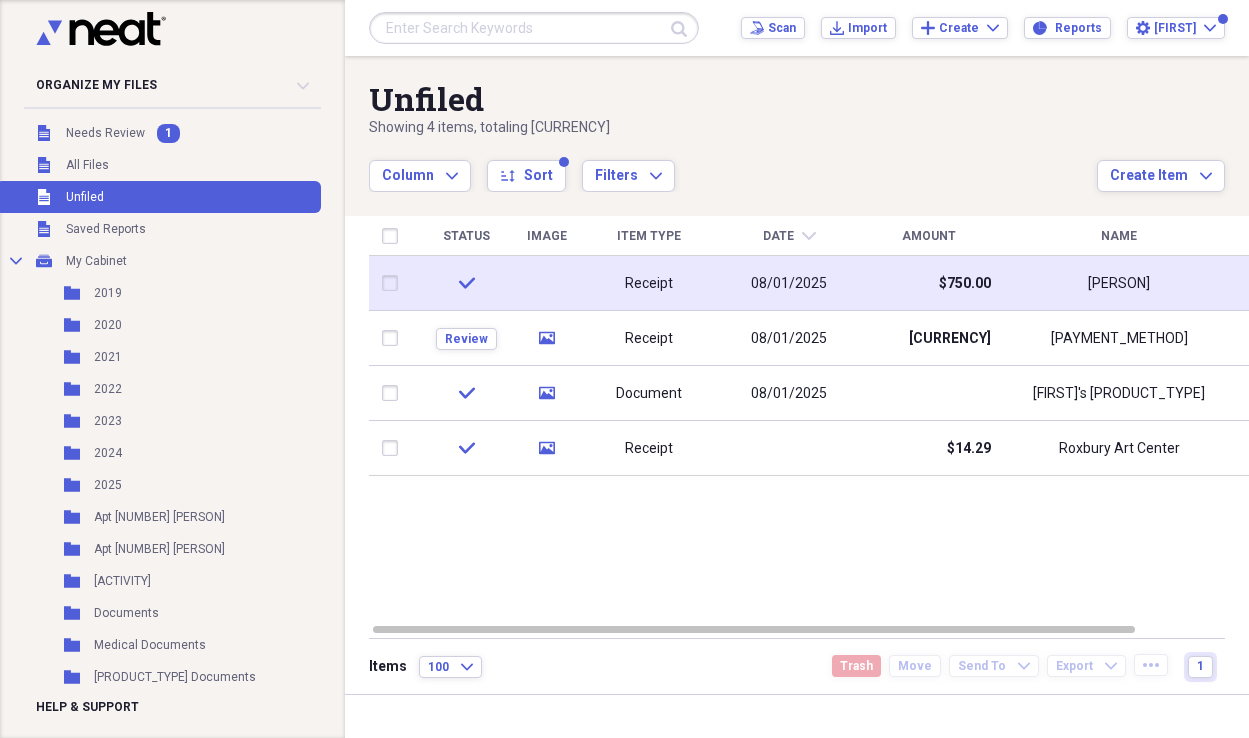 click at bounding box center (546, 283) 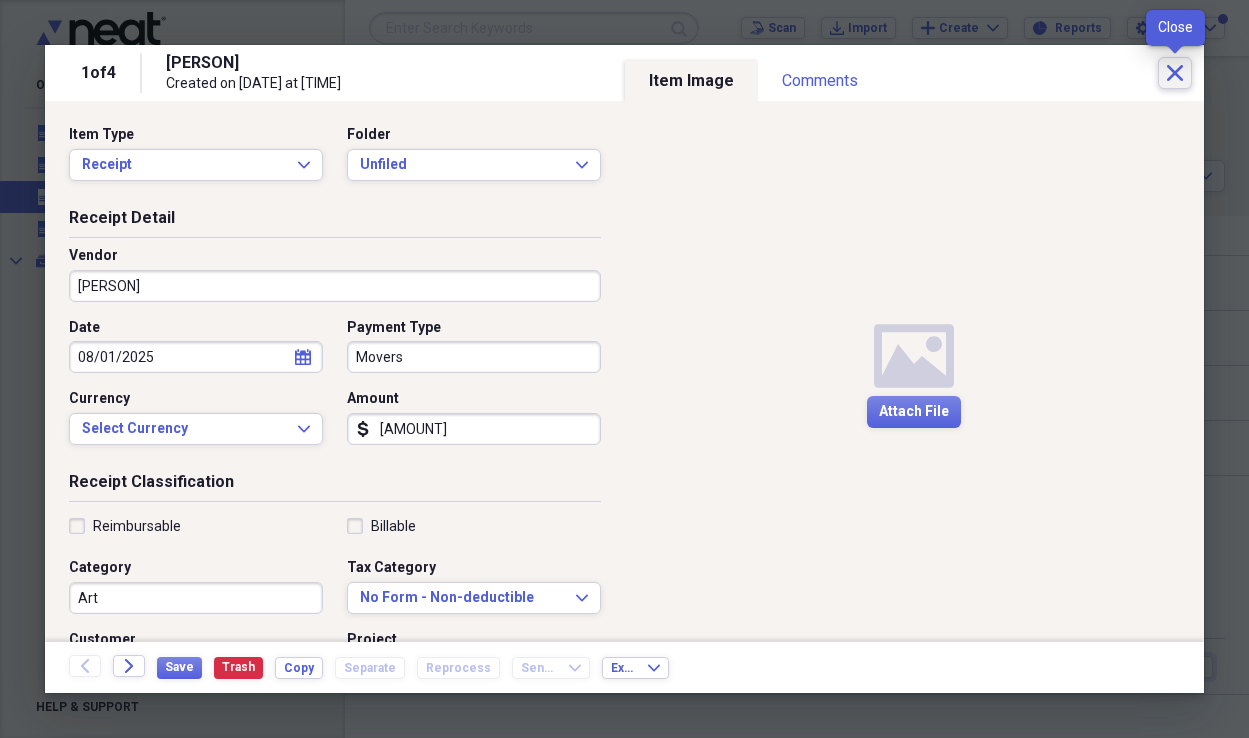 click 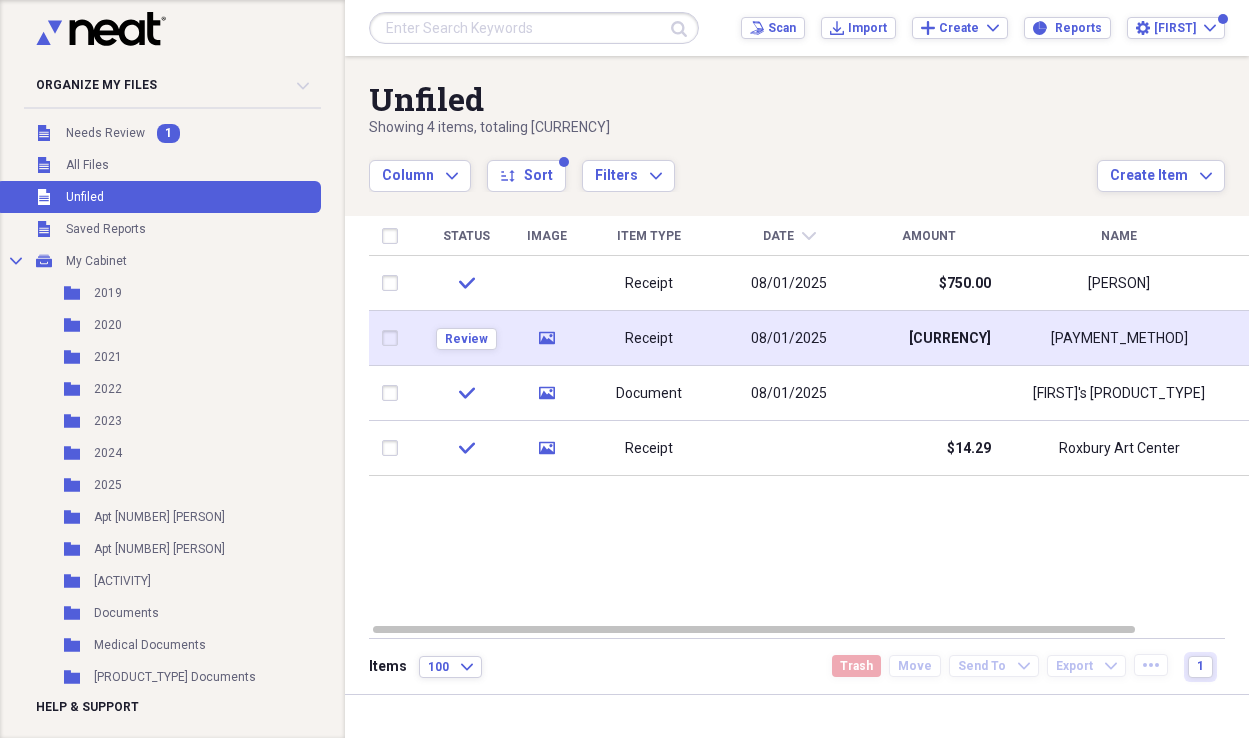 click on "[PAYMENT_METHOD]" at bounding box center [1119, 338] 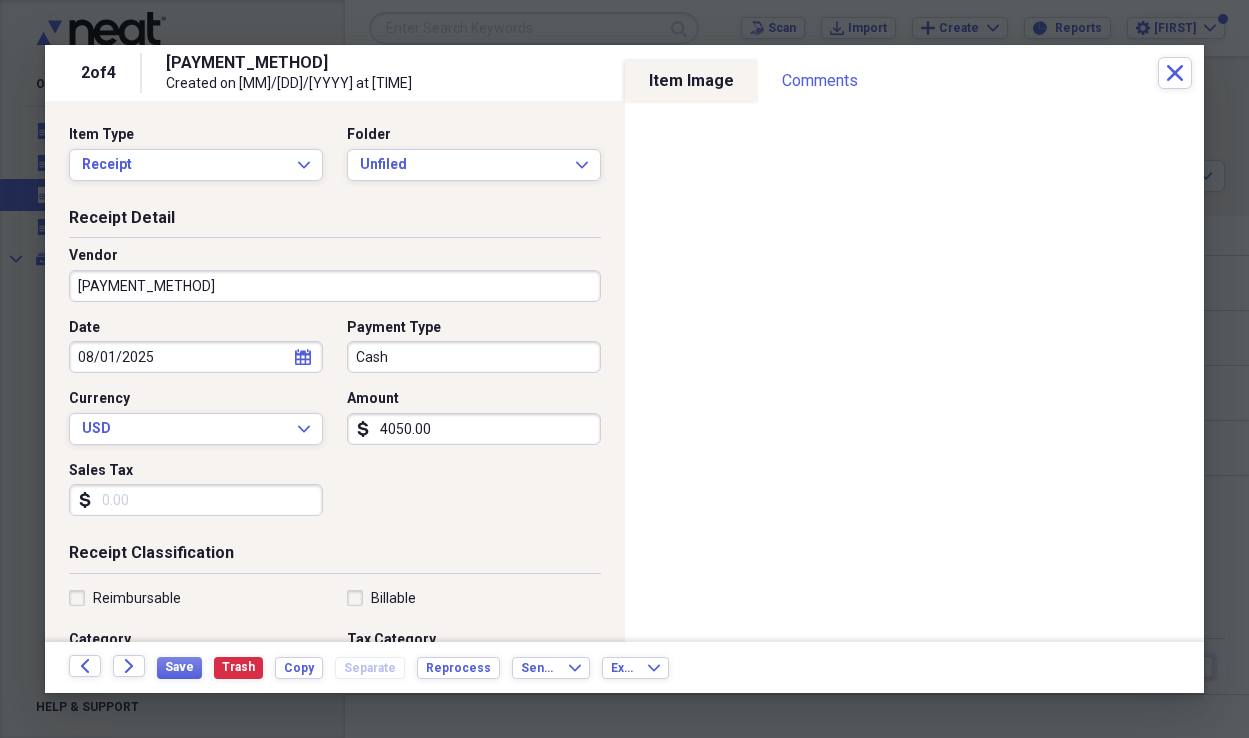 click on "[PAYMENT_METHOD]" at bounding box center (335, 286) 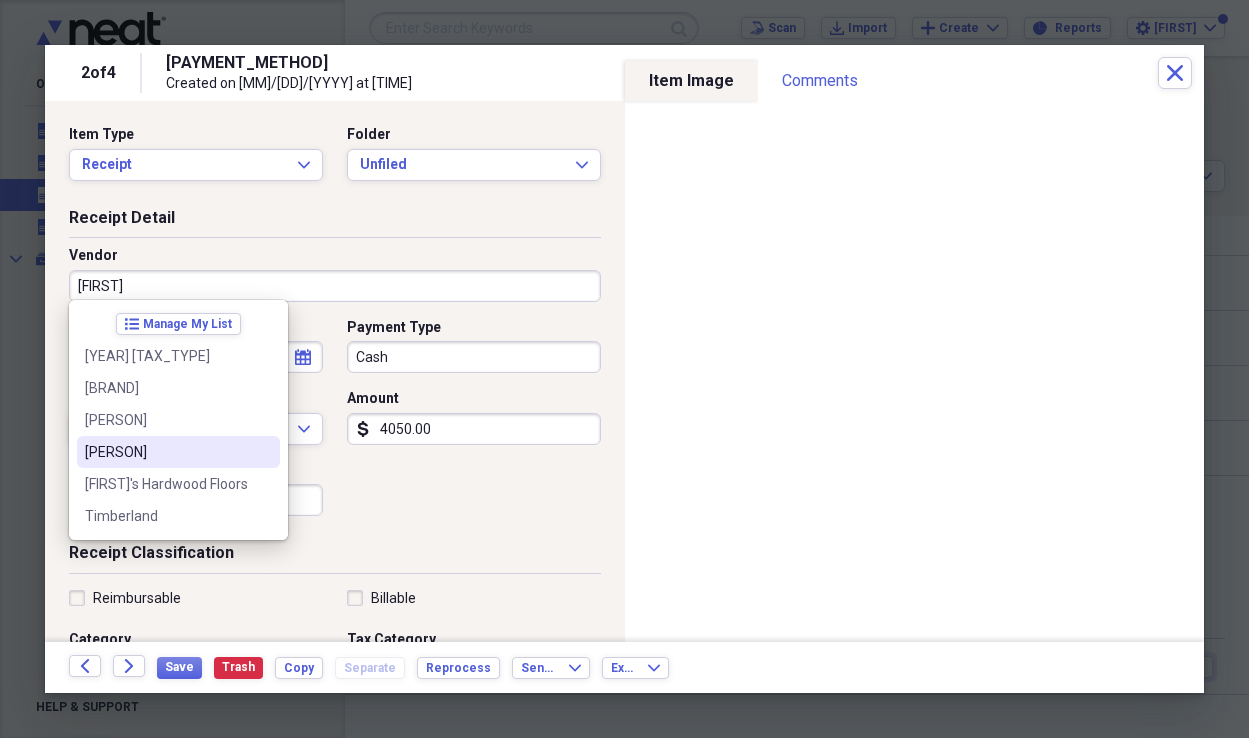 click on "[PERSON]" at bounding box center [166, 452] 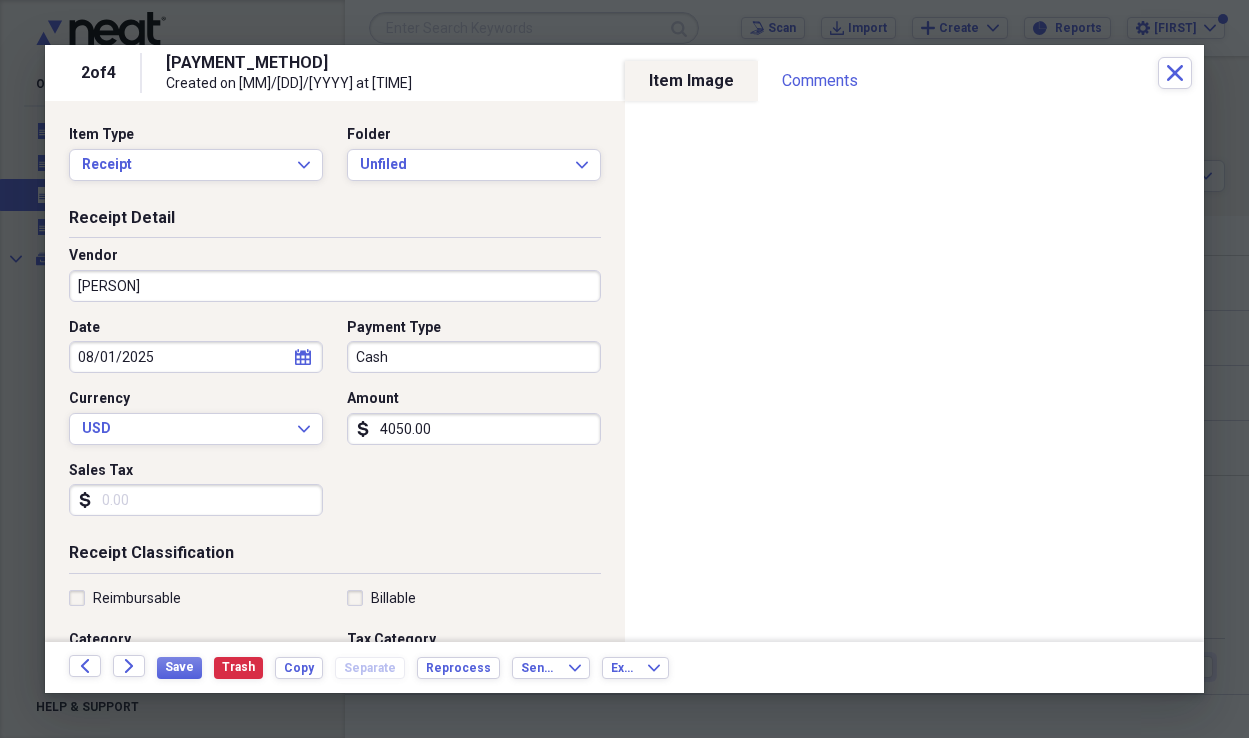 type on "Art" 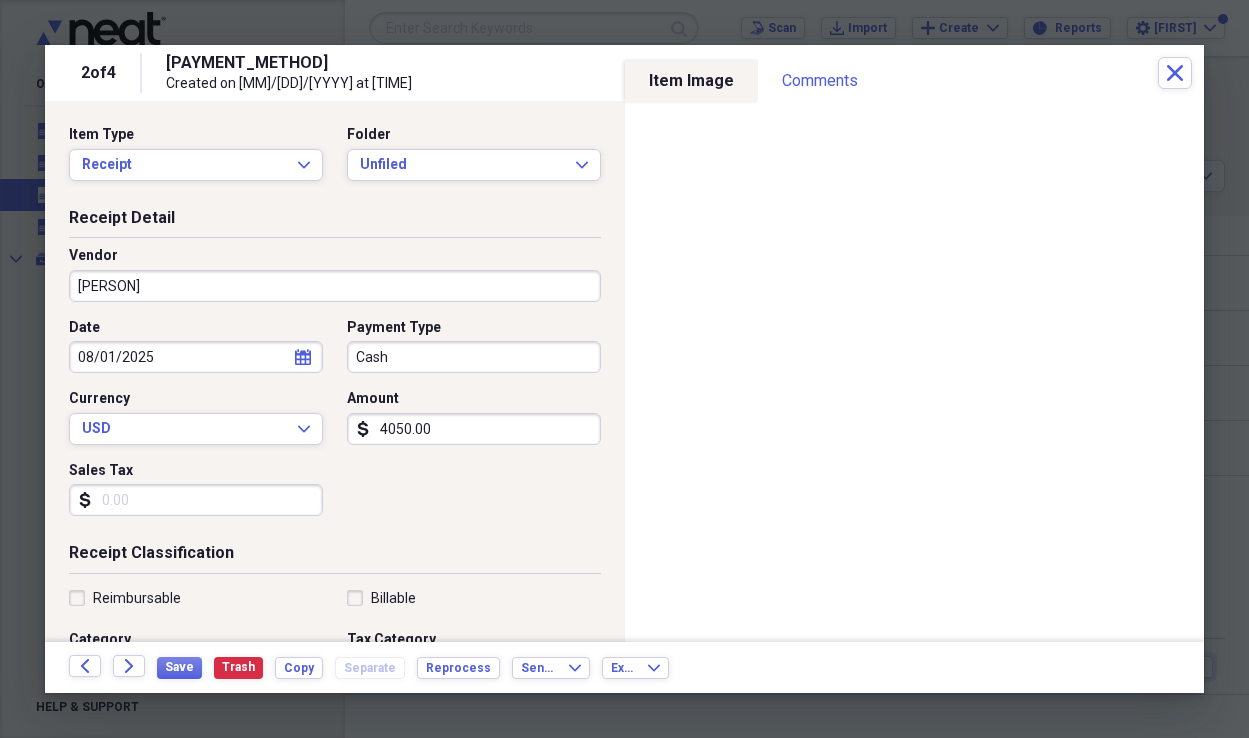 click on "Cash" at bounding box center [474, 357] 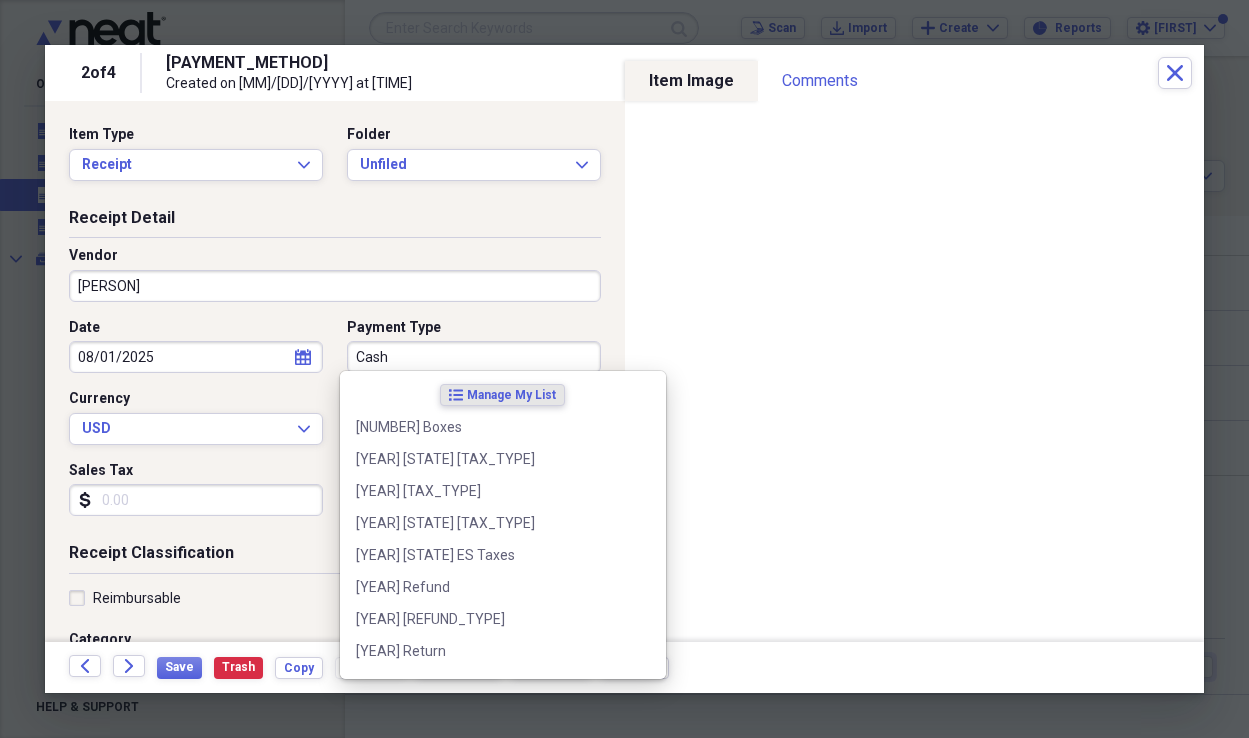 click on "Cash" at bounding box center (474, 357) 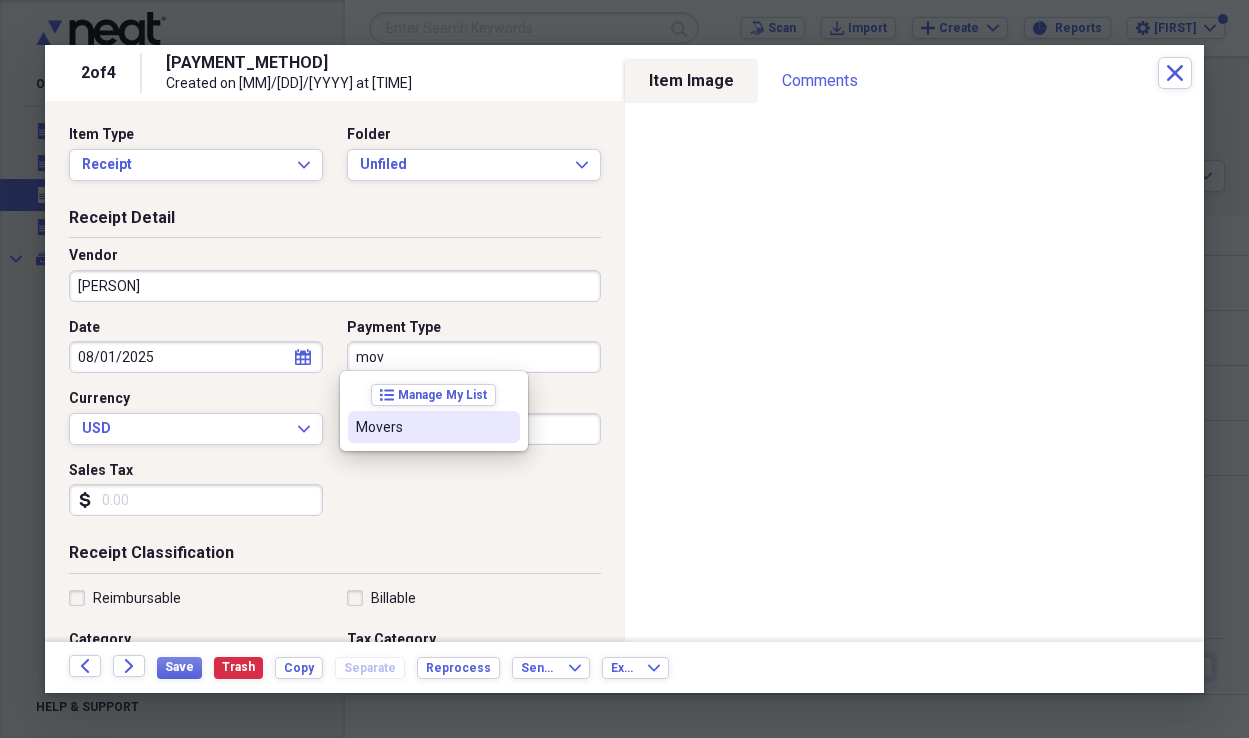 click on "Movers" at bounding box center (422, 427) 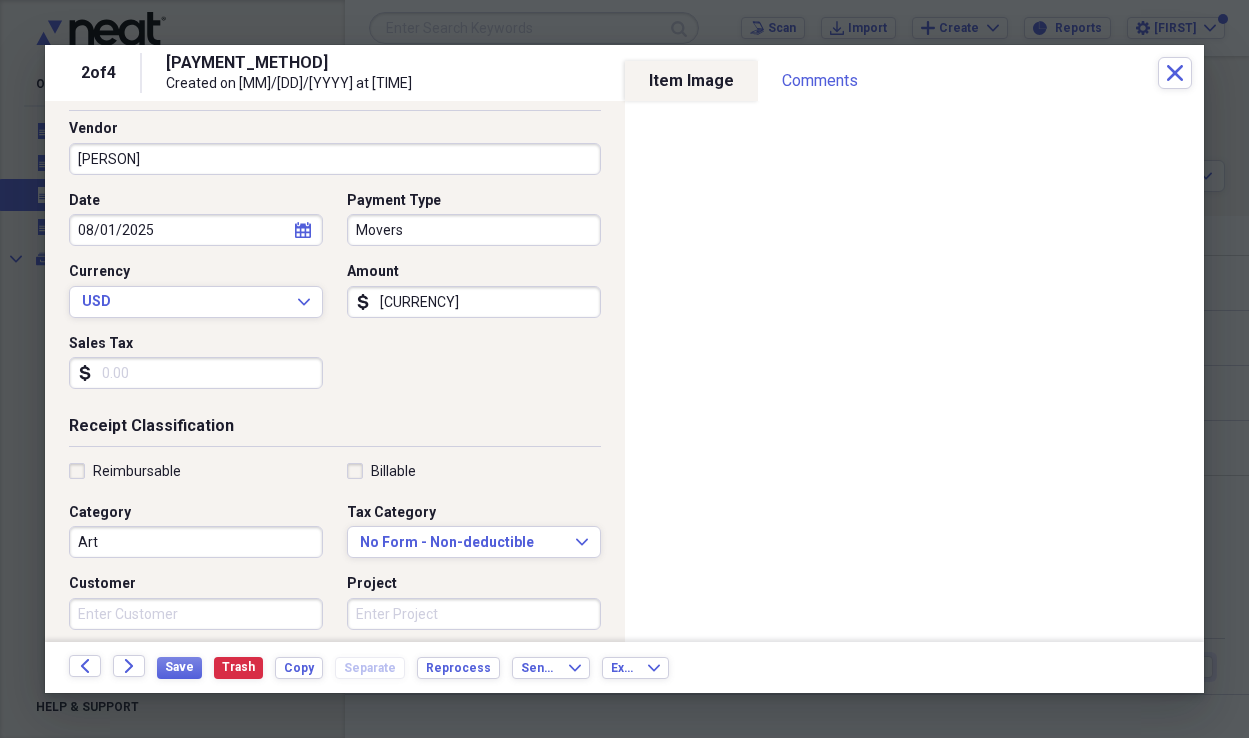 scroll, scrollTop: 0, scrollLeft: 0, axis: both 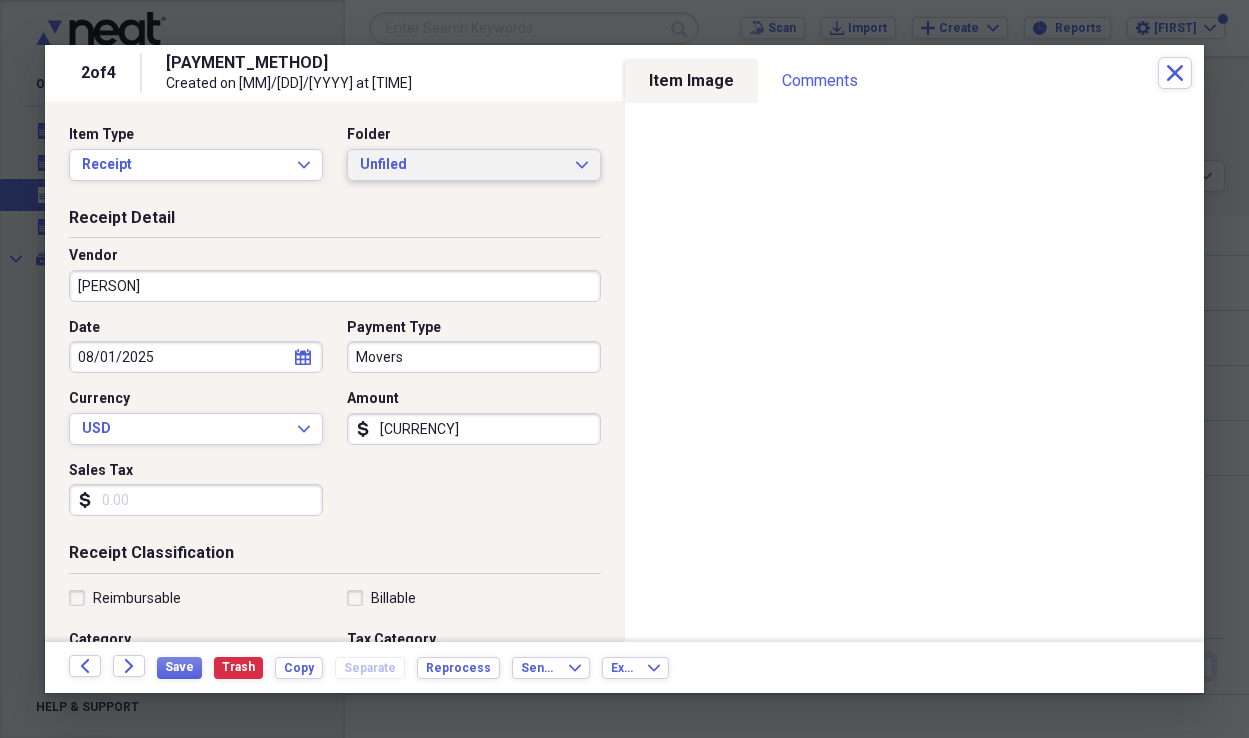type on "[CURRENCY]" 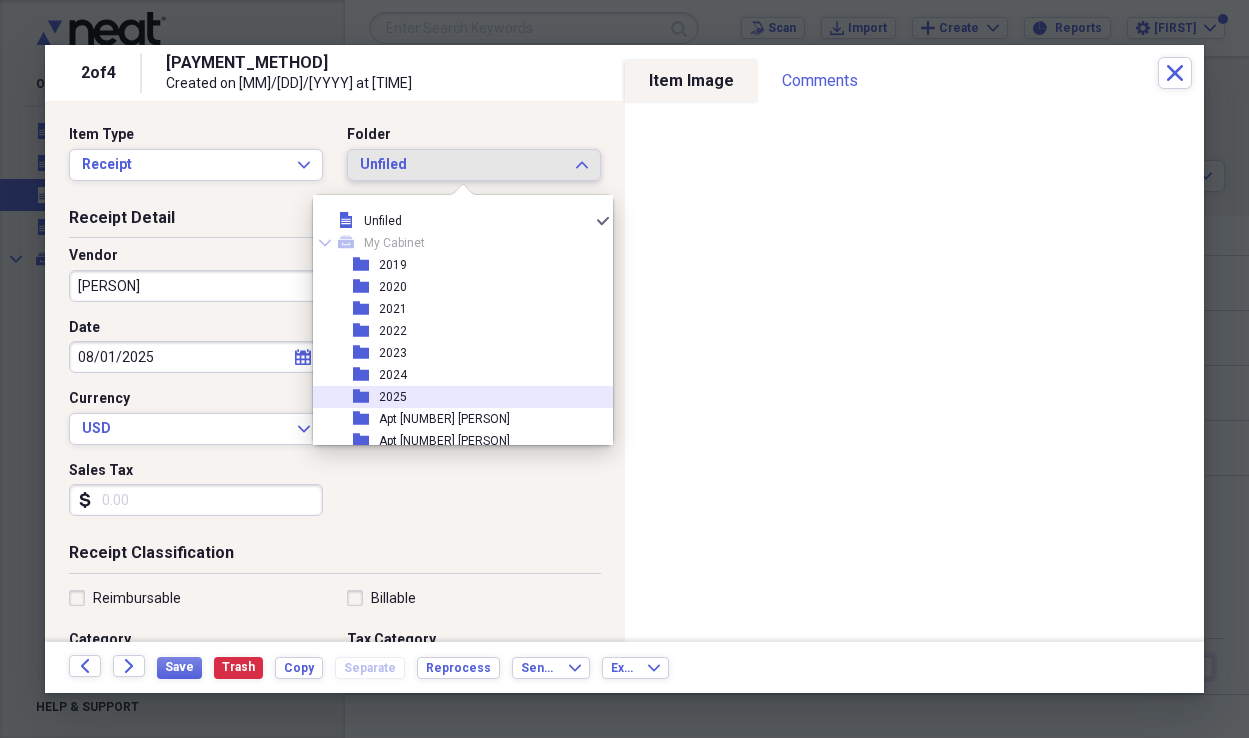 click on "2025" at bounding box center [393, 397] 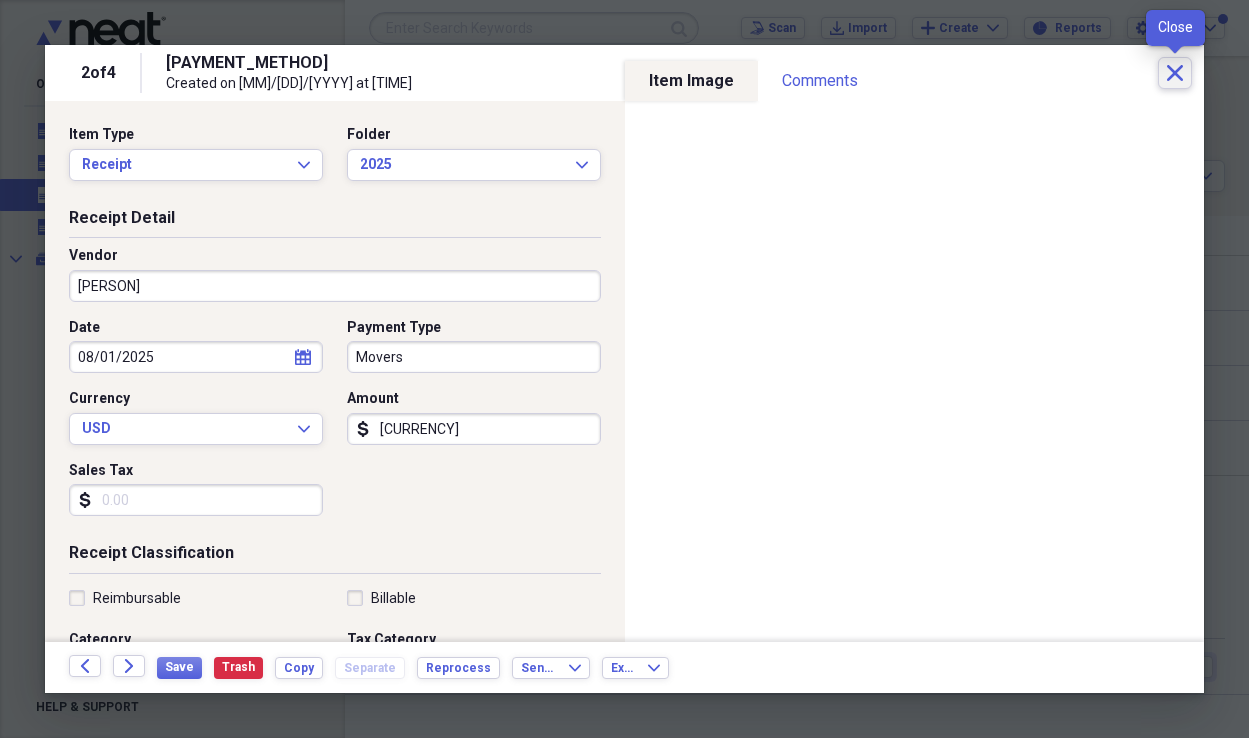 click on "Close" 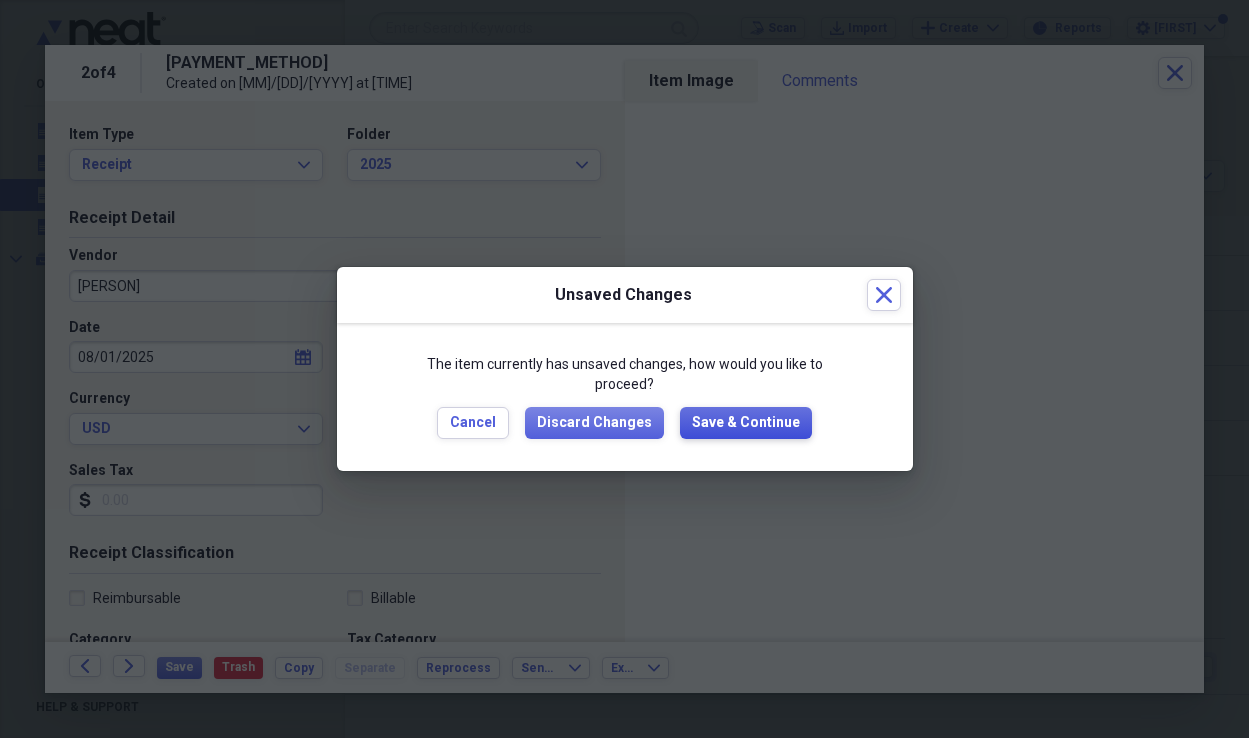 click on "Save & Continue" at bounding box center (746, 423) 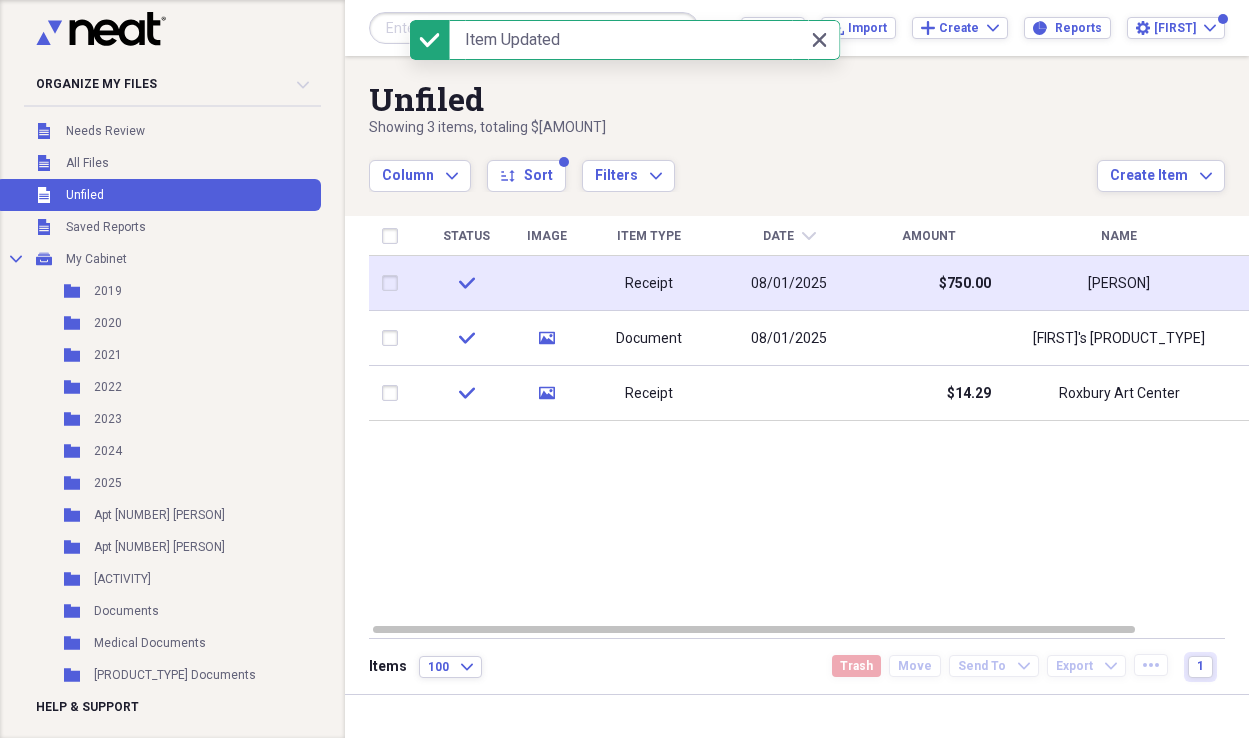 click on "08/01/2025" at bounding box center [789, 284] 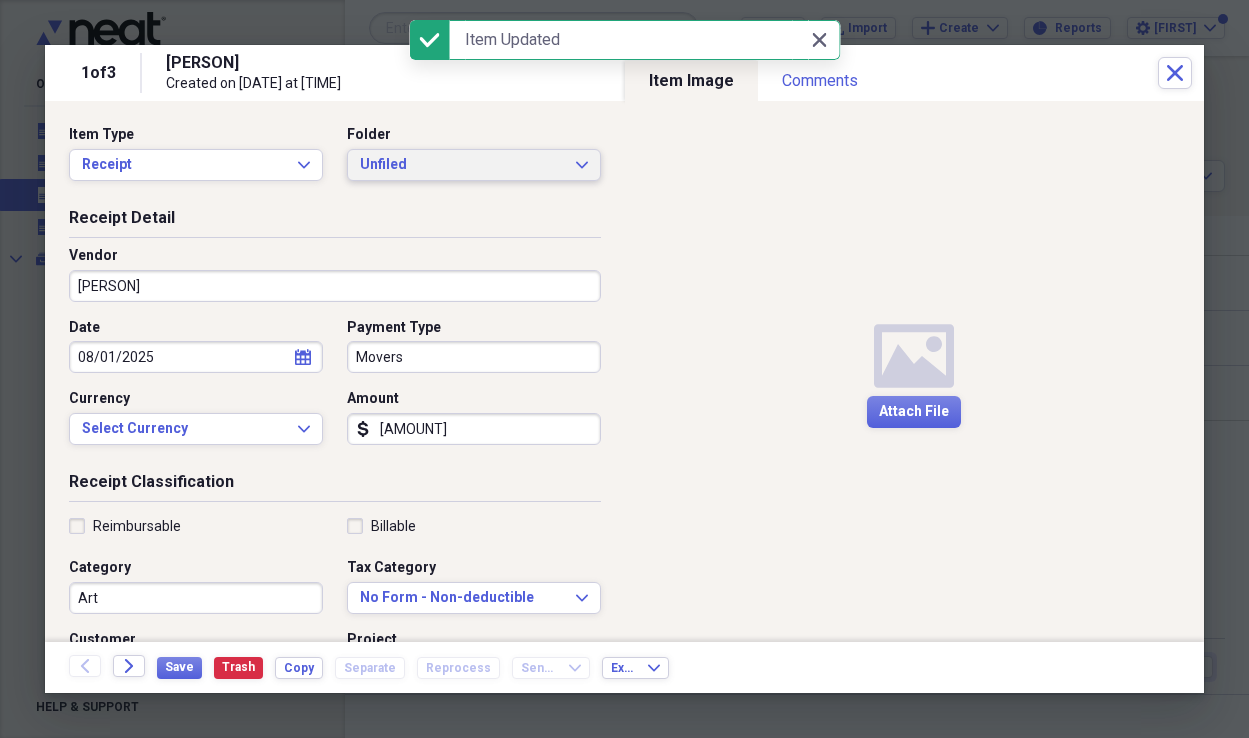 click on "Unfiled" at bounding box center (462, 165) 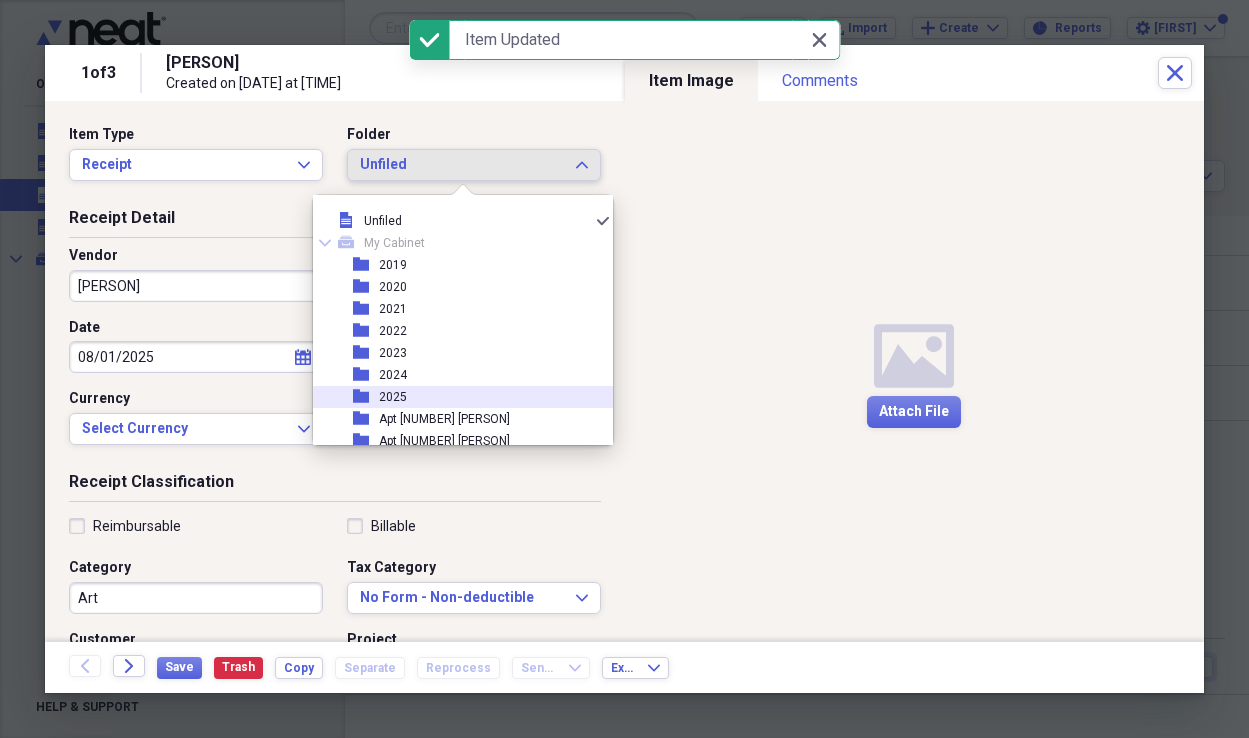 click on "2025" at bounding box center [393, 397] 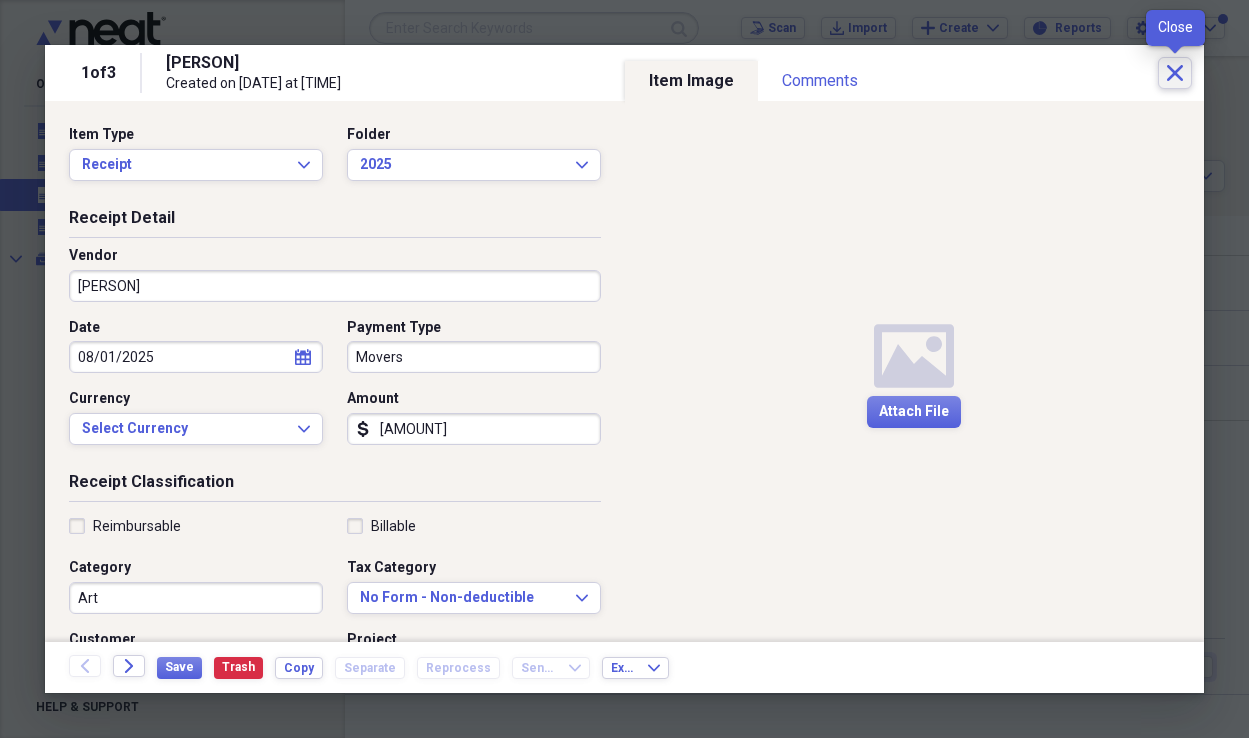 click on "Close" 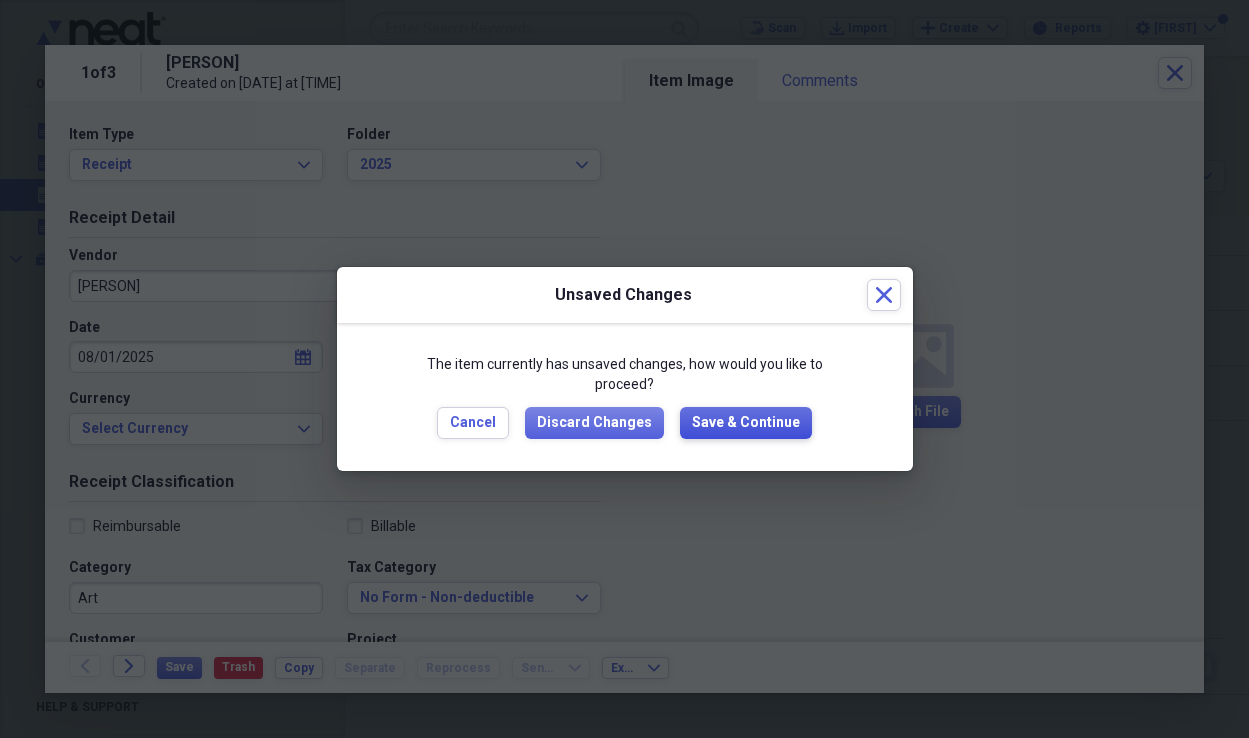 click on "Save & Continue" at bounding box center [746, 423] 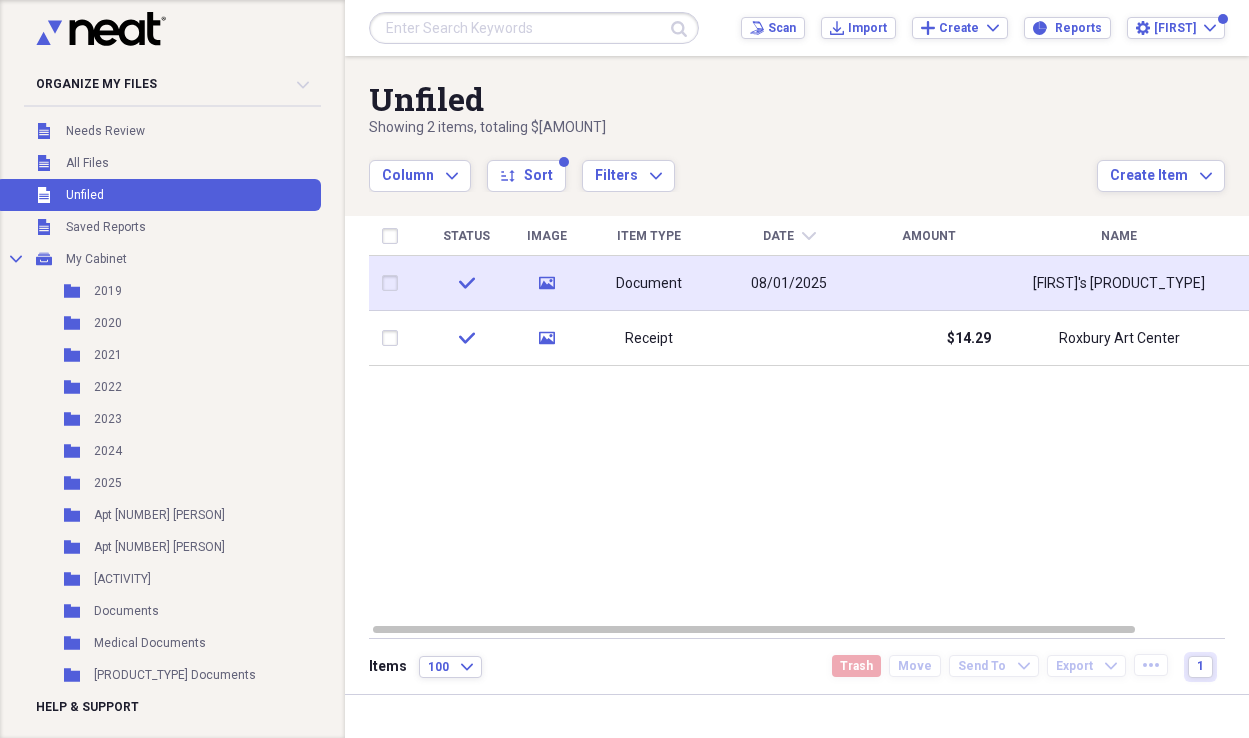 click on "08/01/2025" at bounding box center [789, 284] 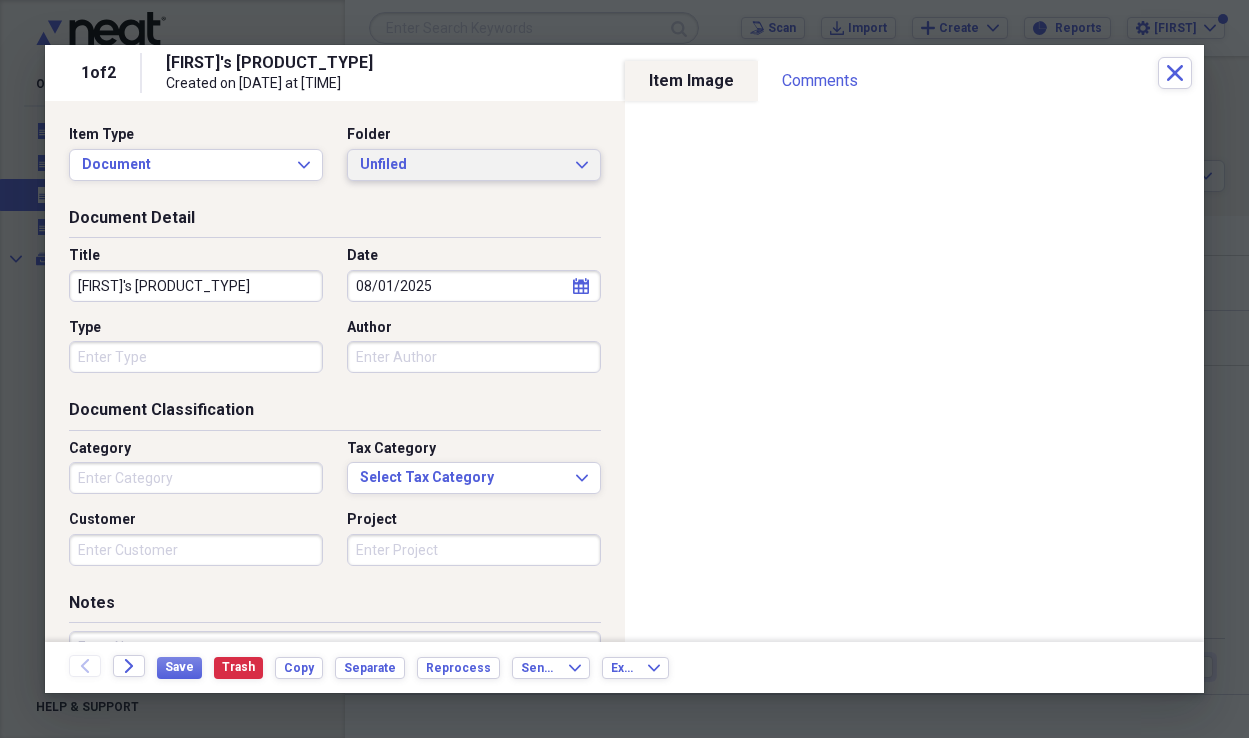 click on "Unfiled" at bounding box center [462, 165] 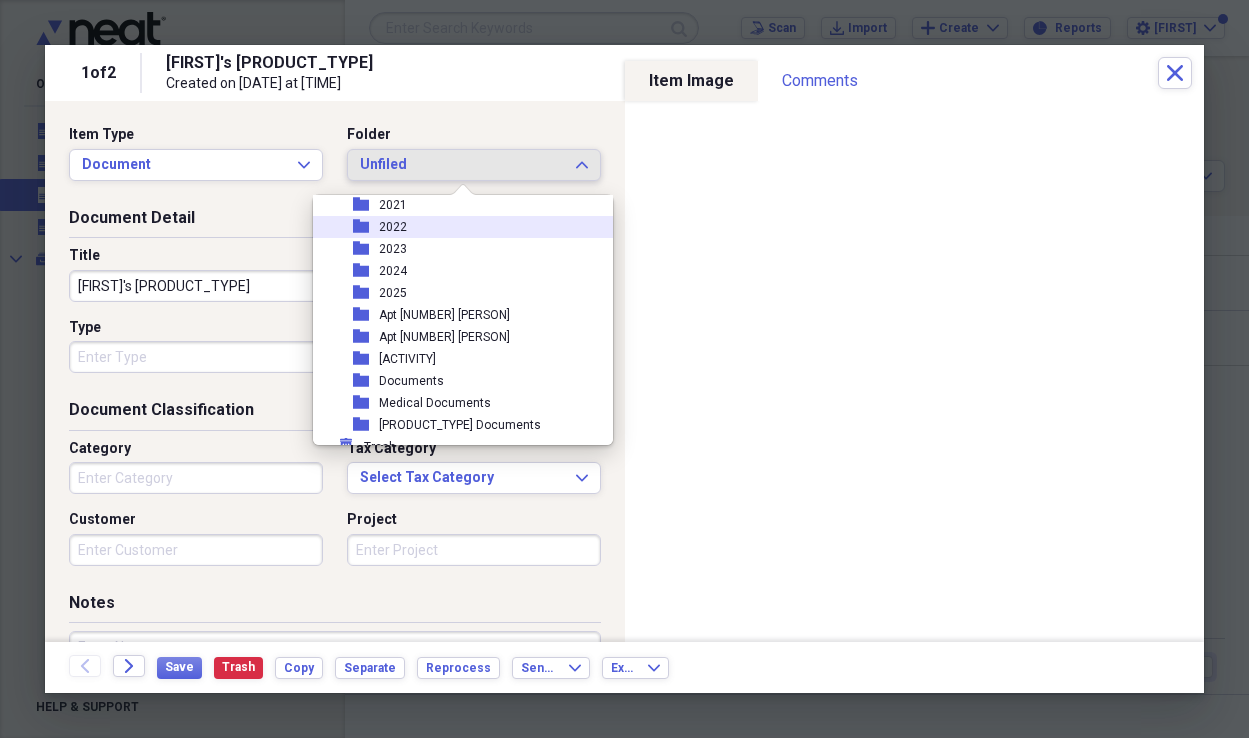 scroll, scrollTop: 117, scrollLeft: 0, axis: vertical 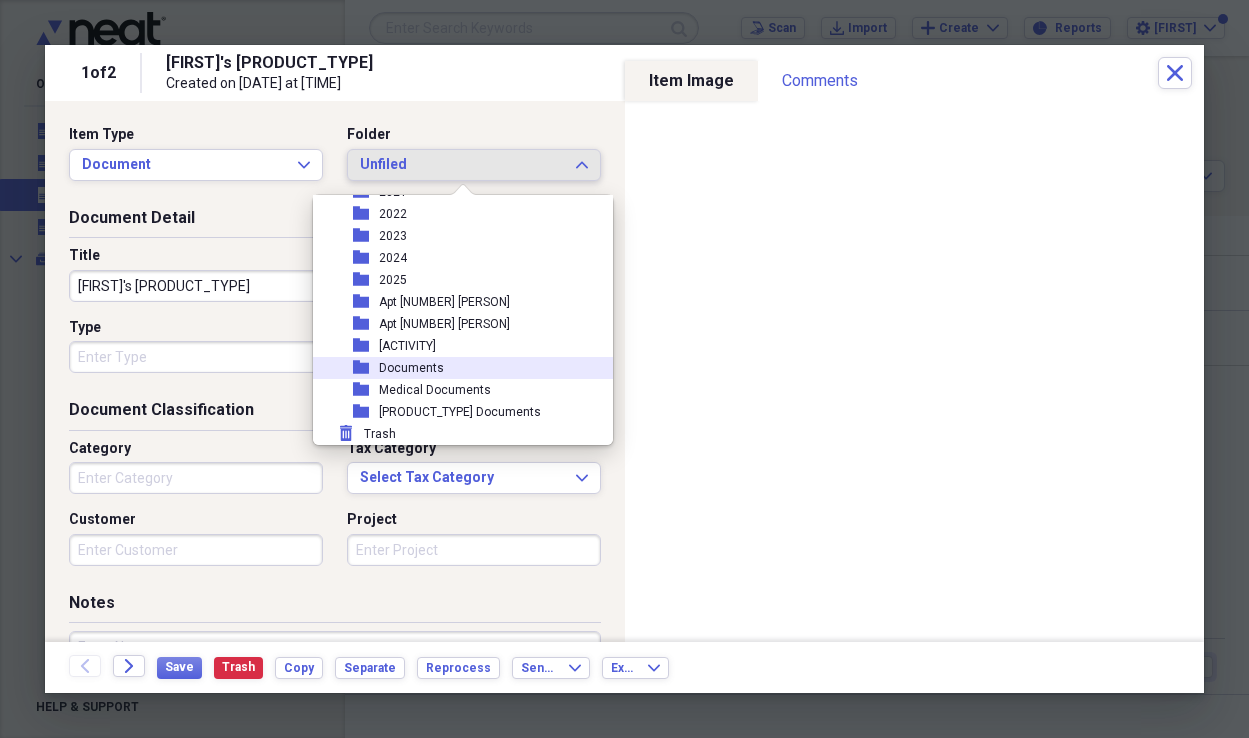 click on "folder Documents" at bounding box center (455, 368) 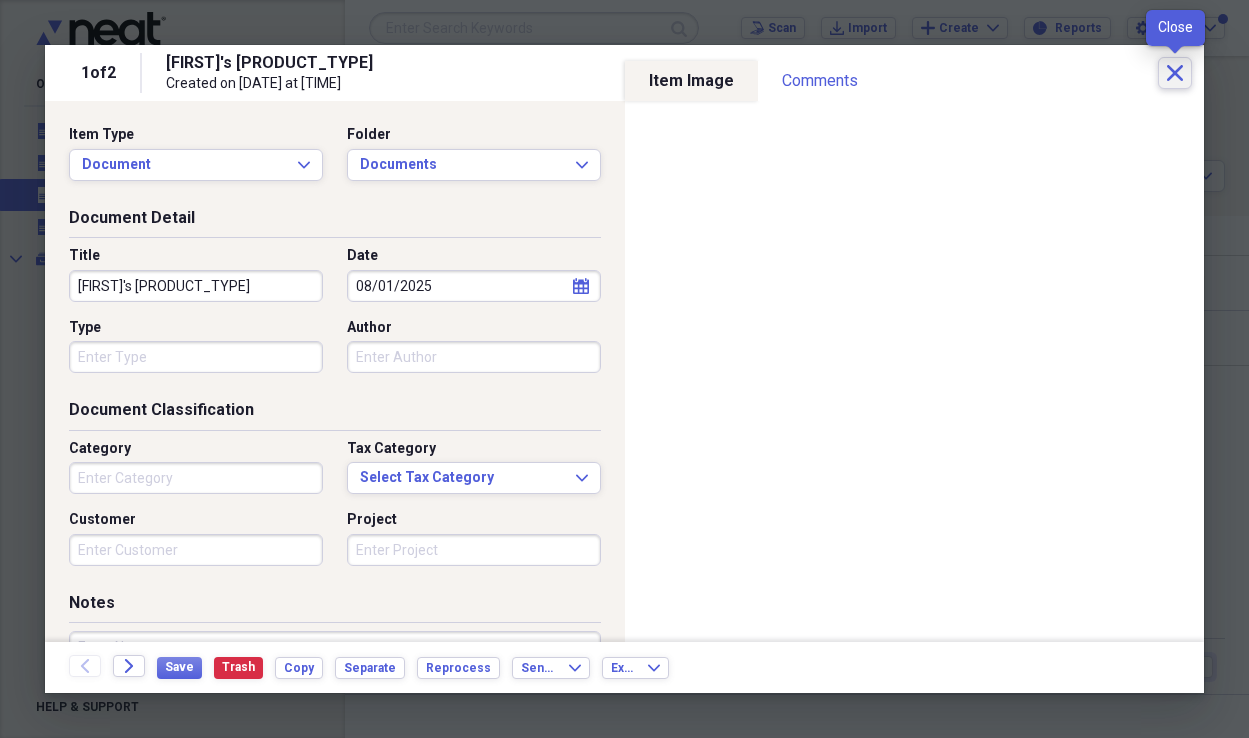 click on "Close" 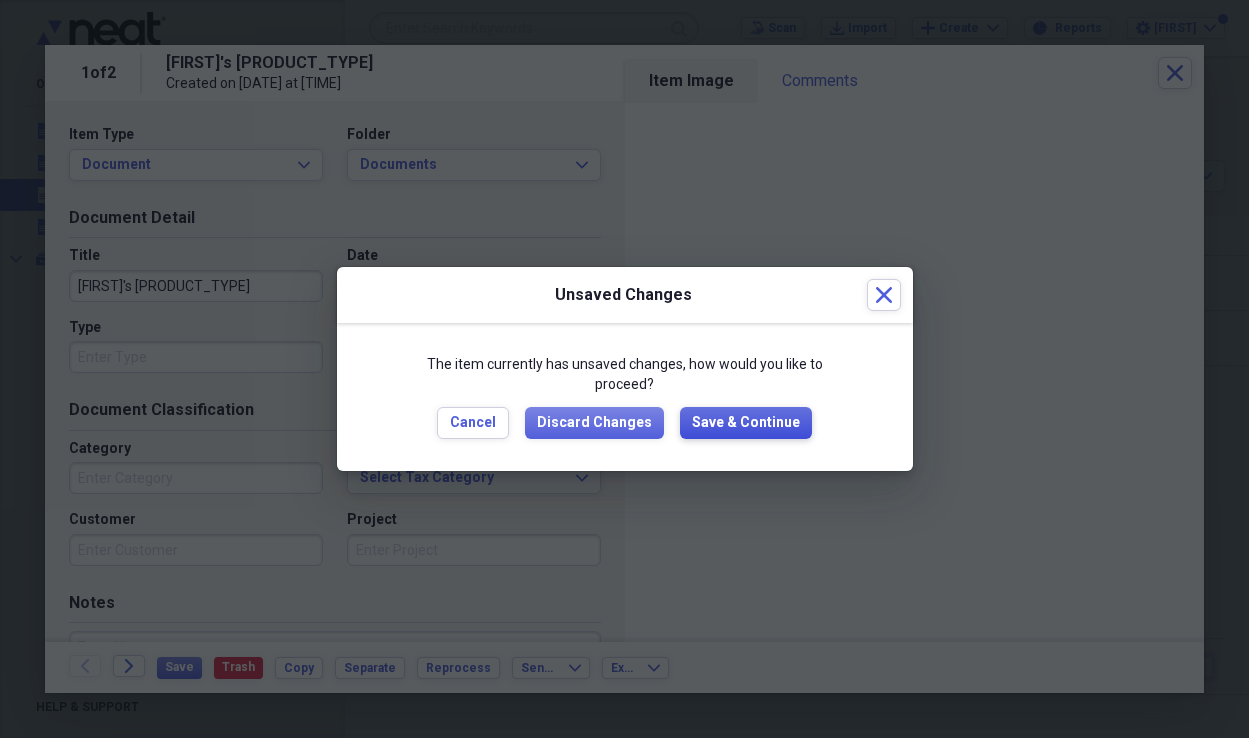 click on "Save & Continue" at bounding box center [746, 423] 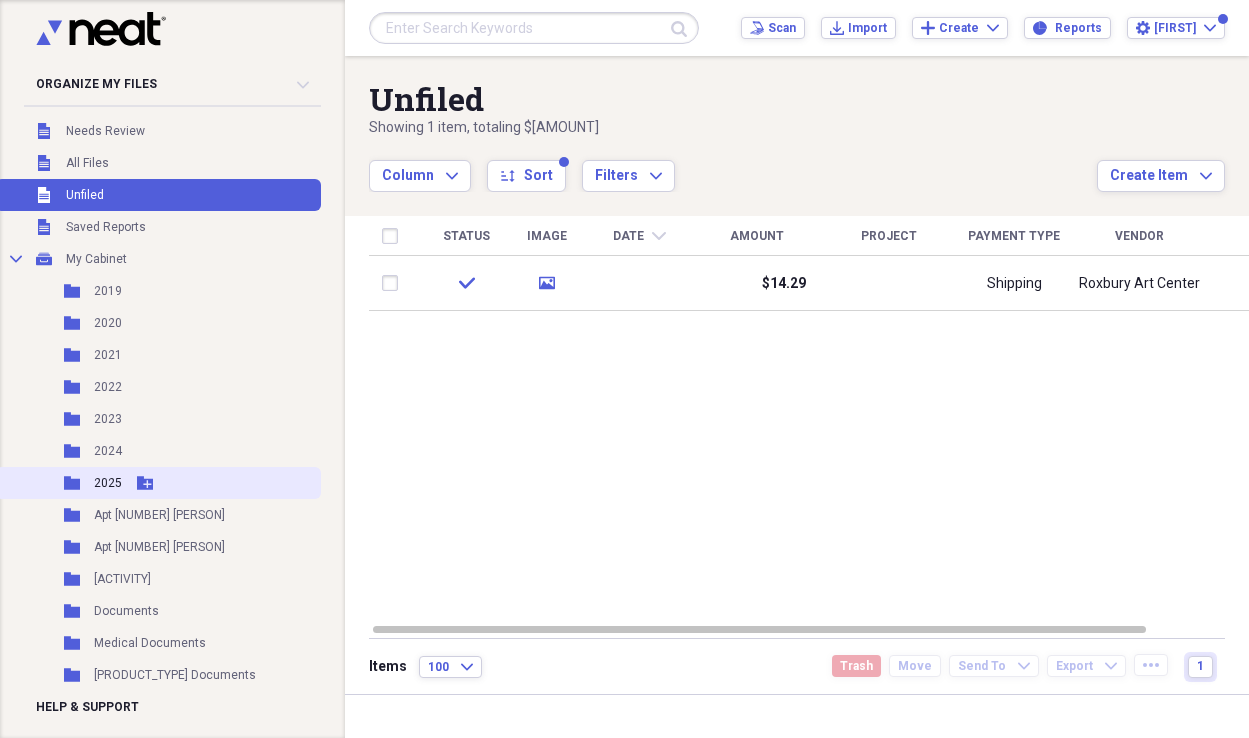 click on "2025" at bounding box center (108, 483) 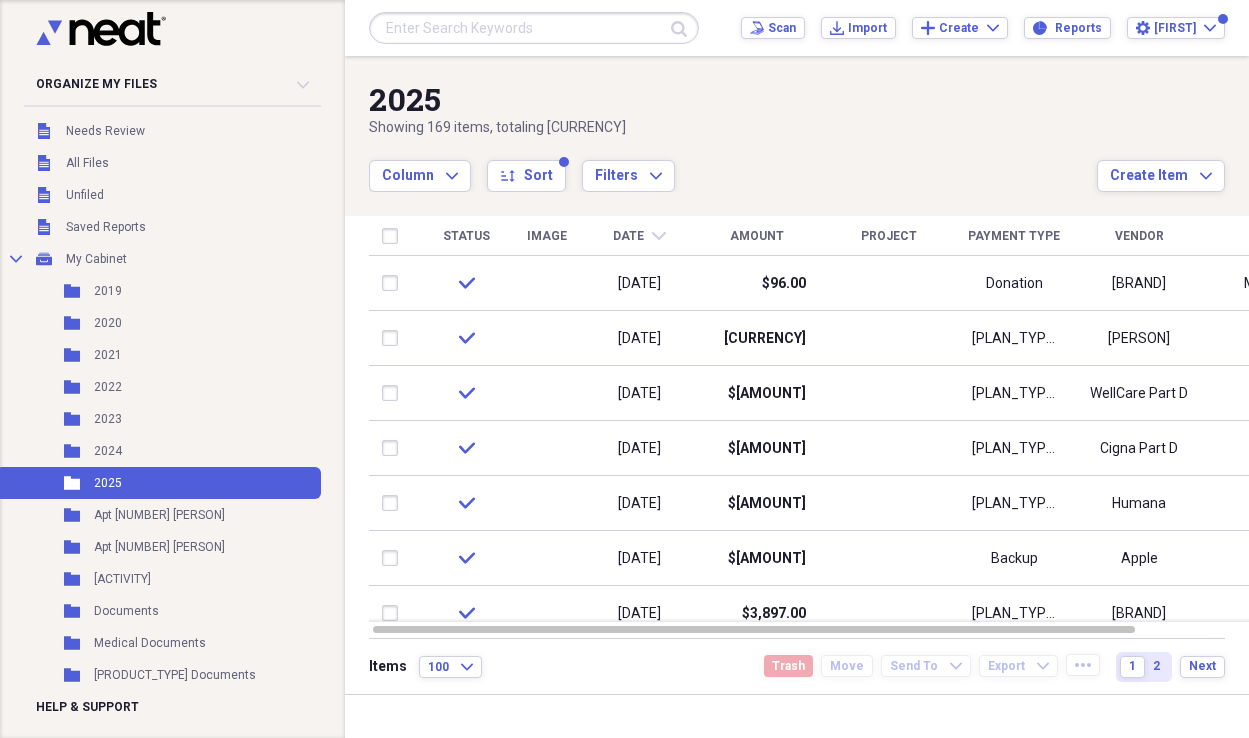 click on "Project" at bounding box center (889, 236) 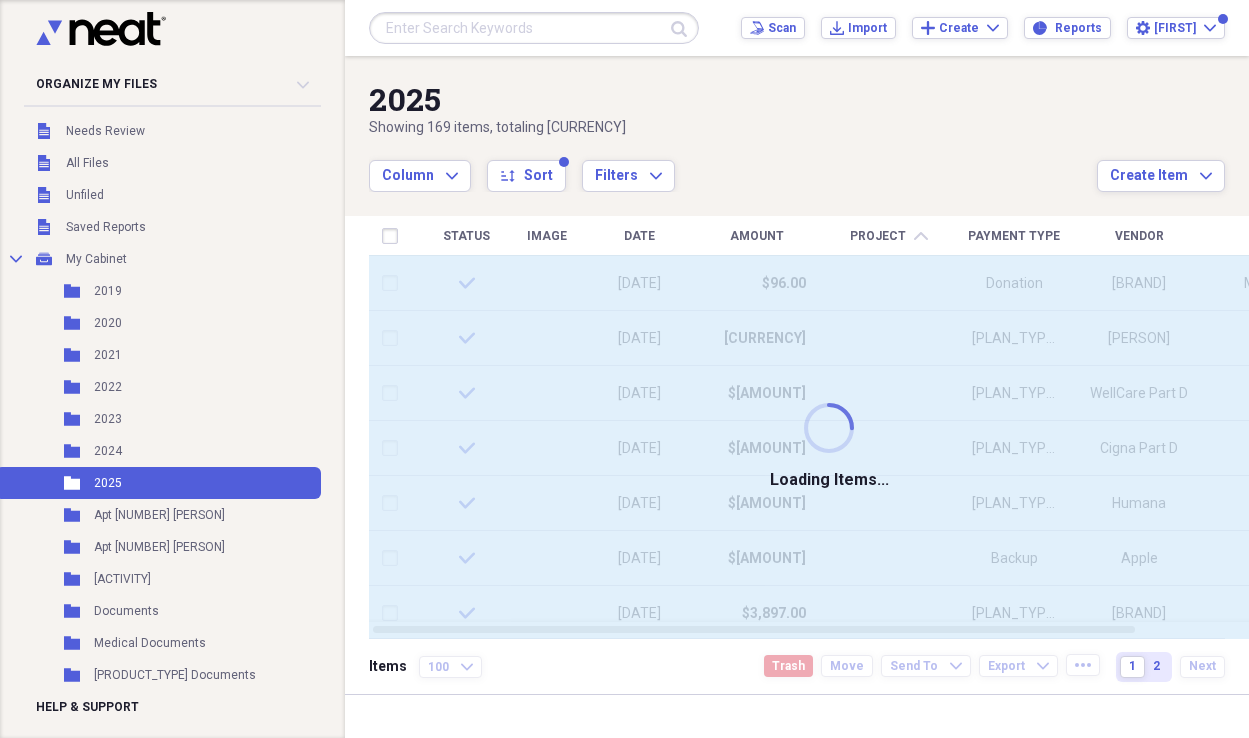 click on "Project" at bounding box center [878, 236] 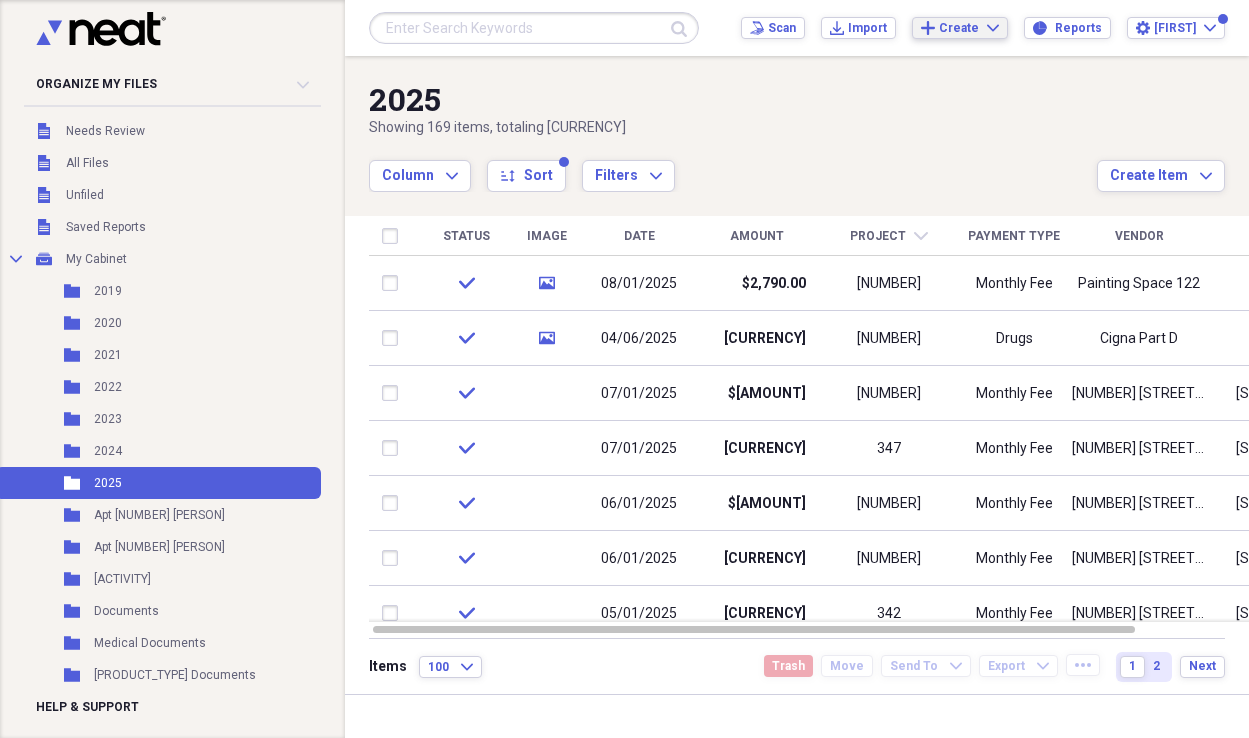 click on "Create" at bounding box center (959, 28) 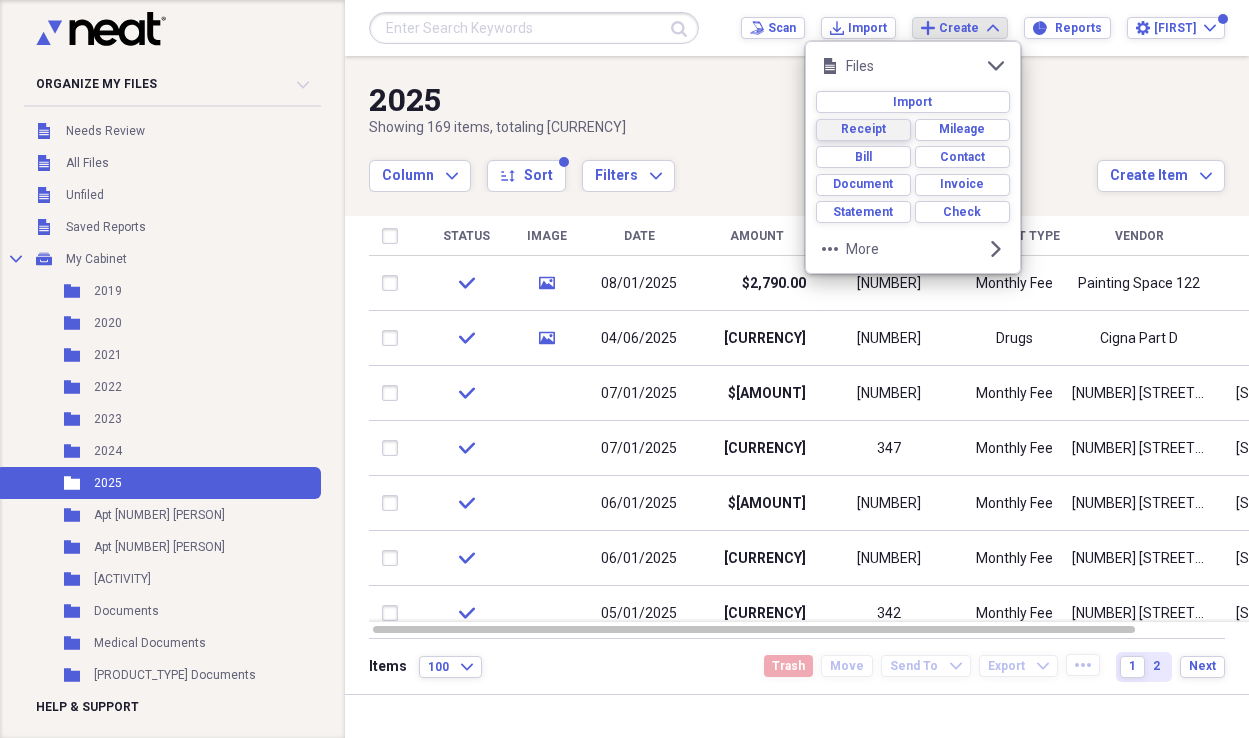 click on "Receipt" at bounding box center [863, 129] 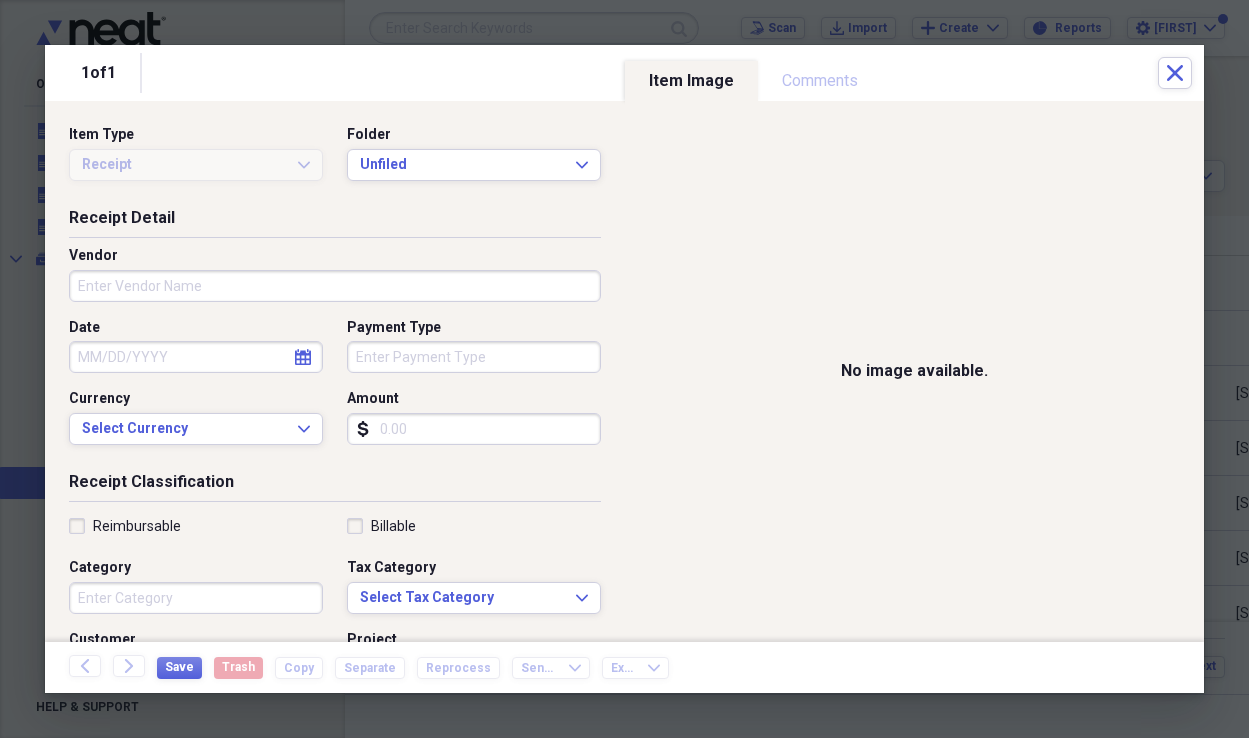 click on "Vendor" at bounding box center [335, 286] 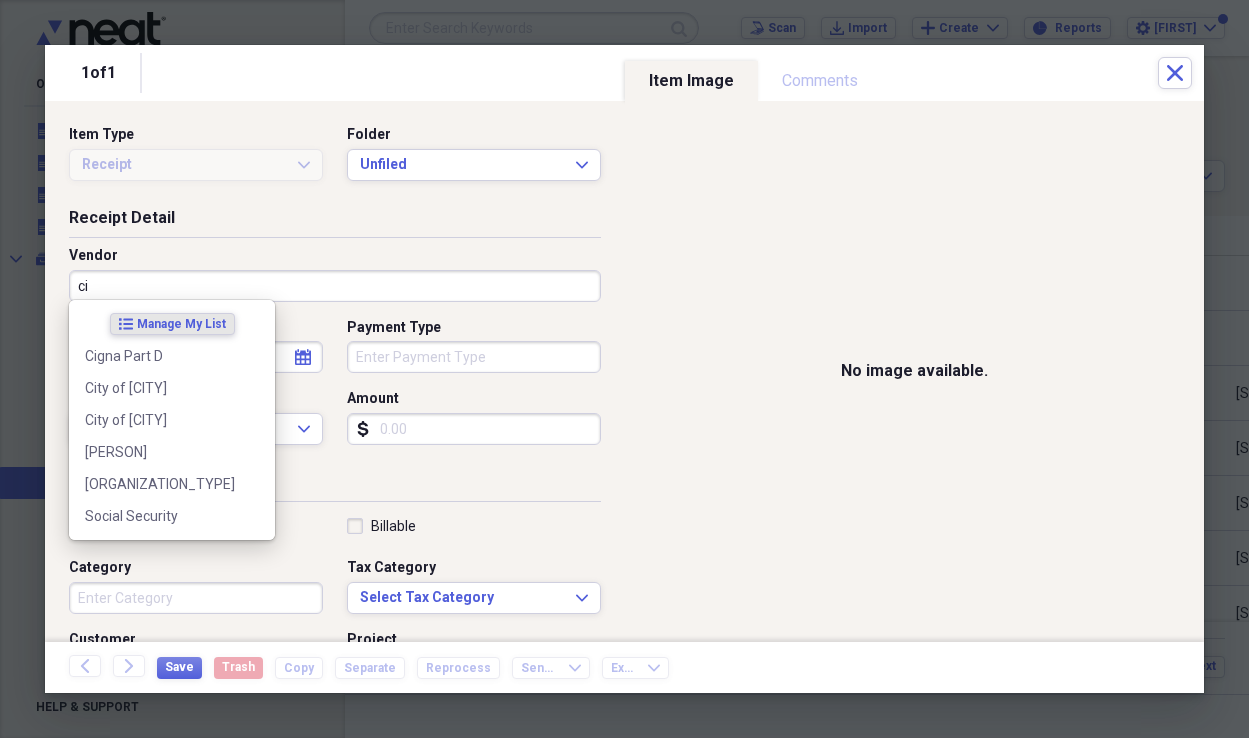 type on "c" 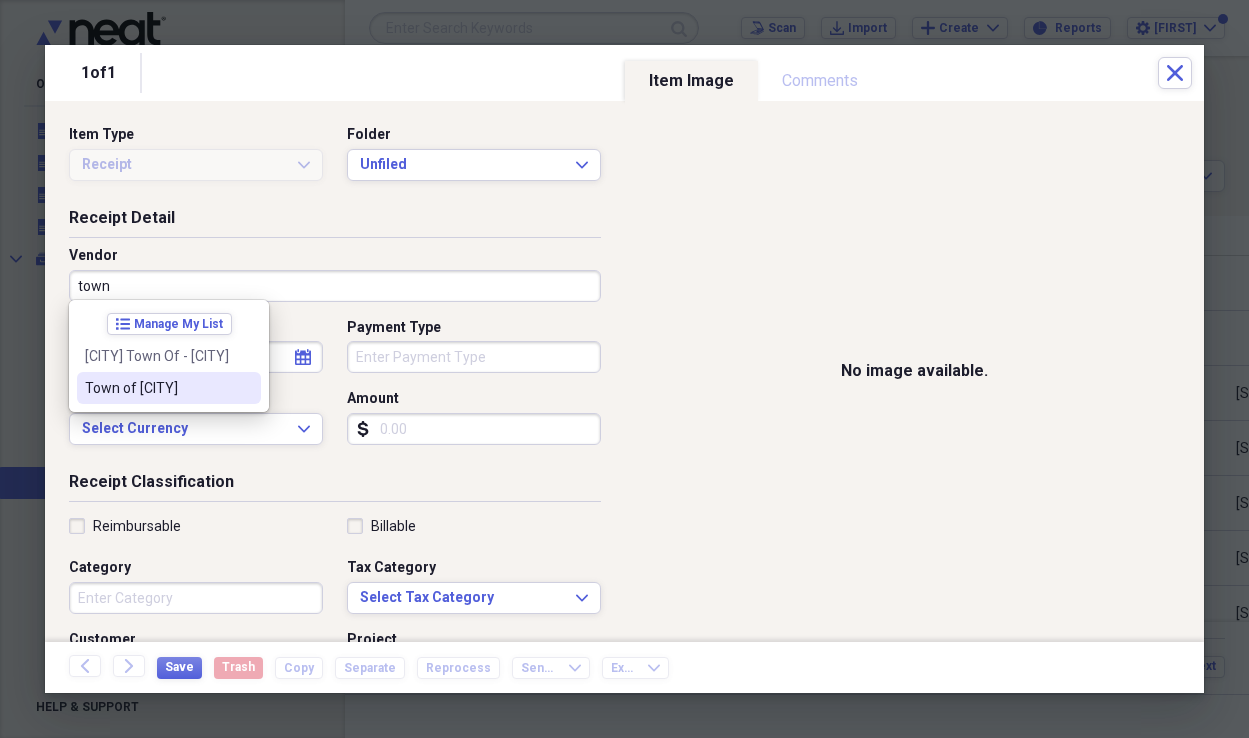 click on "Town of [CITY]" at bounding box center (157, 388) 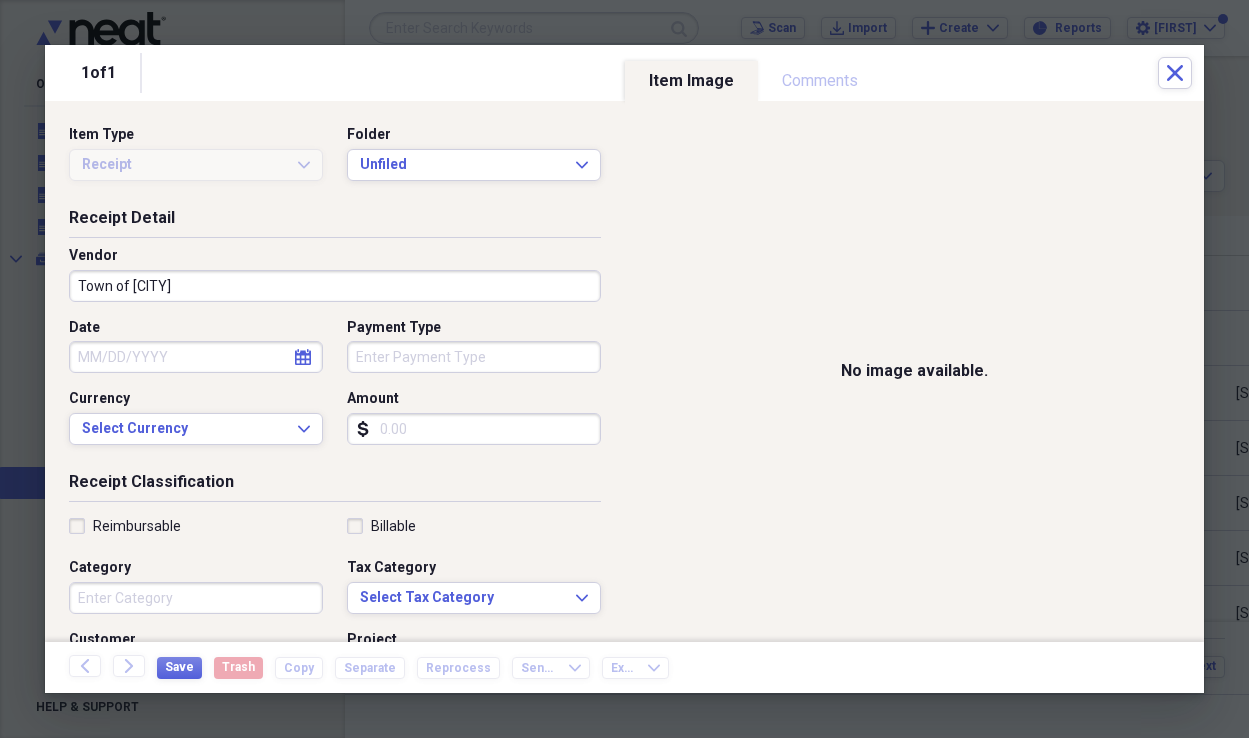 click 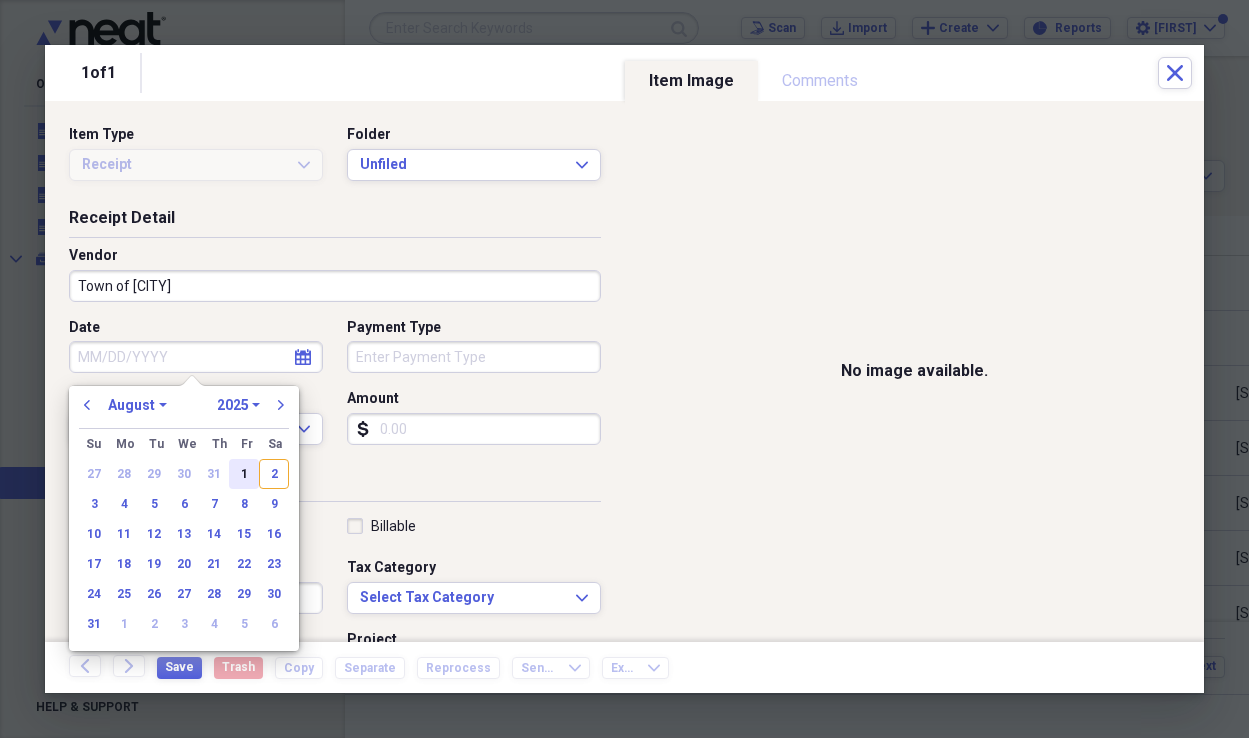 click on "1" at bounding box center [244, 474] 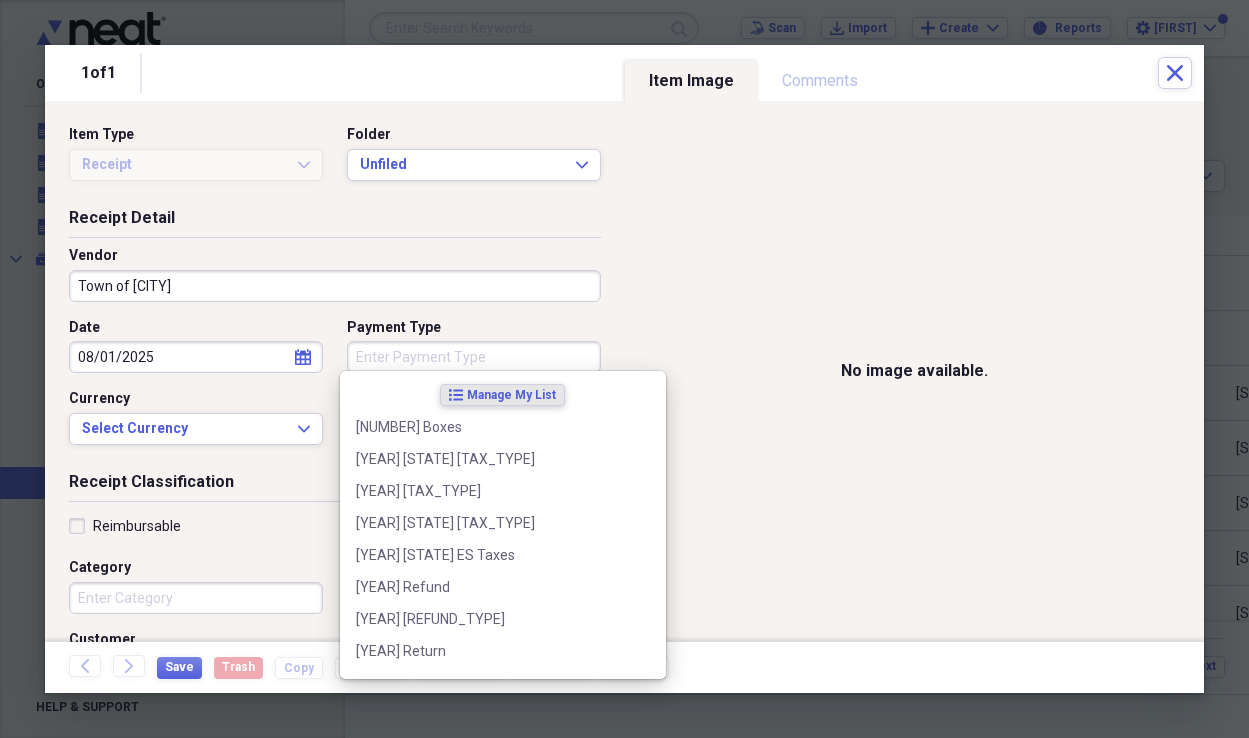 click on "Payment Type" at bounding box center [474, 357] 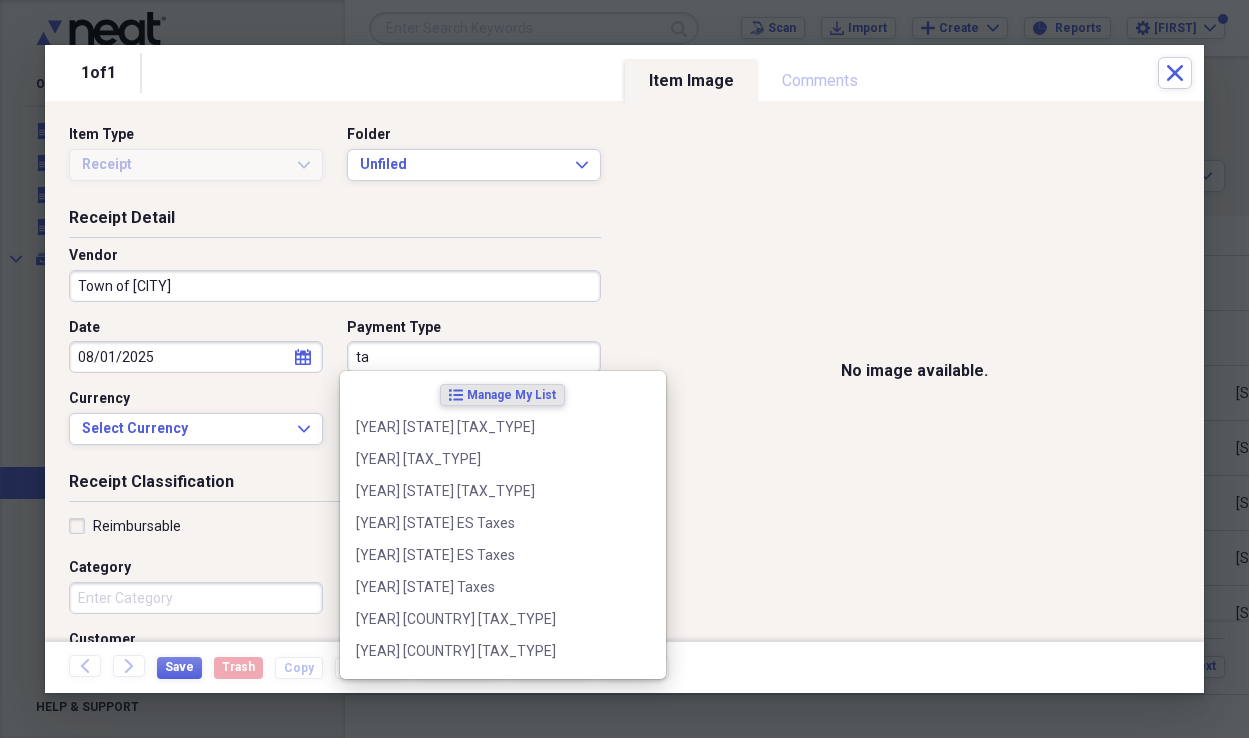 type on "t" 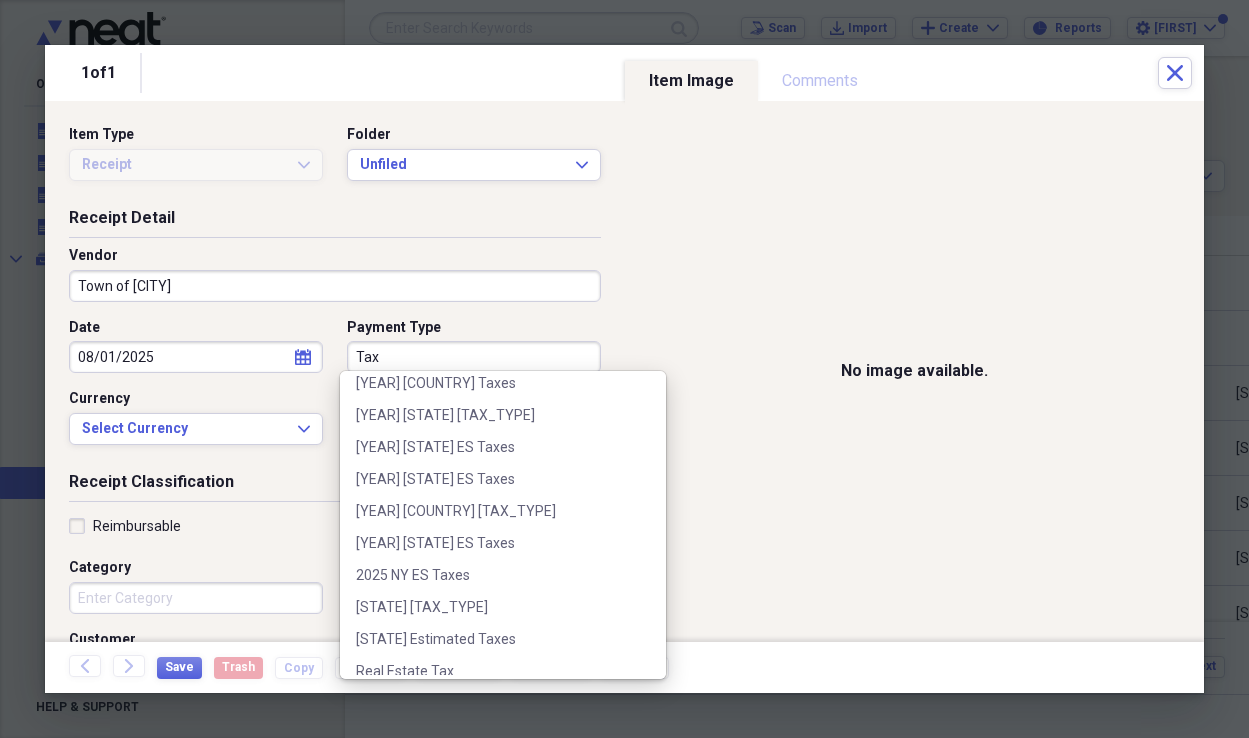scroll, scrollTop: 956, scrollLeft: 0, axis: vertical 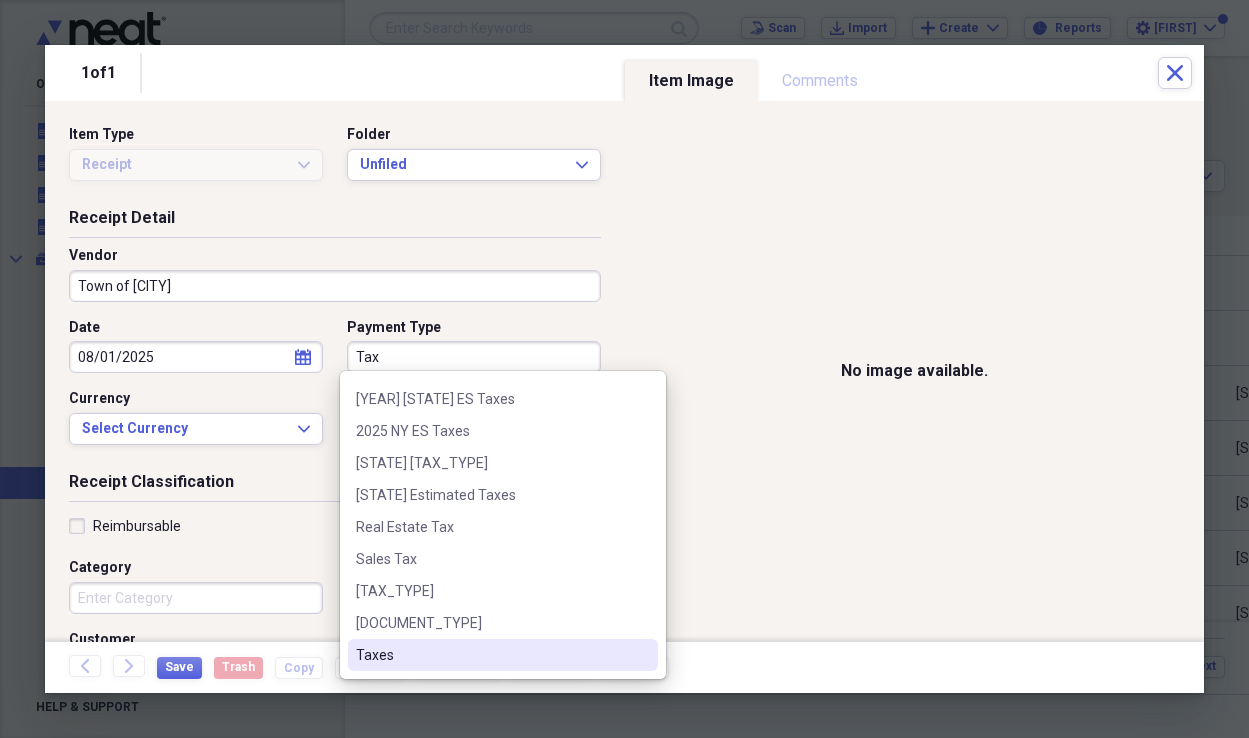 click on "Taxes" at bounding box center [491, 655] 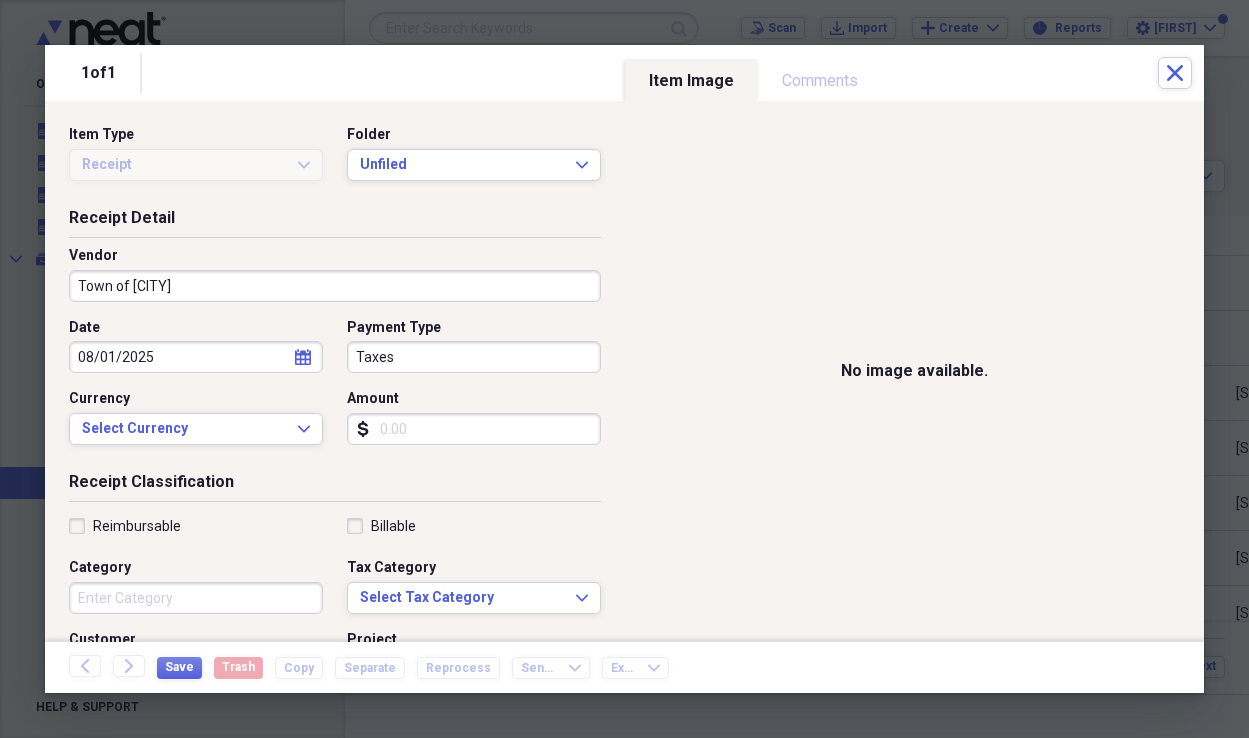 click on "Amount" at bounding box center [474, 429] 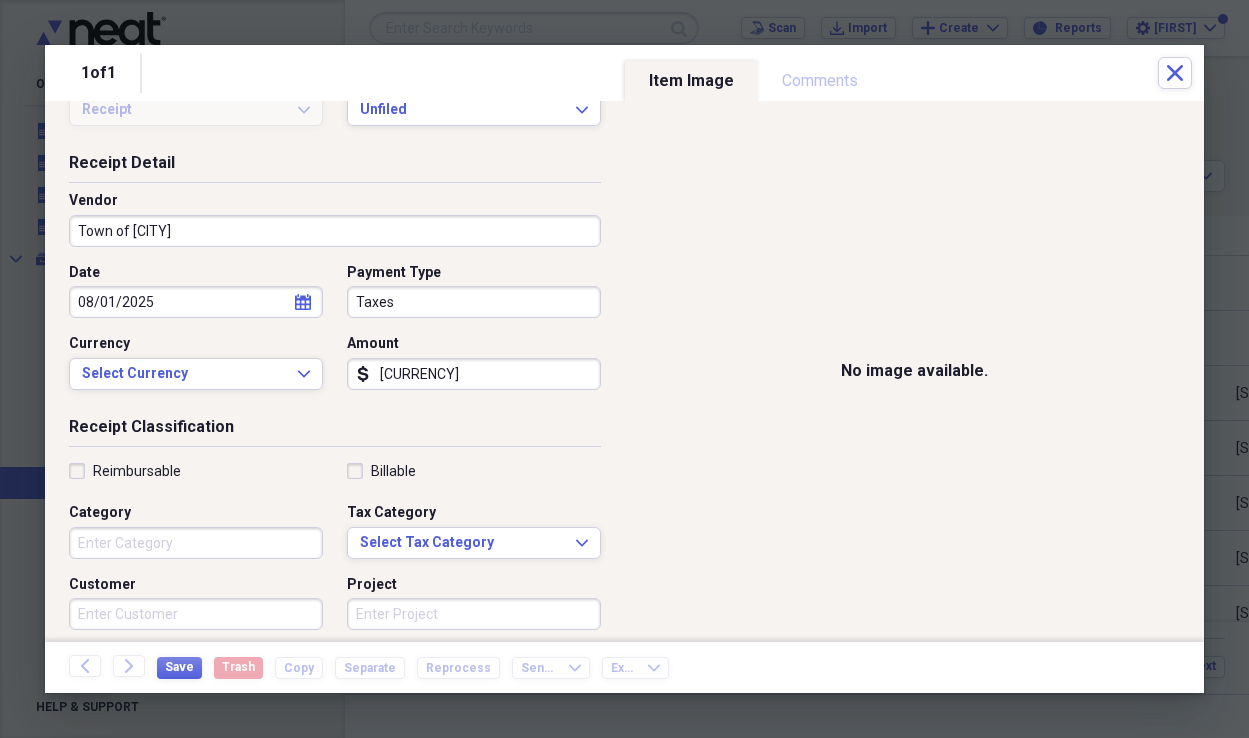 scroll, scrollTop: 82, scrollLeft: 0, axis: vertical 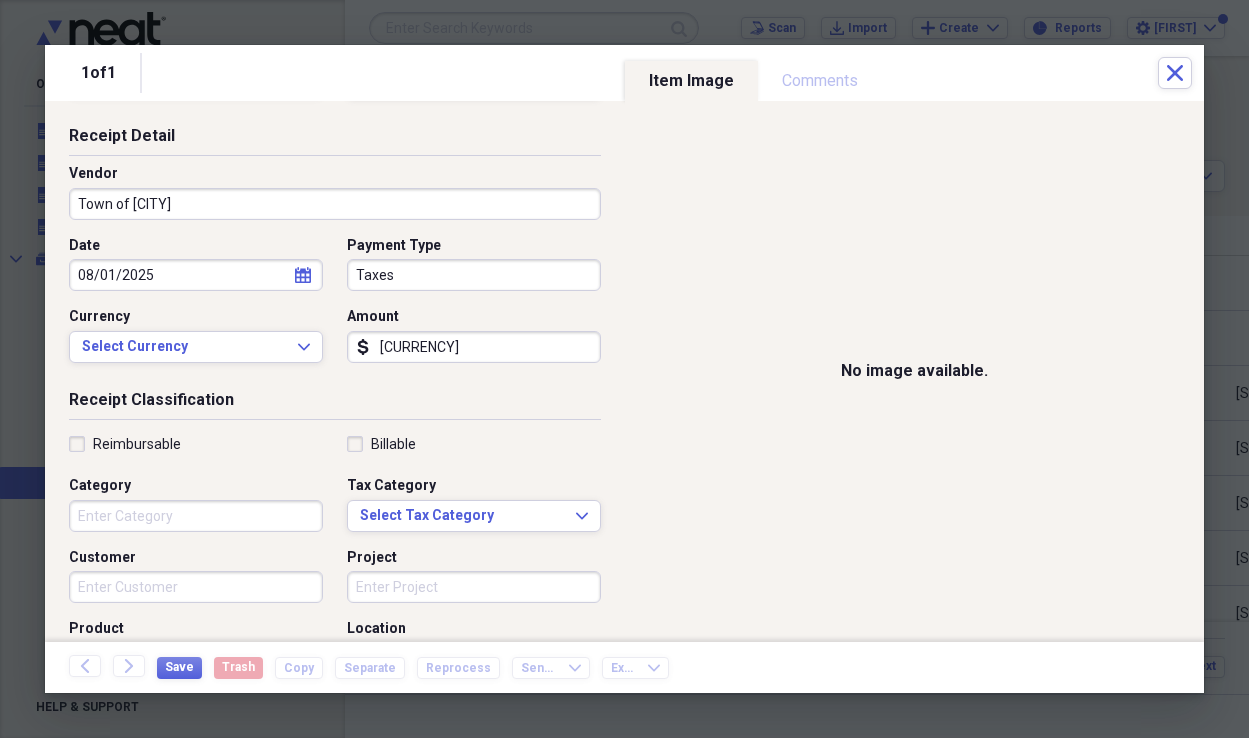 type on "[CURRENCY]" 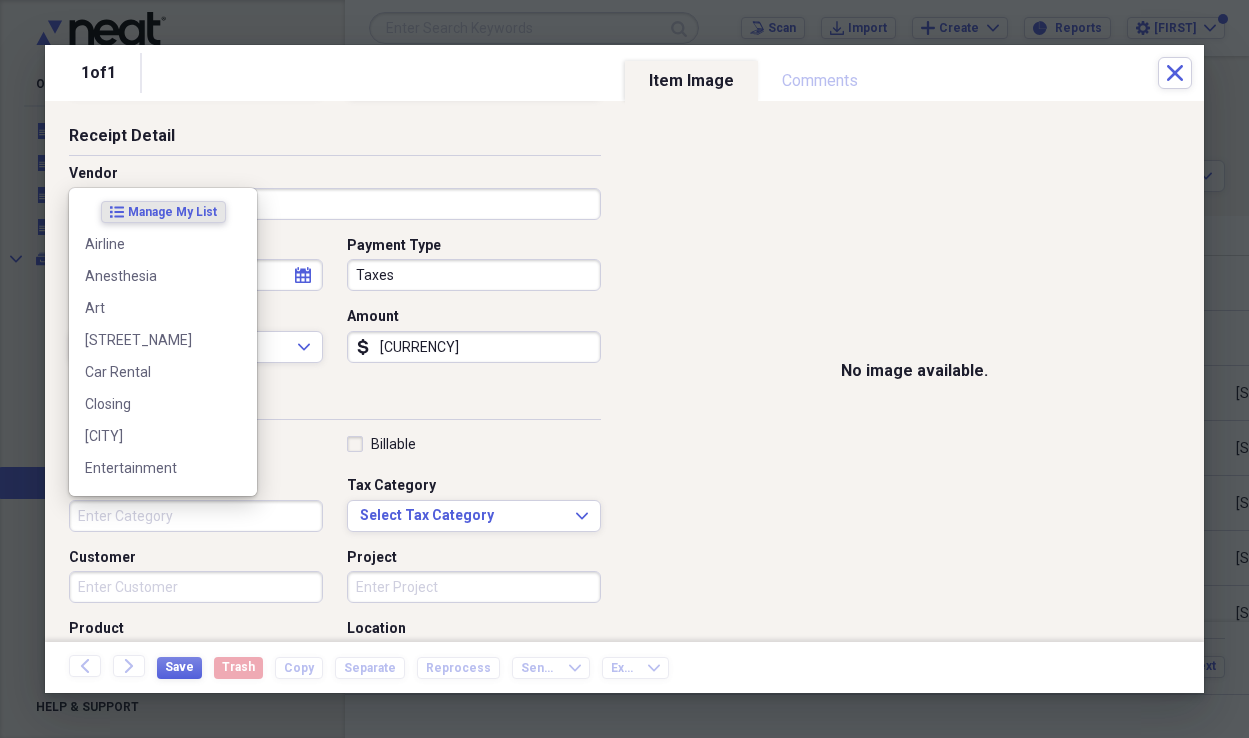 click on "Category" at bounding box center [196, 516] 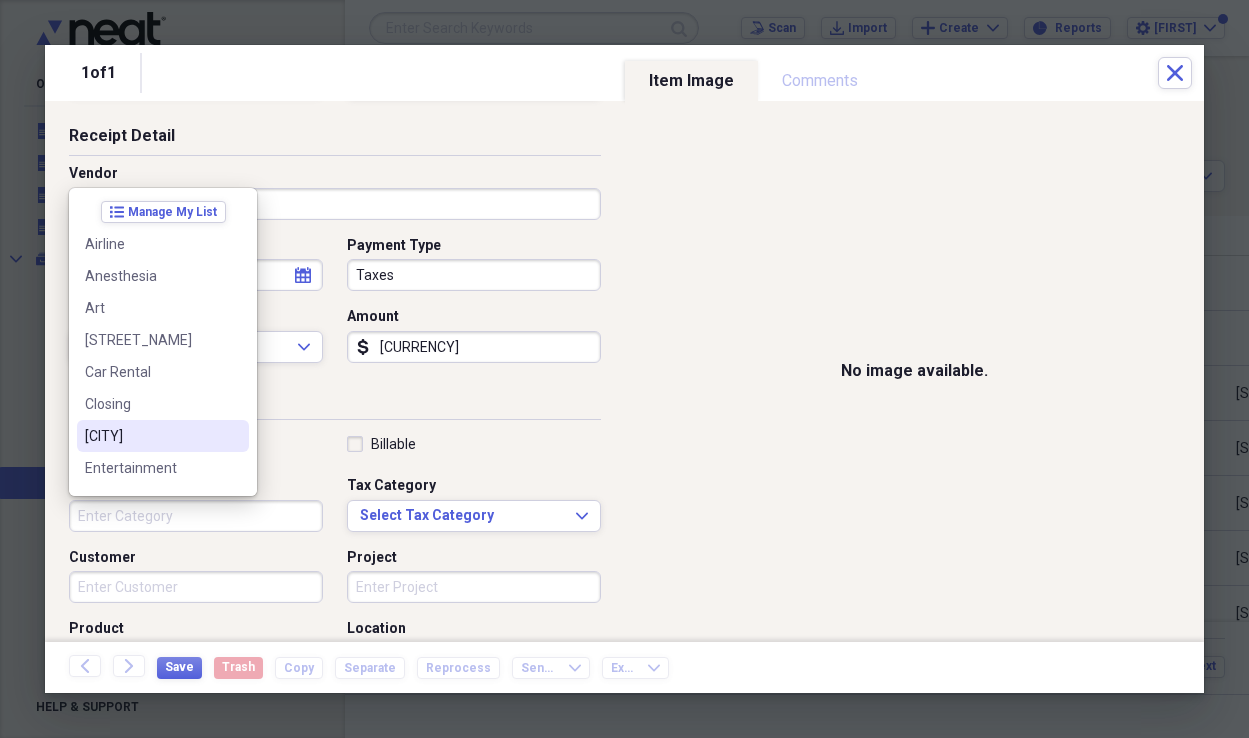 click on "[CITY]" at bounding box center (151, 436) 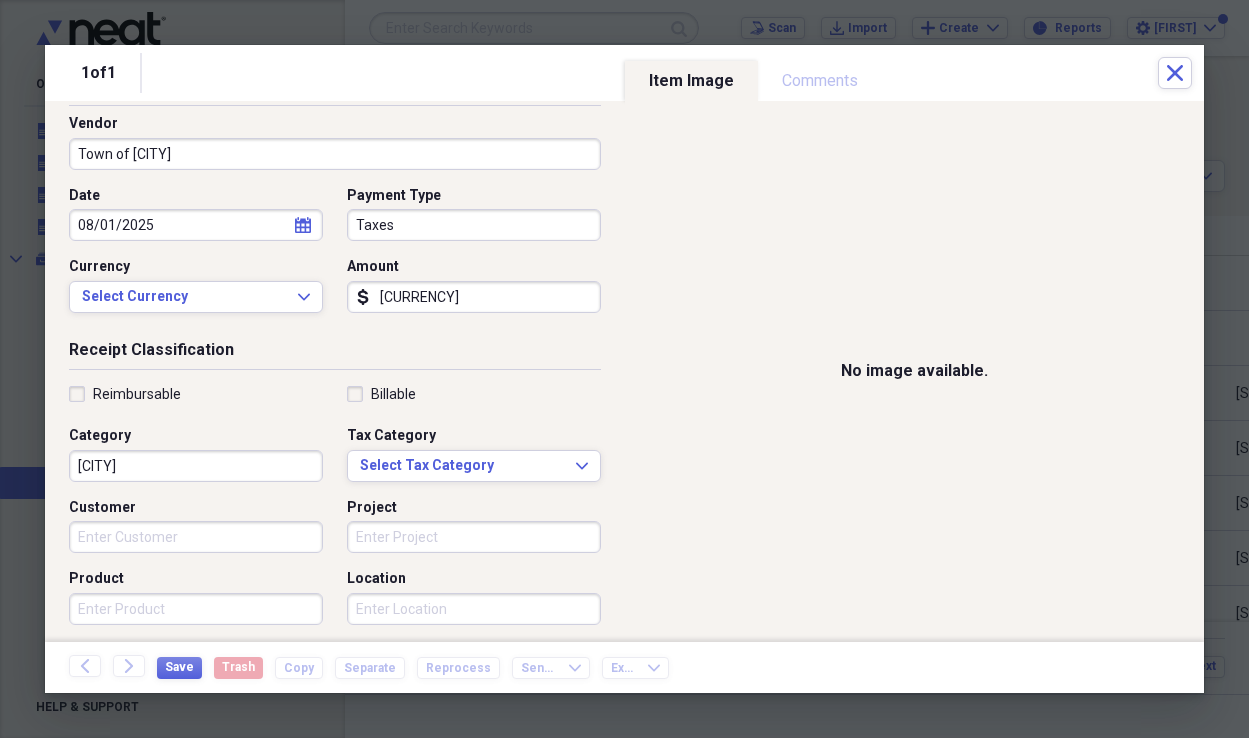 scroll, scrollTop: 0, scrollLeft: 0, axis: both 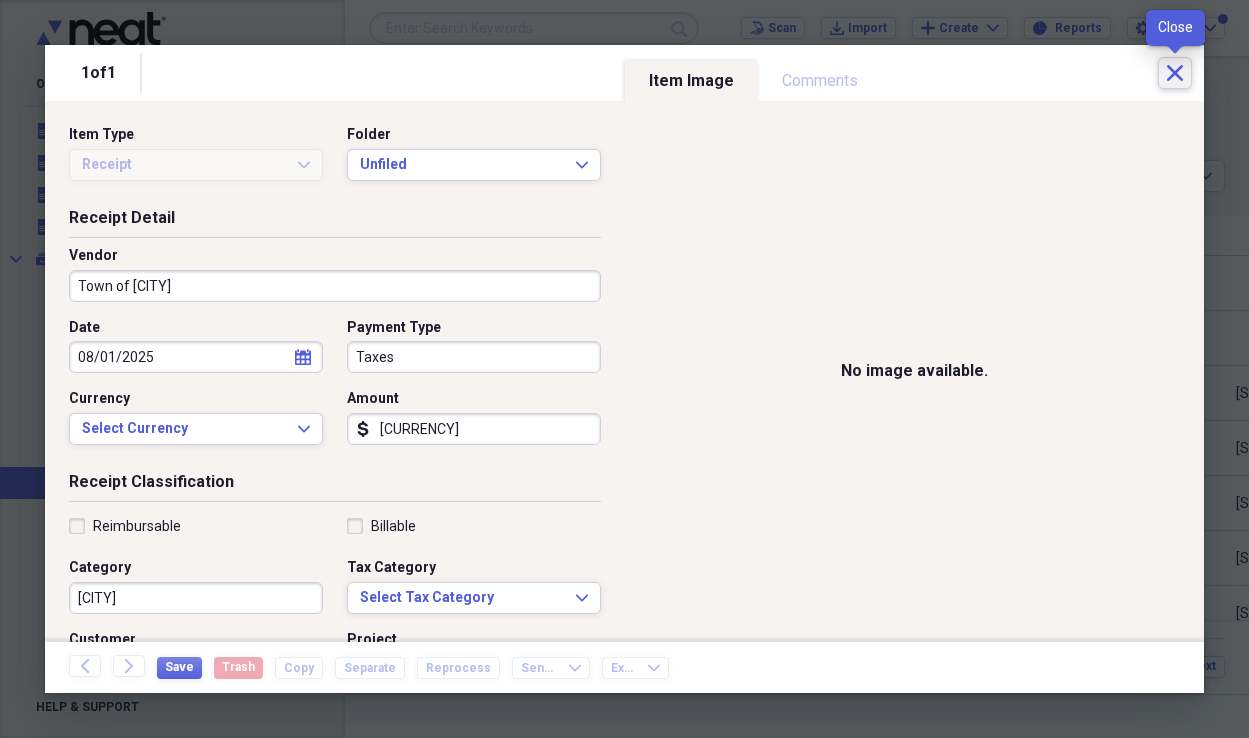 click 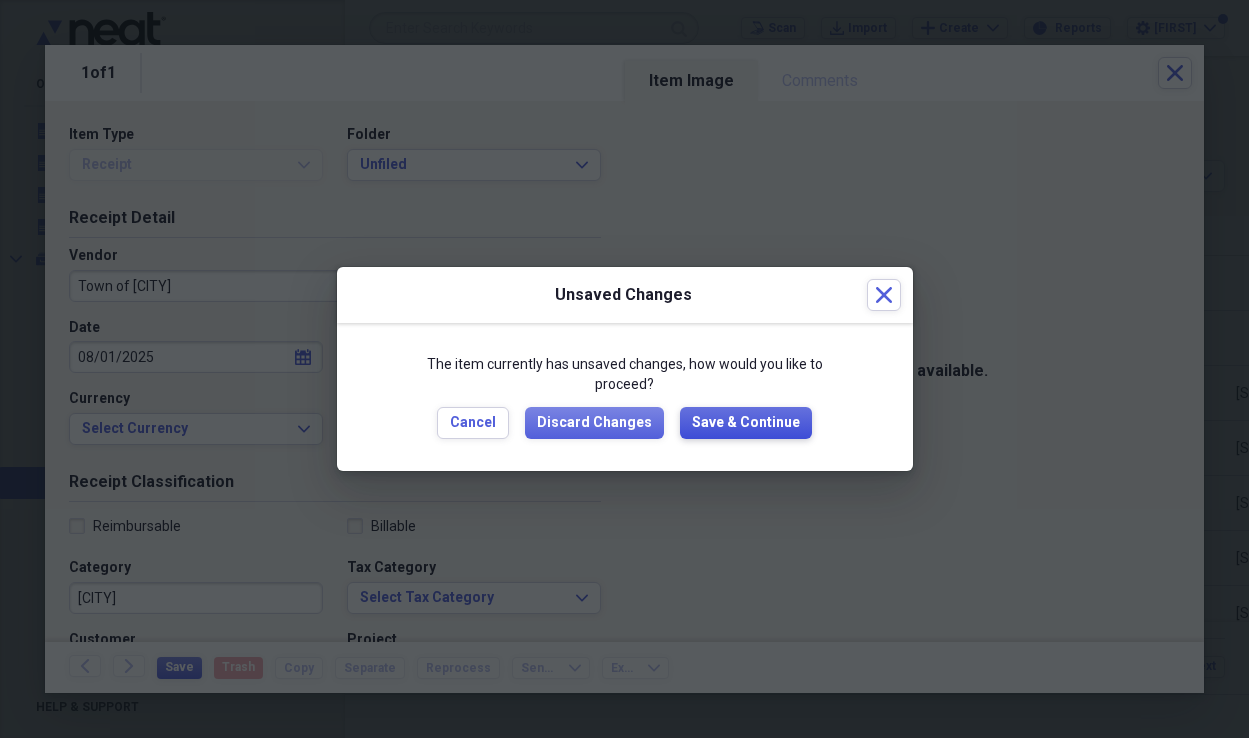 click on "Save & Continue" at bounding box center (746, 423) 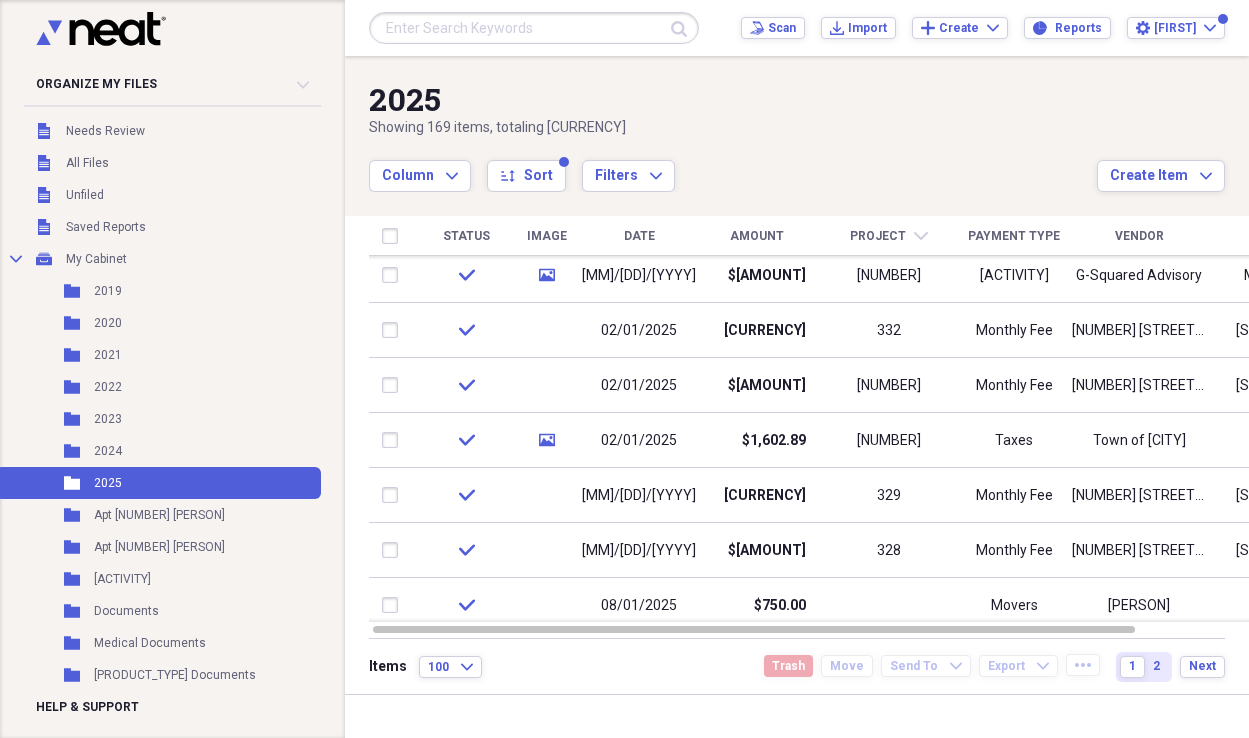 click on "Amount" at bounding box center [757, 236] 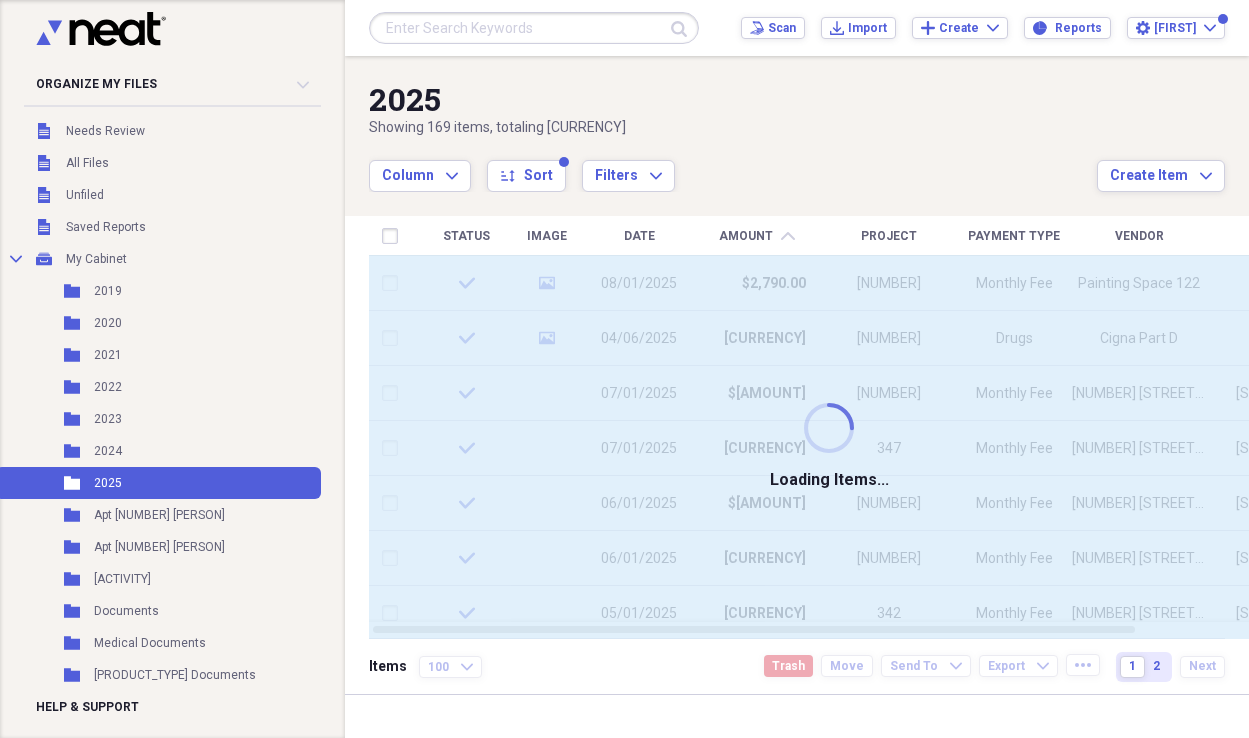click on "Amount" at bounding box center [746, 236] 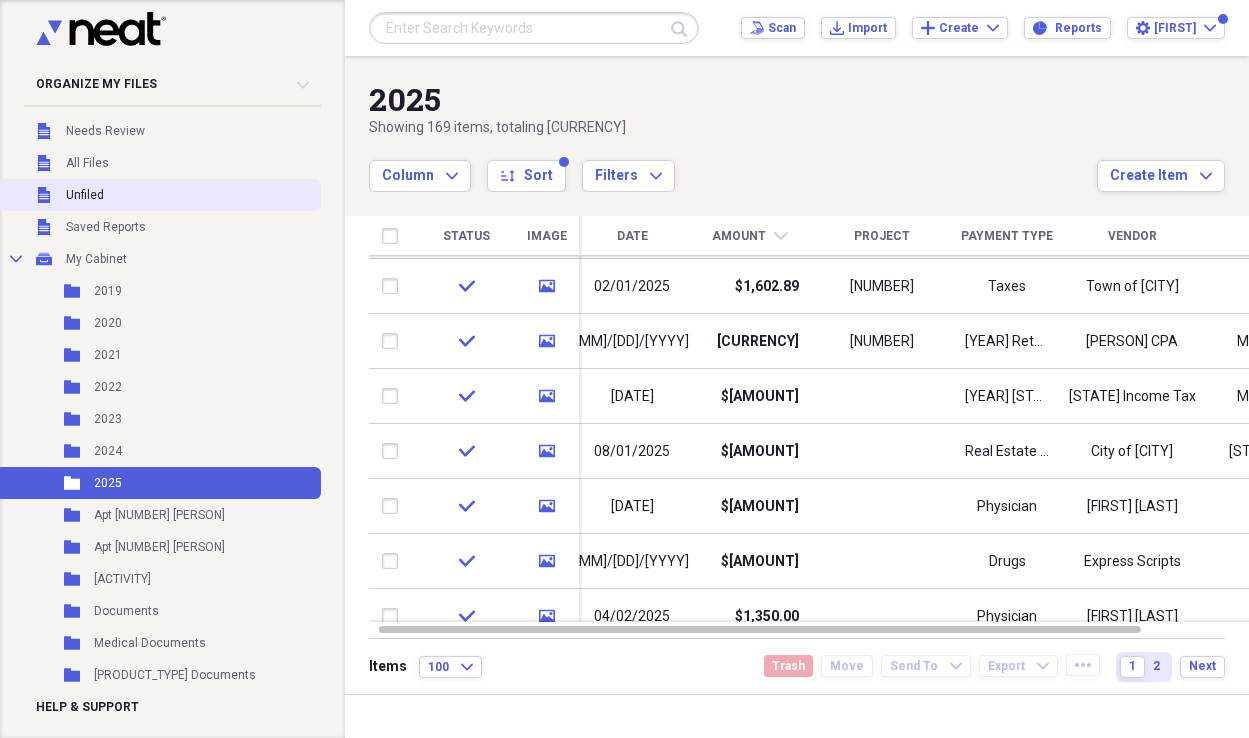 click on "Unfiled" at bounding box center [85, 195] 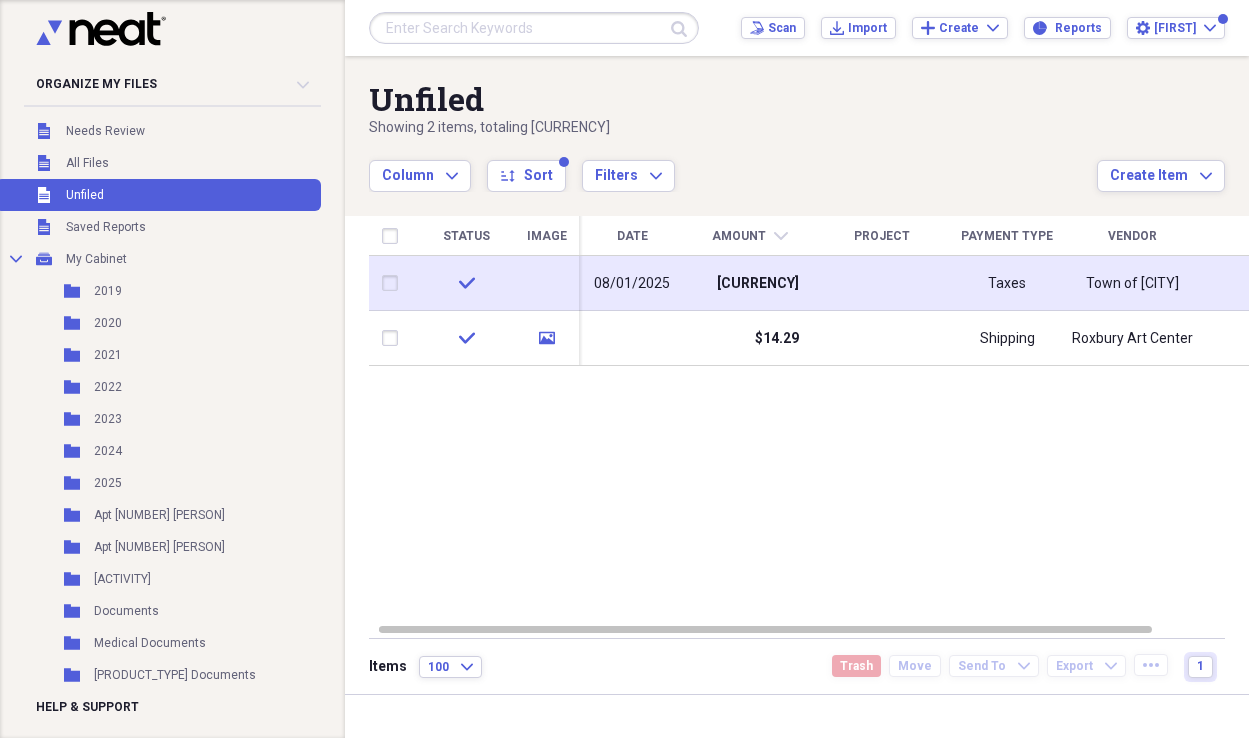 click on "[CURRENCY]" at bounding box center (758, 284) 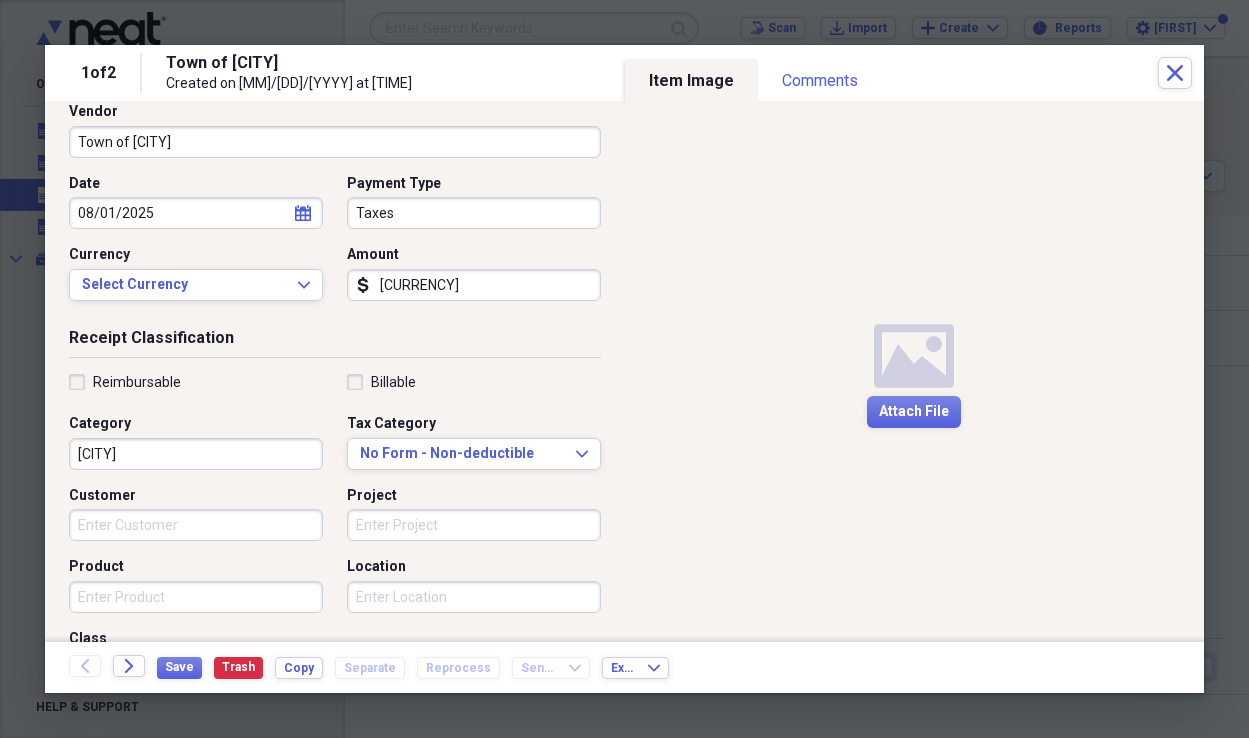 scroll, scrollTop: 183, scrollLeft: 0, axis: vertical 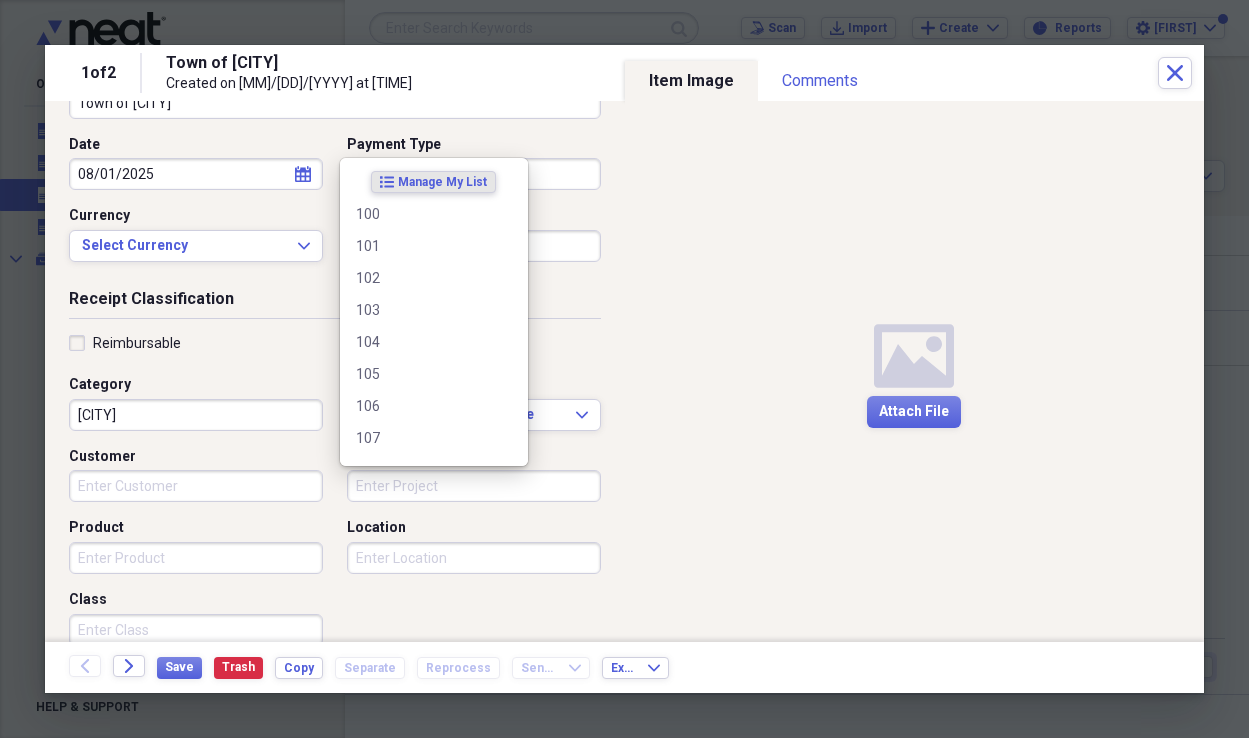 click on "Project" at bounding box center (474, 486) 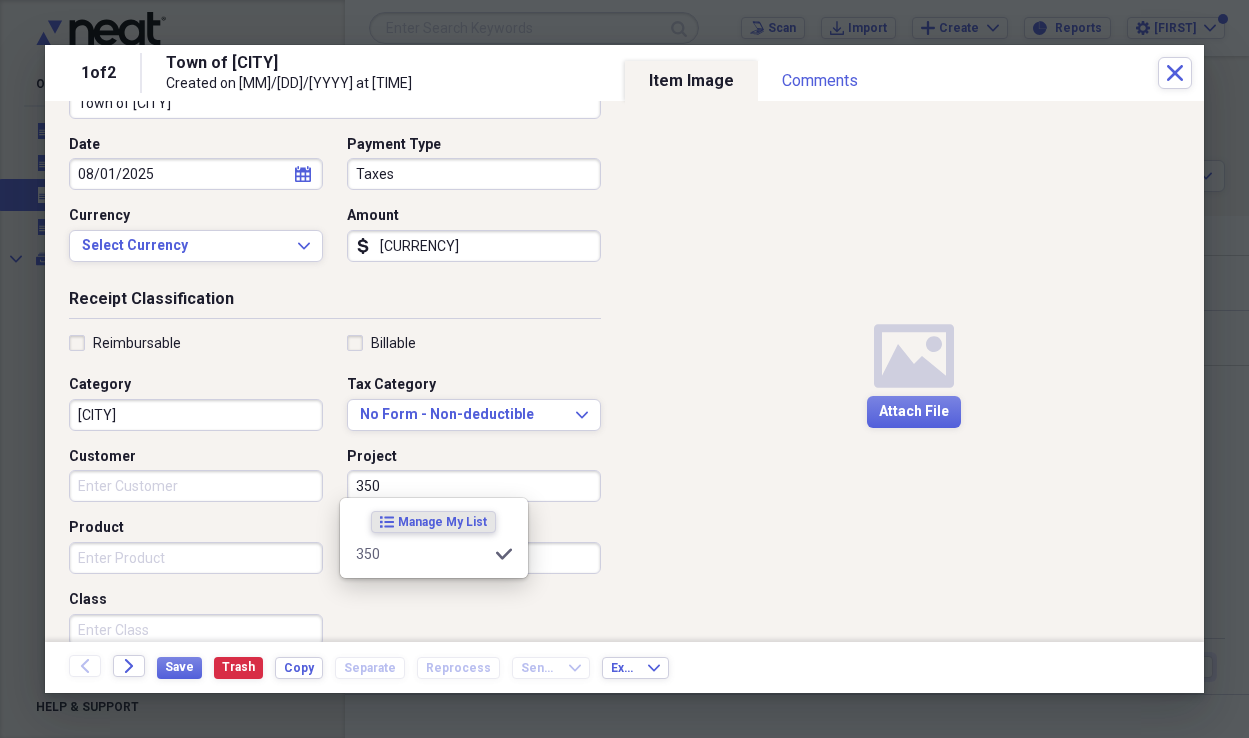 type on "350" 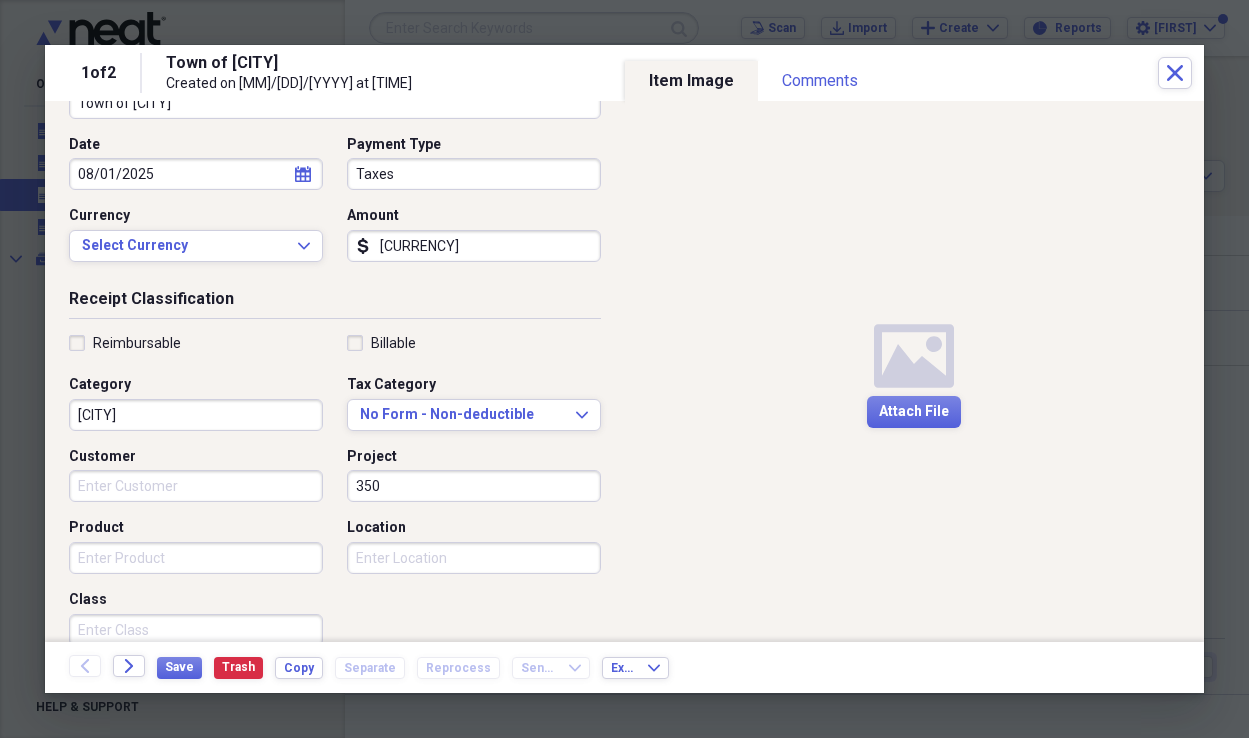 scroll, scrollTop: 0, scrollLeft: 0, axis: both 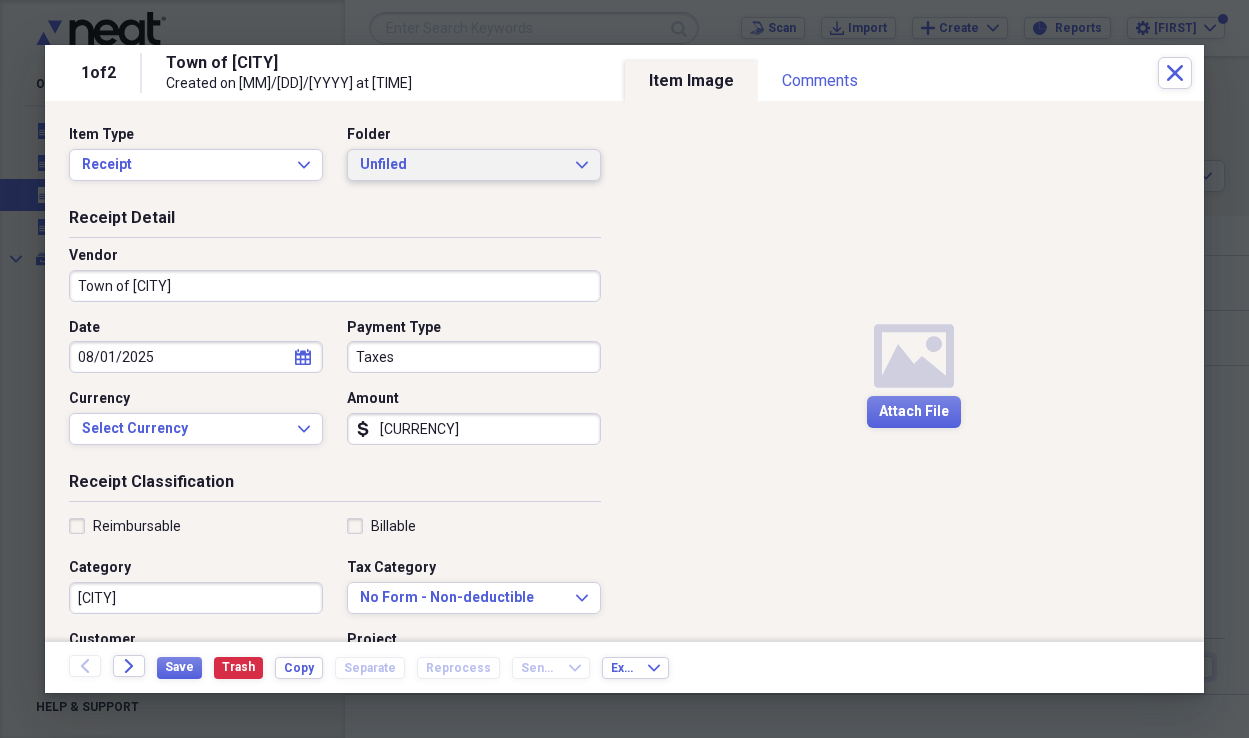 click on "Unfiled" at bounding box center [462, 165] 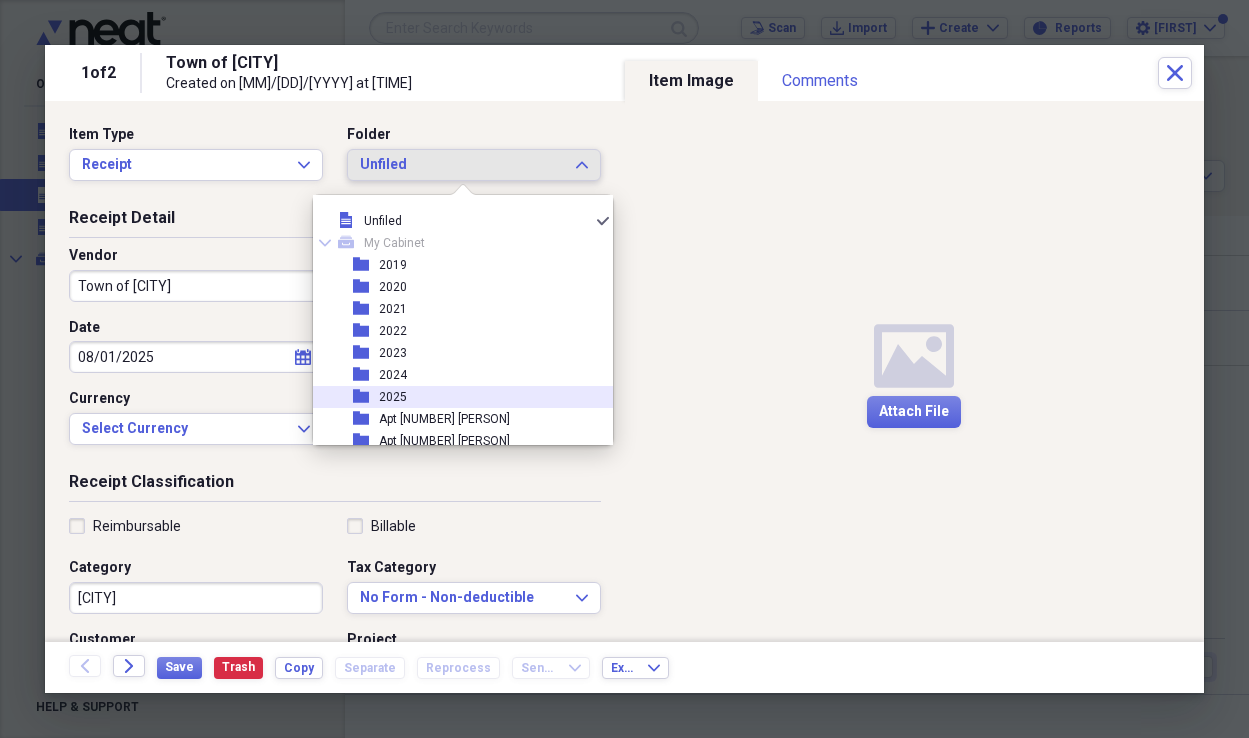 click on "2025" at bounding box center [393, 397] 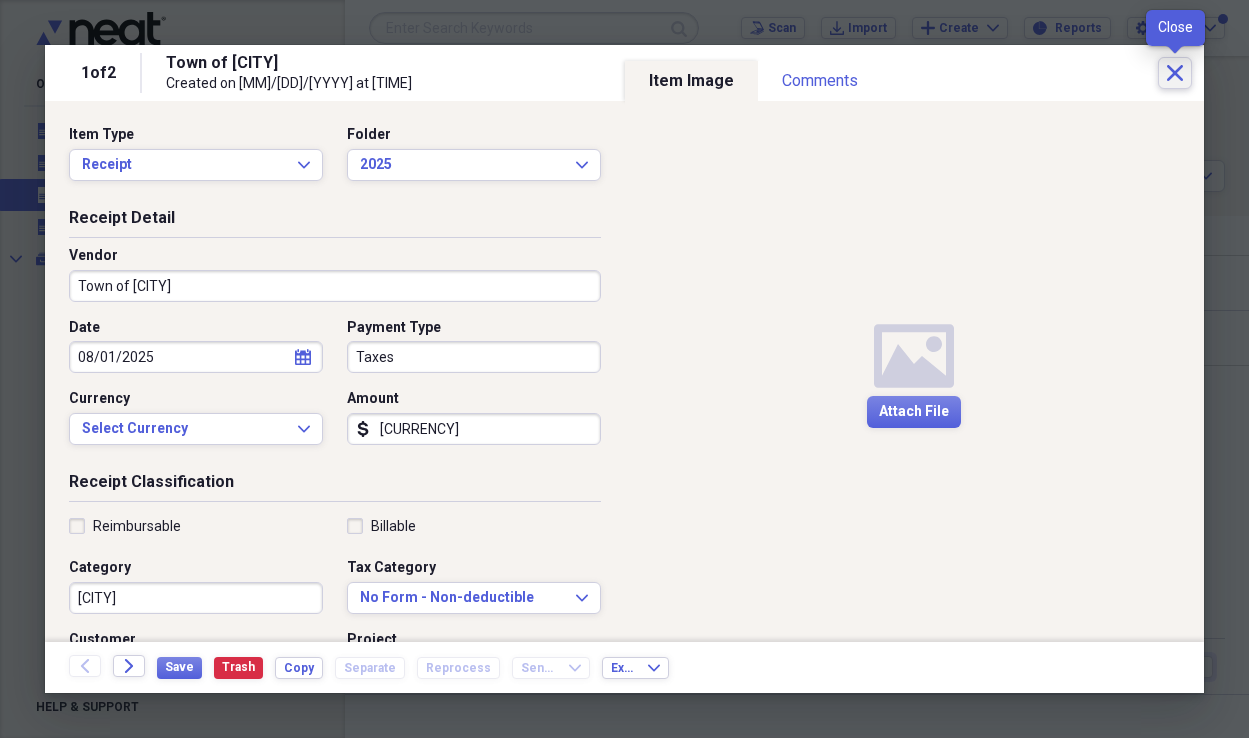 click on "Close" 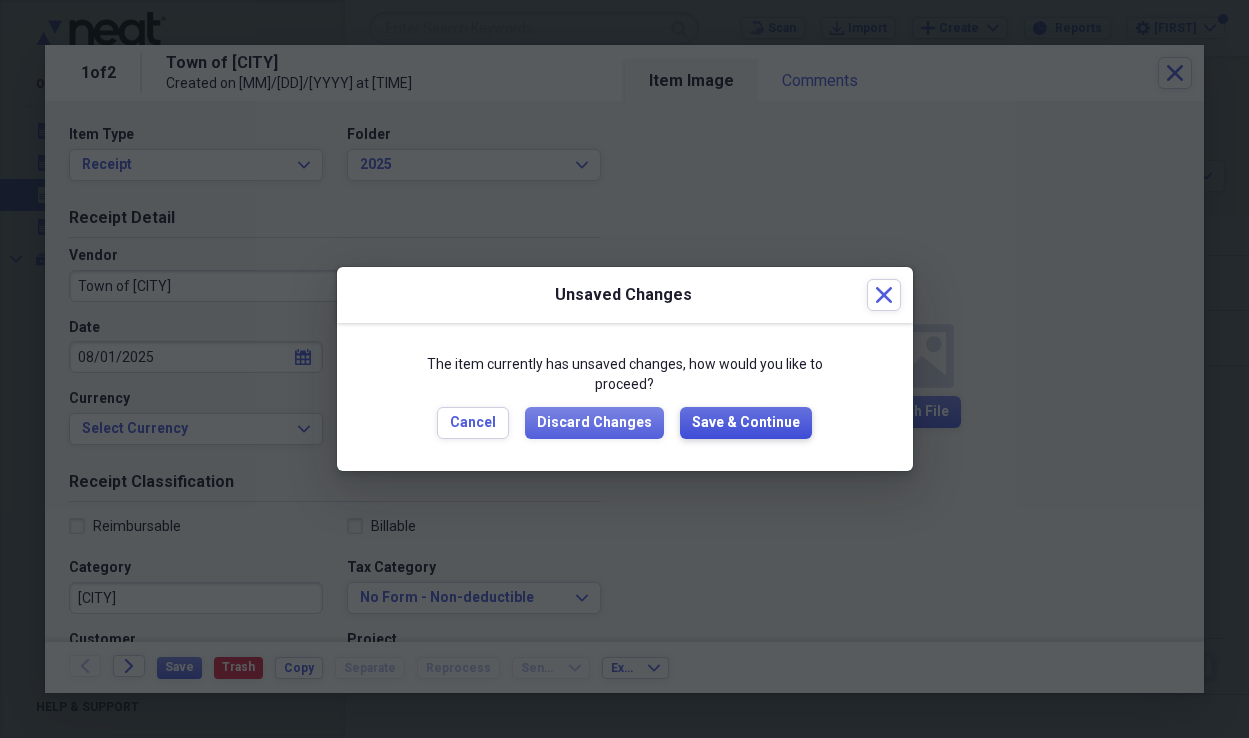 click on "Save & Continue" at bounding box center (746, 423) 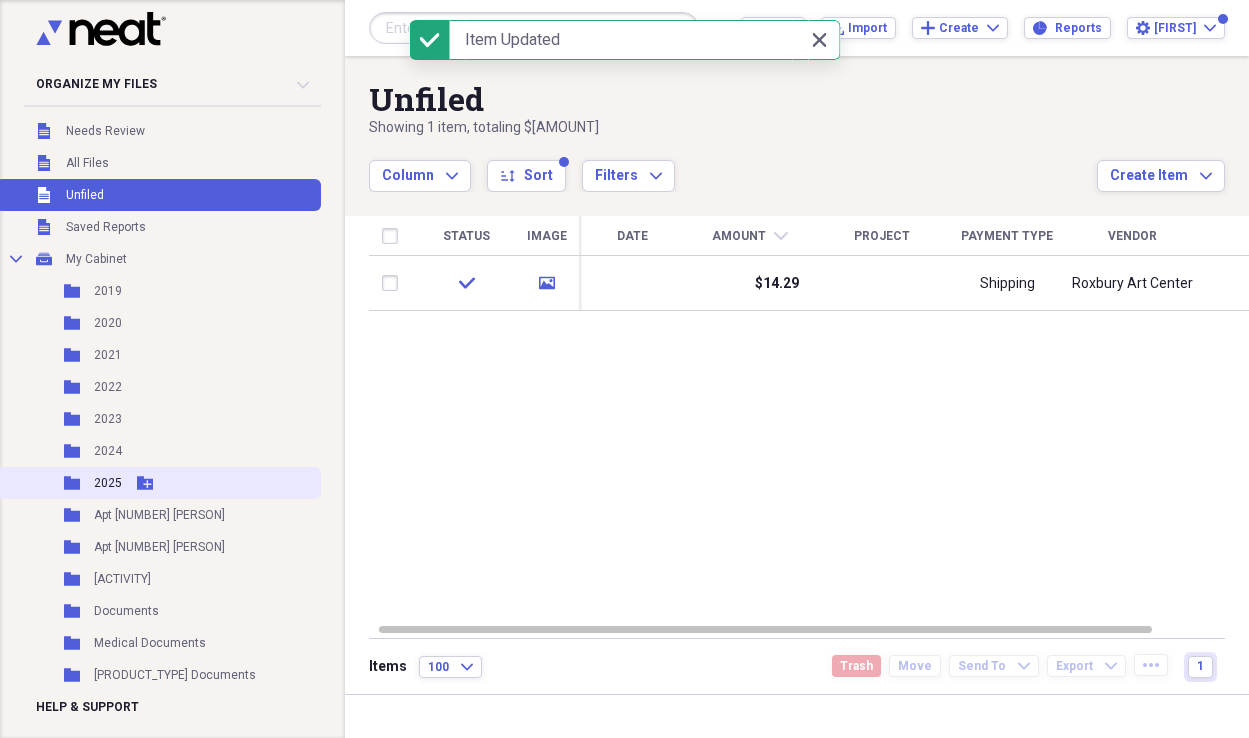 click on "2025" at bounding box center [108, 483] 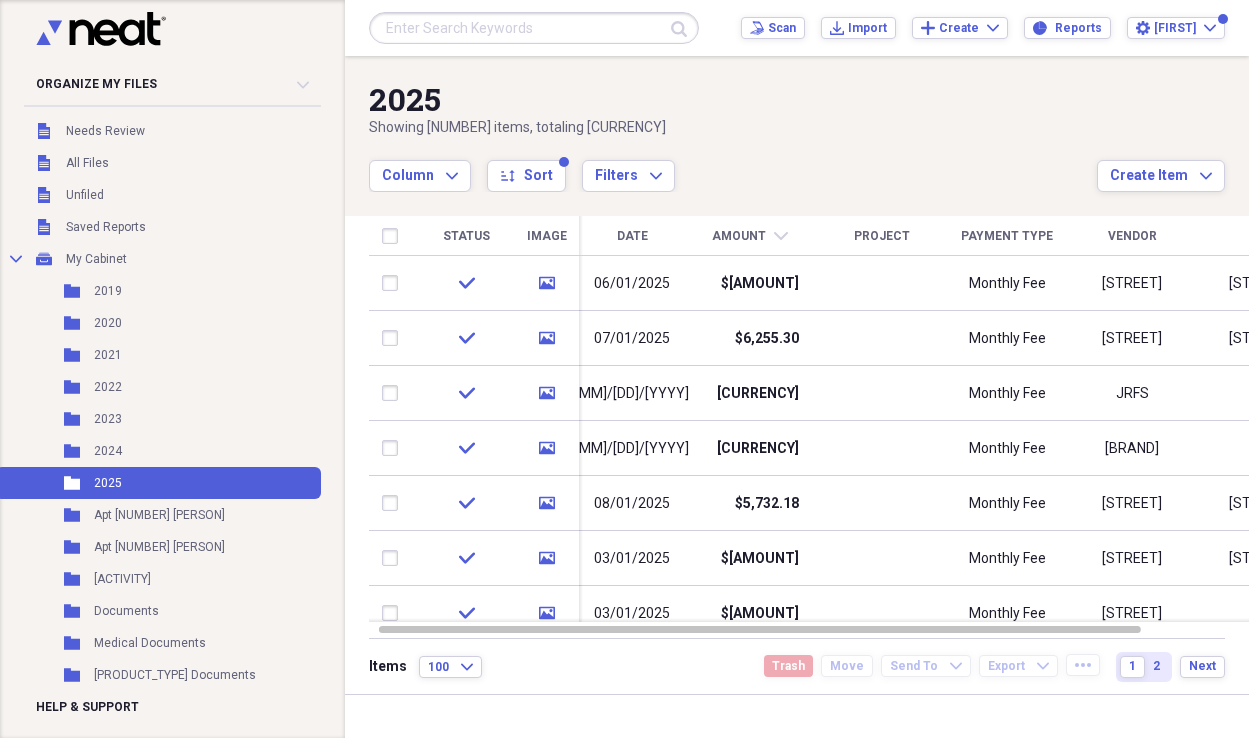 click on "Date" at bounding box center (632, 236) 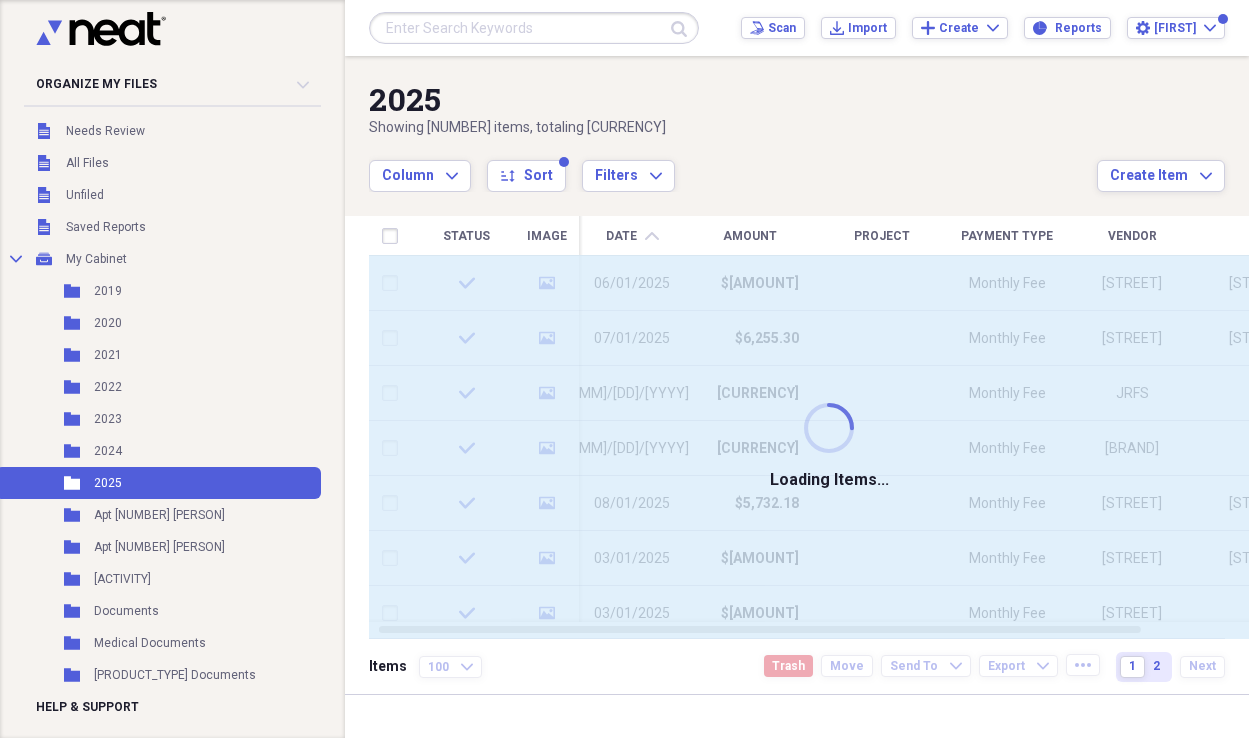 click on "chevron-up" 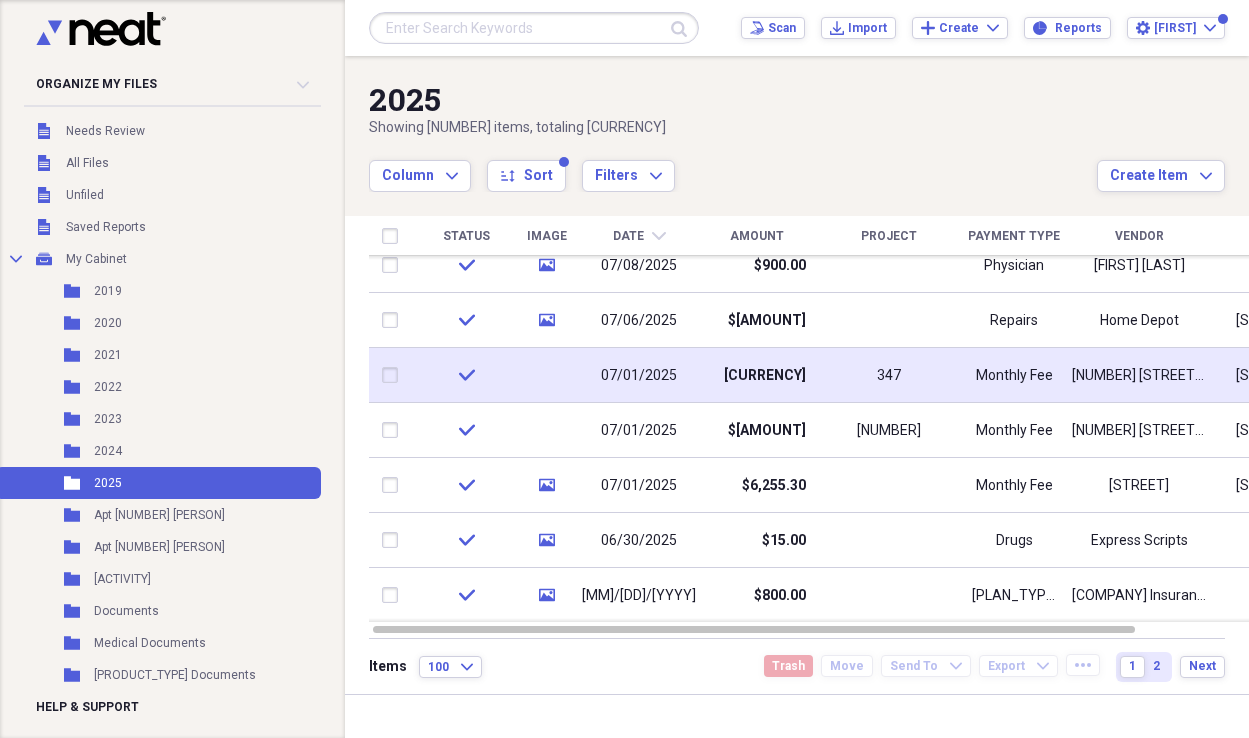 click at bounding box center (394, 375) 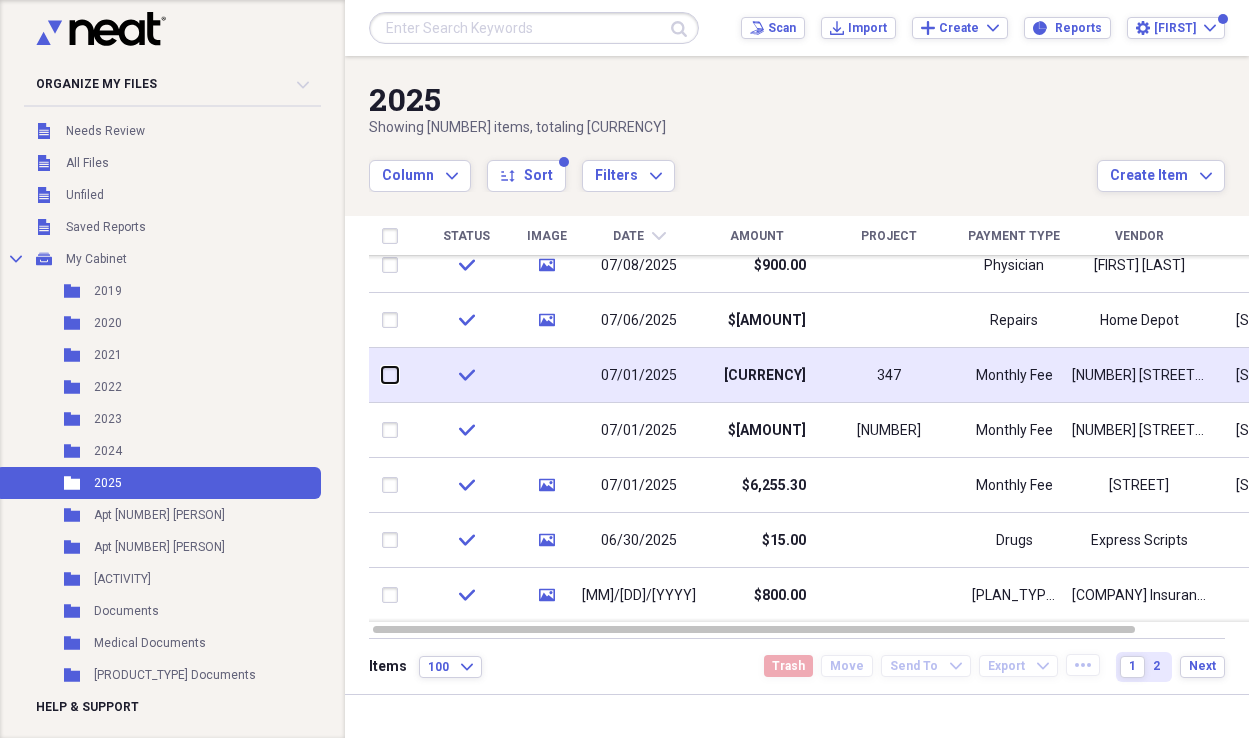 click at bounding box center (382, 375) 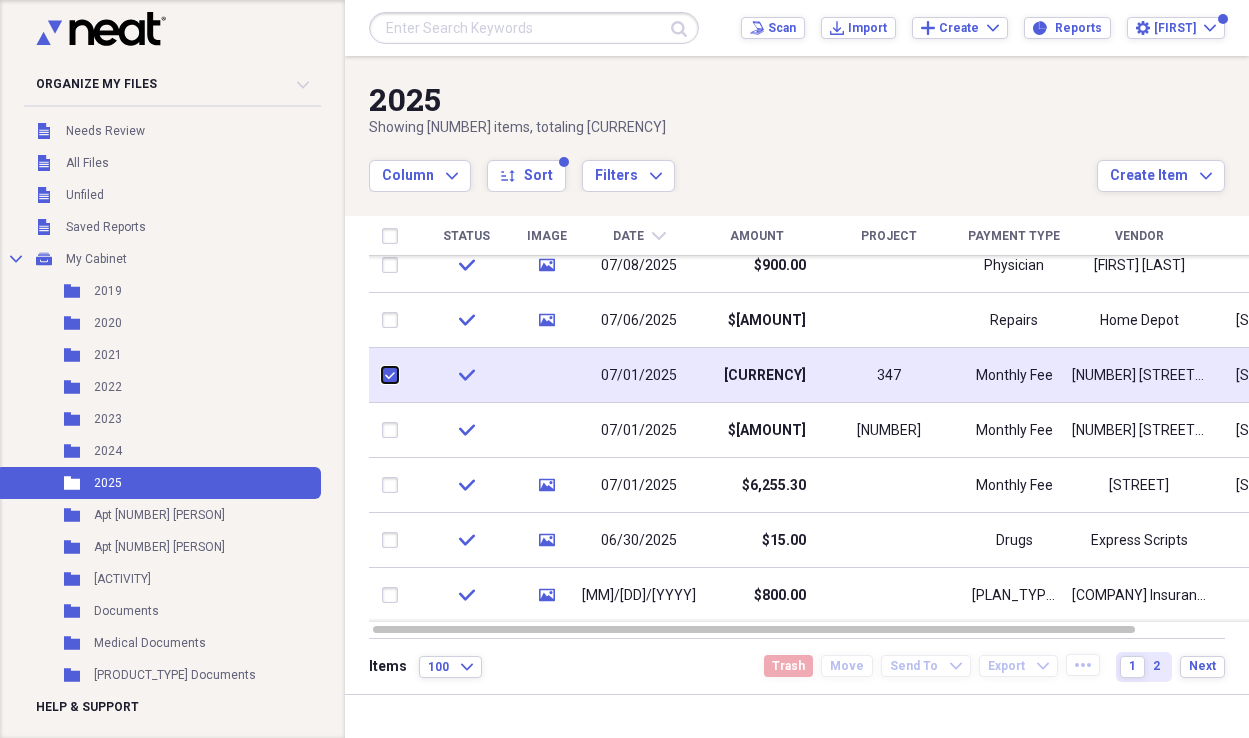 checkbox on "true" 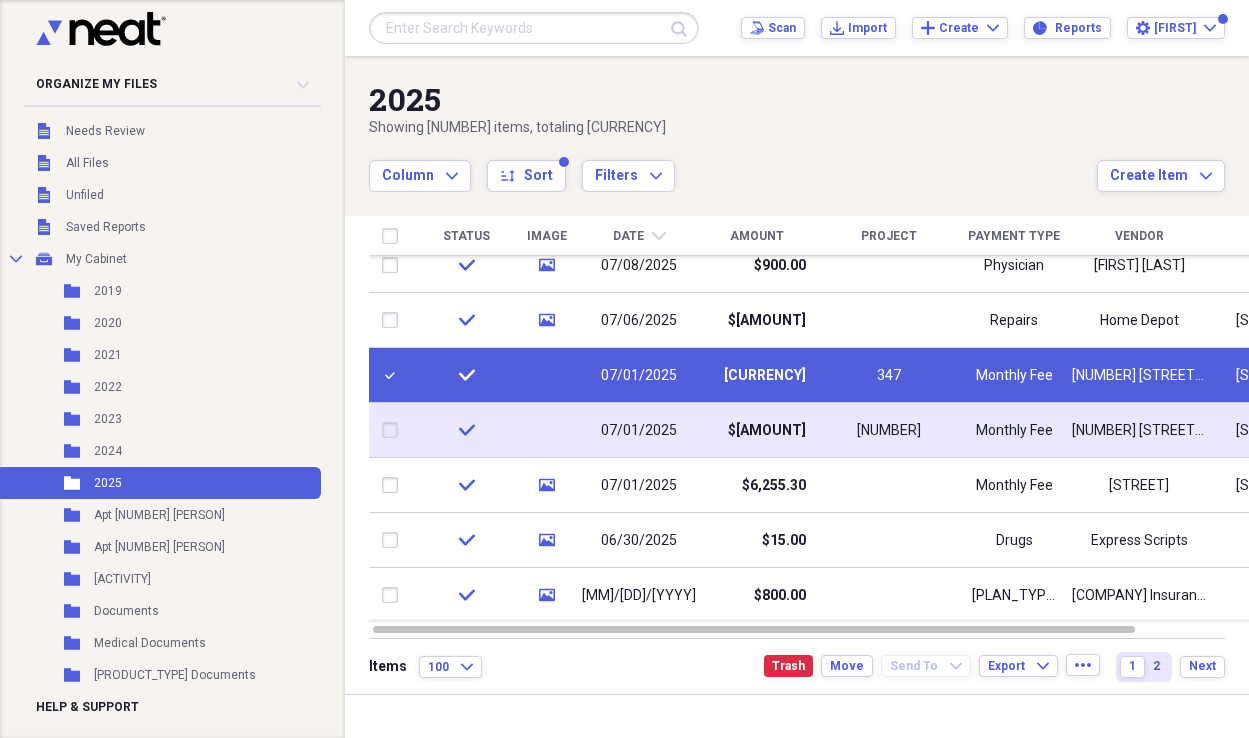 click at bounding box center (394, 430) 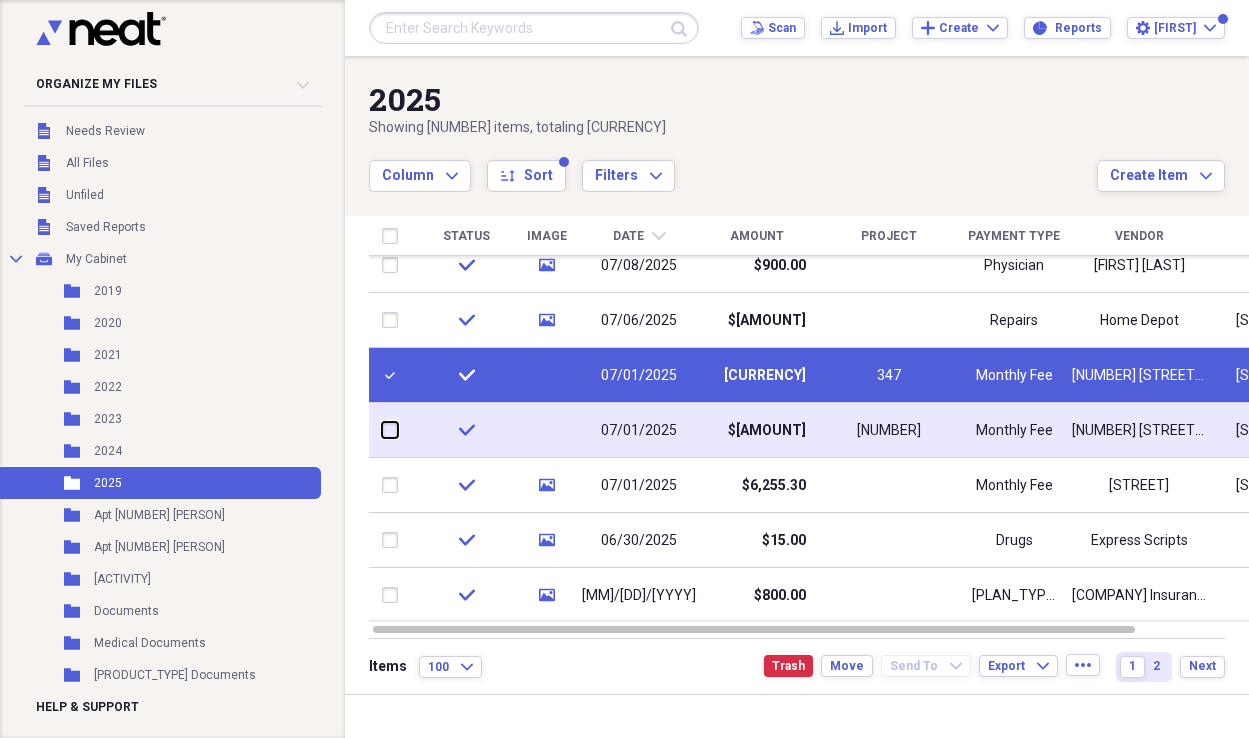 click at bounding box center [382, 430] 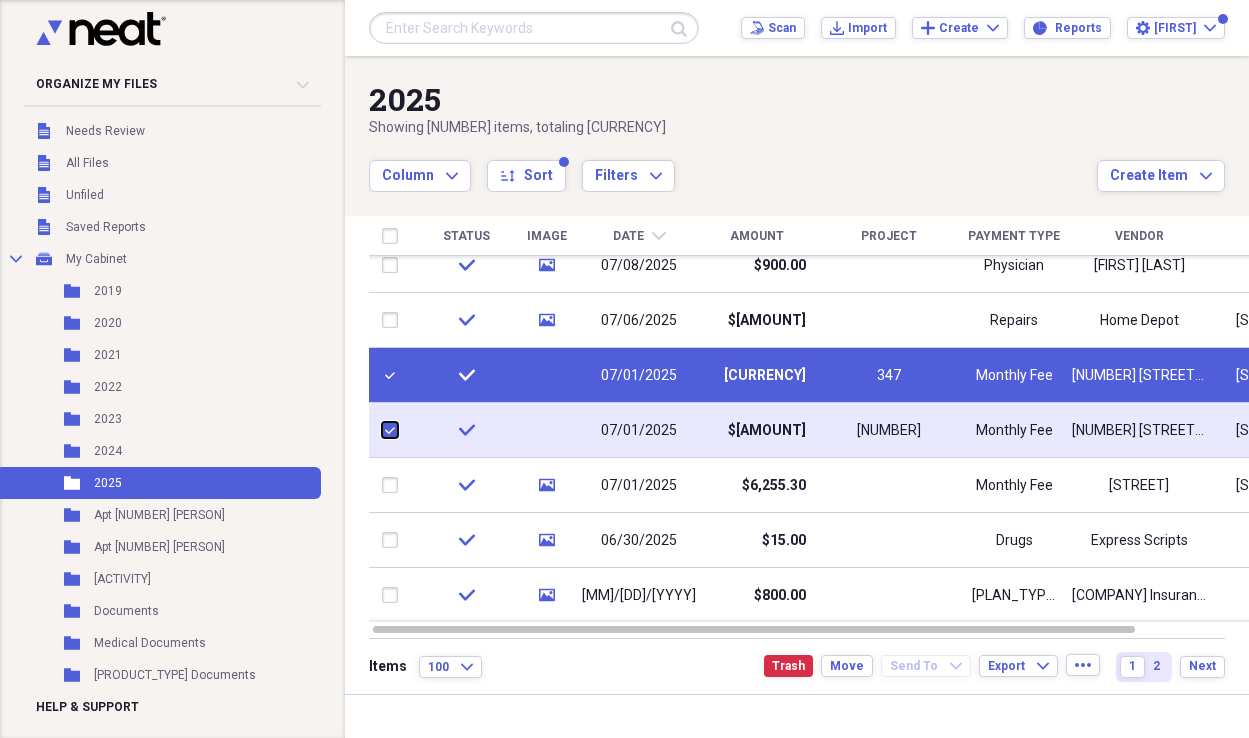 checkbox on "true" 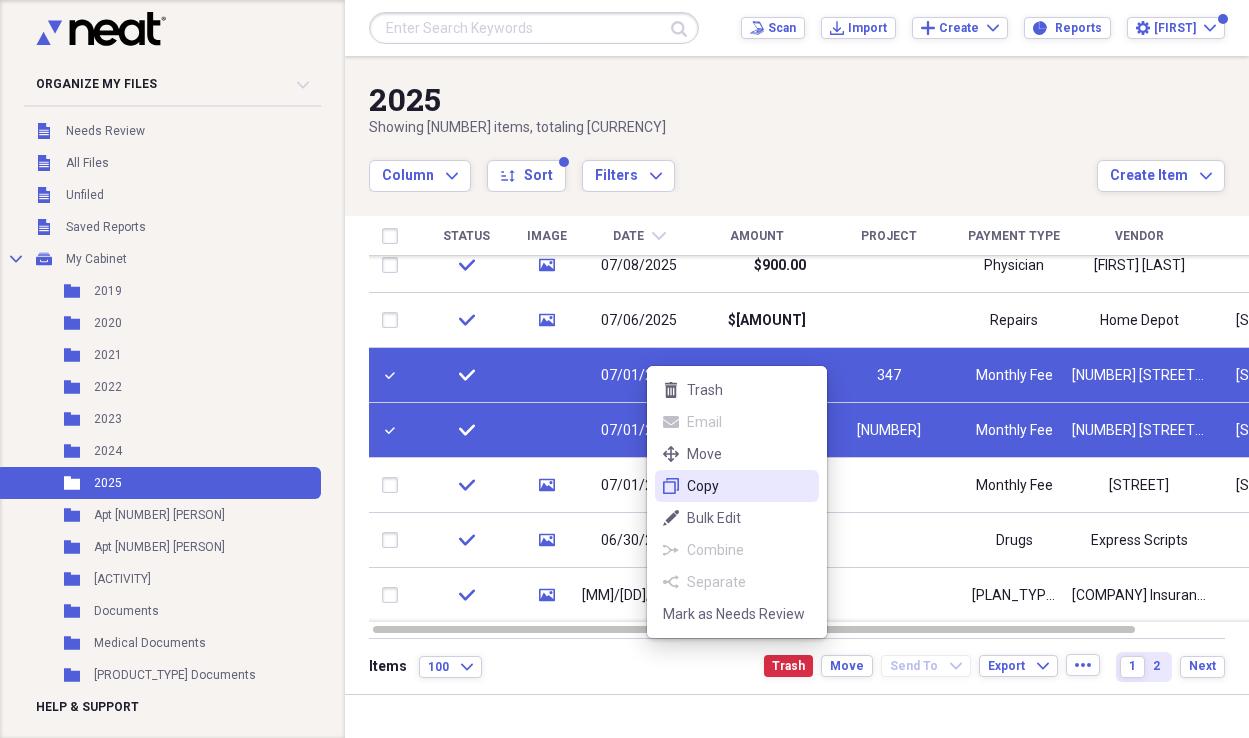 click on "Copy" at bounding box center (749, 486) 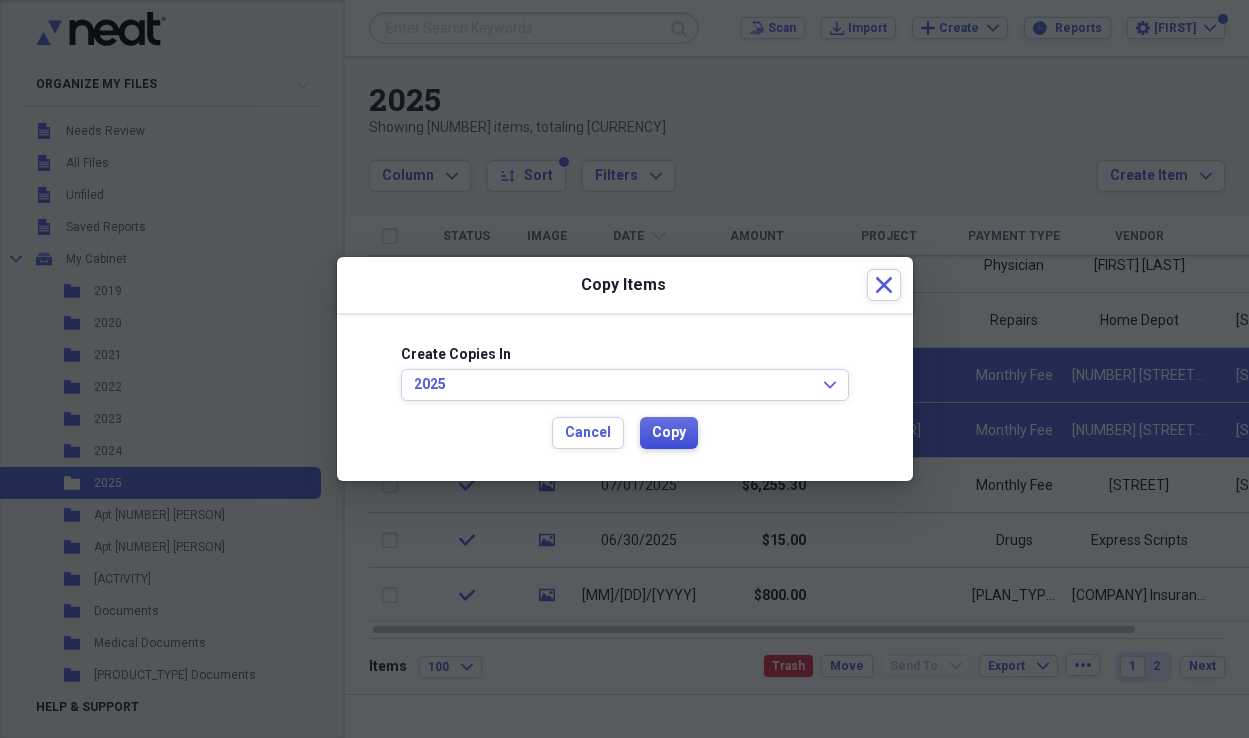 click on "Copy" at bounding box center [669, 433] 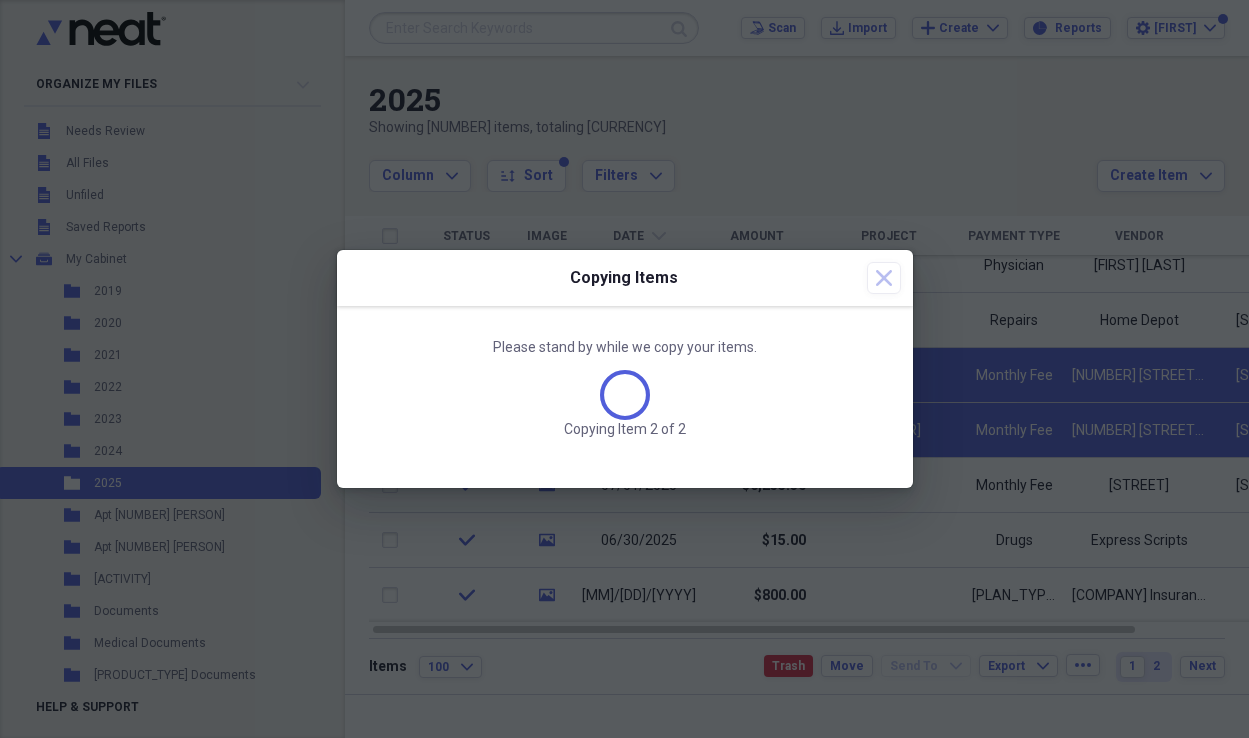 checkbox on "false" 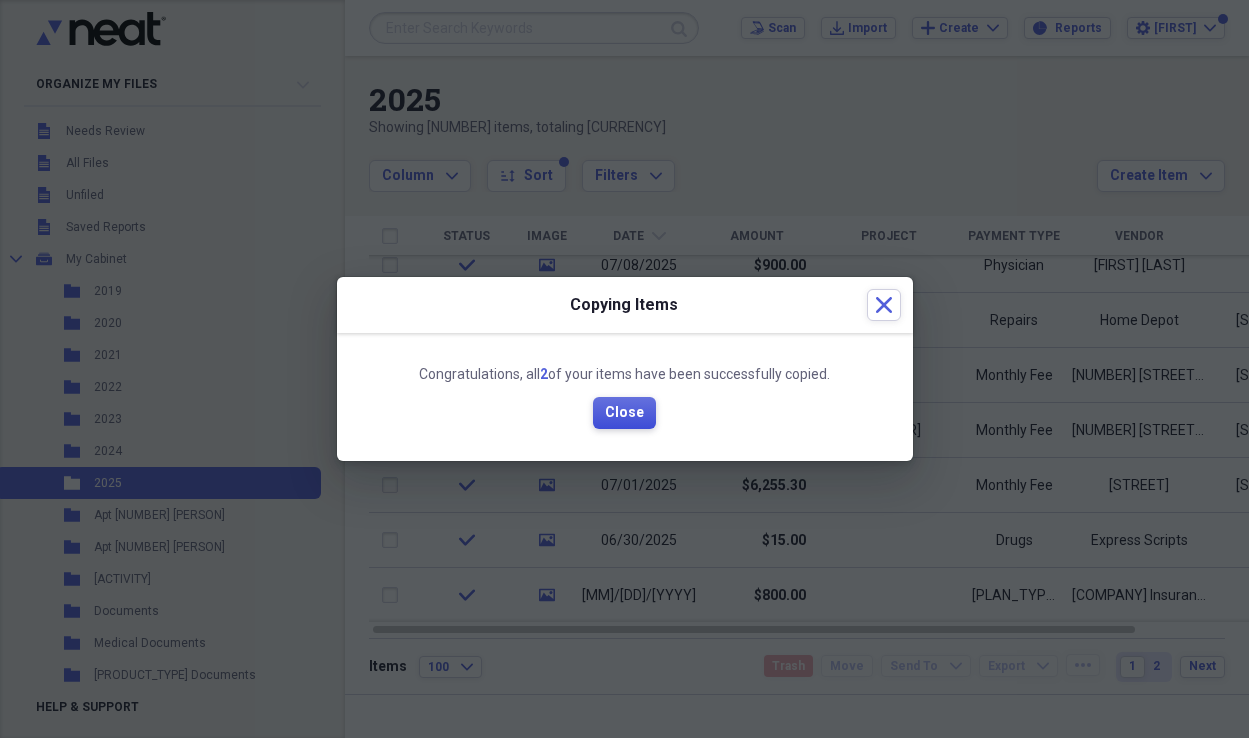 click on "Close" at bounding box center [624, 413] 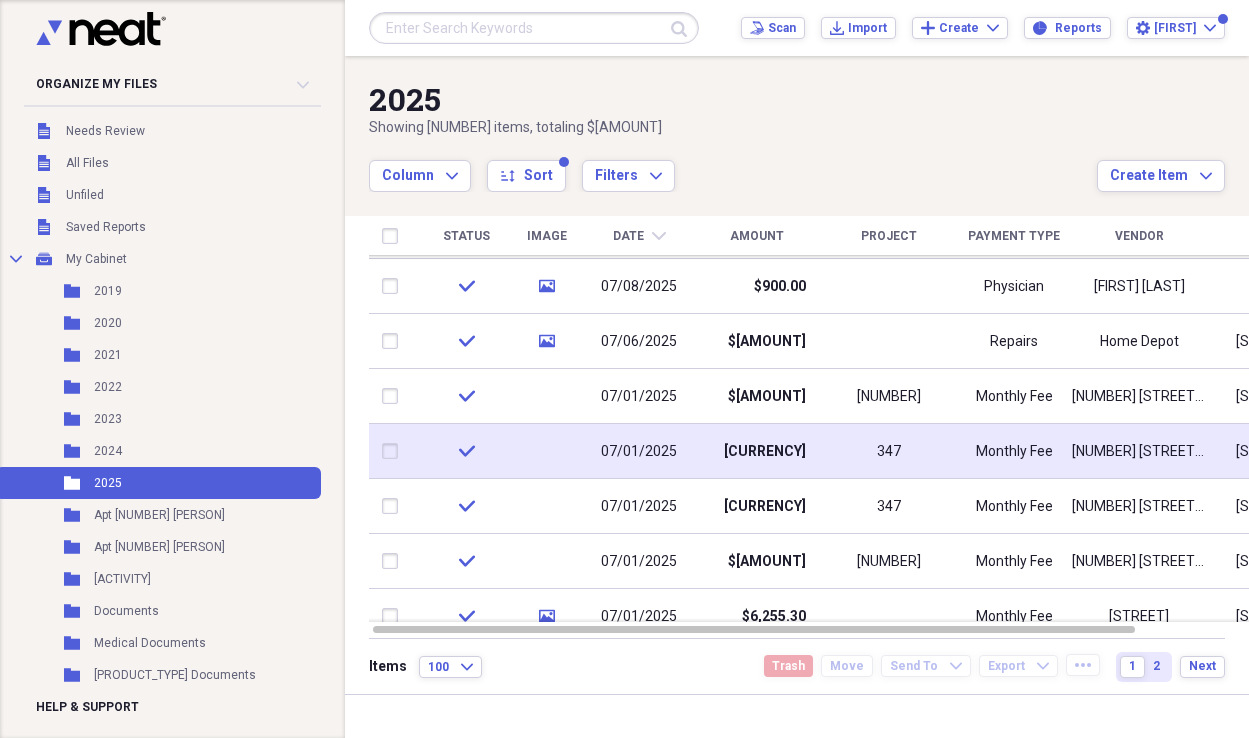click on "07/01/2025" at bounding box center (639, 452) 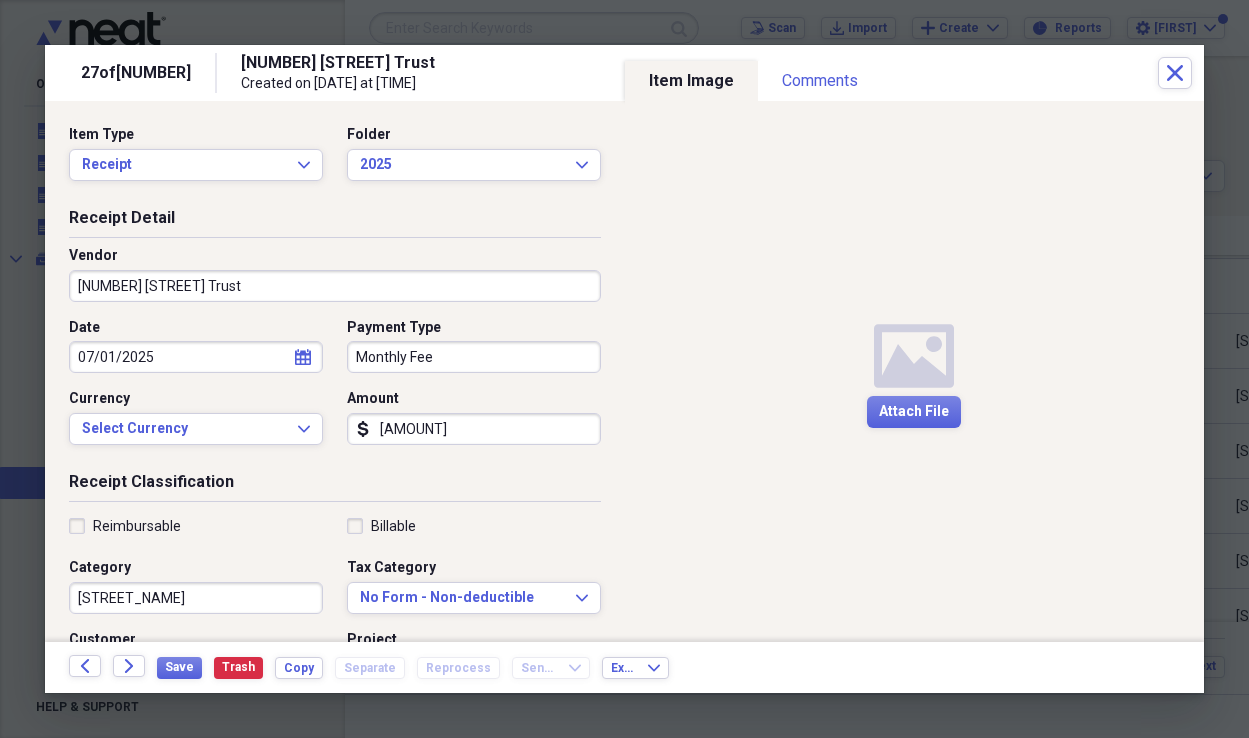 click 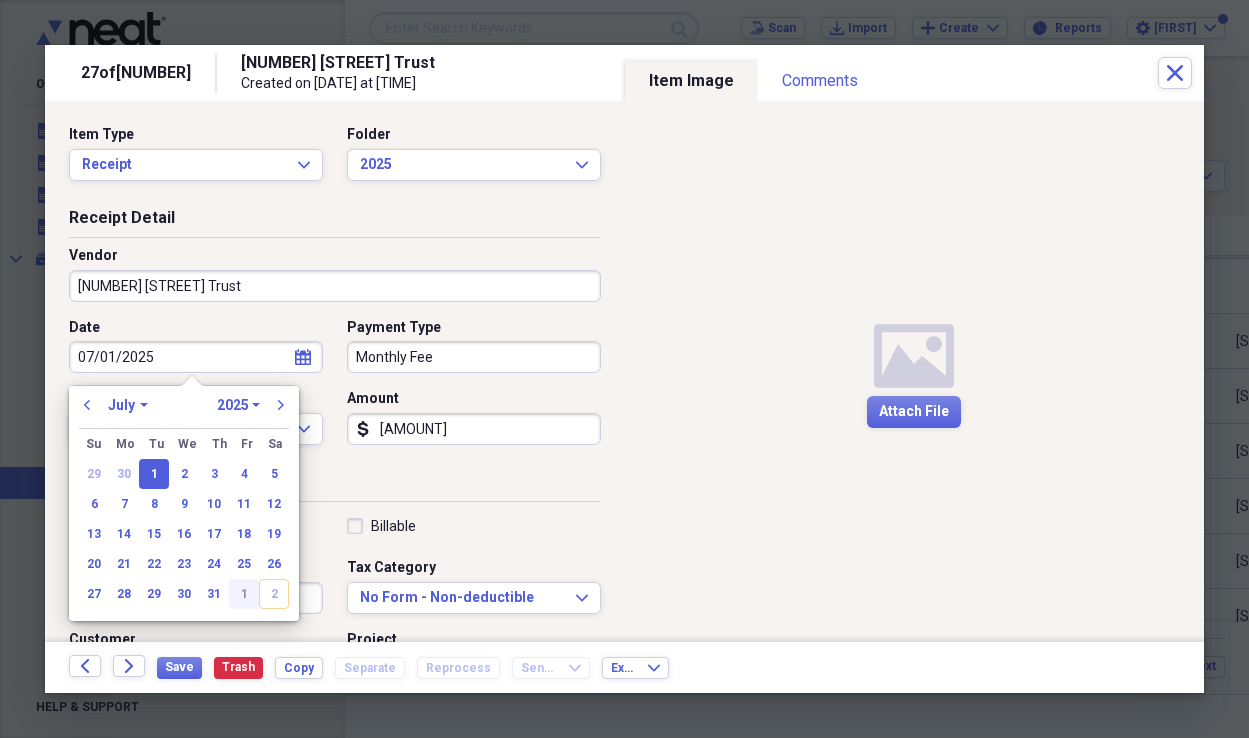 click on "1" at bounding box center [244, 594] 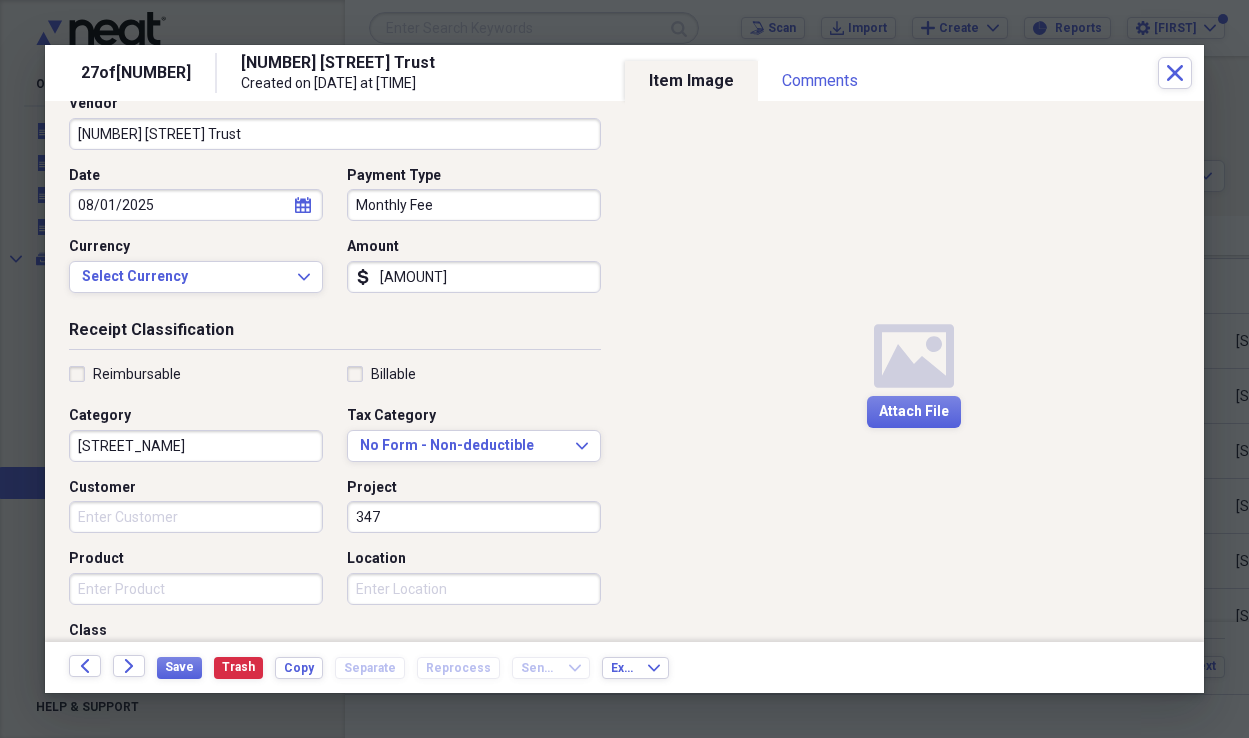 scroll, scrollTop: 168, scrollLeft: 0, axis: vertical 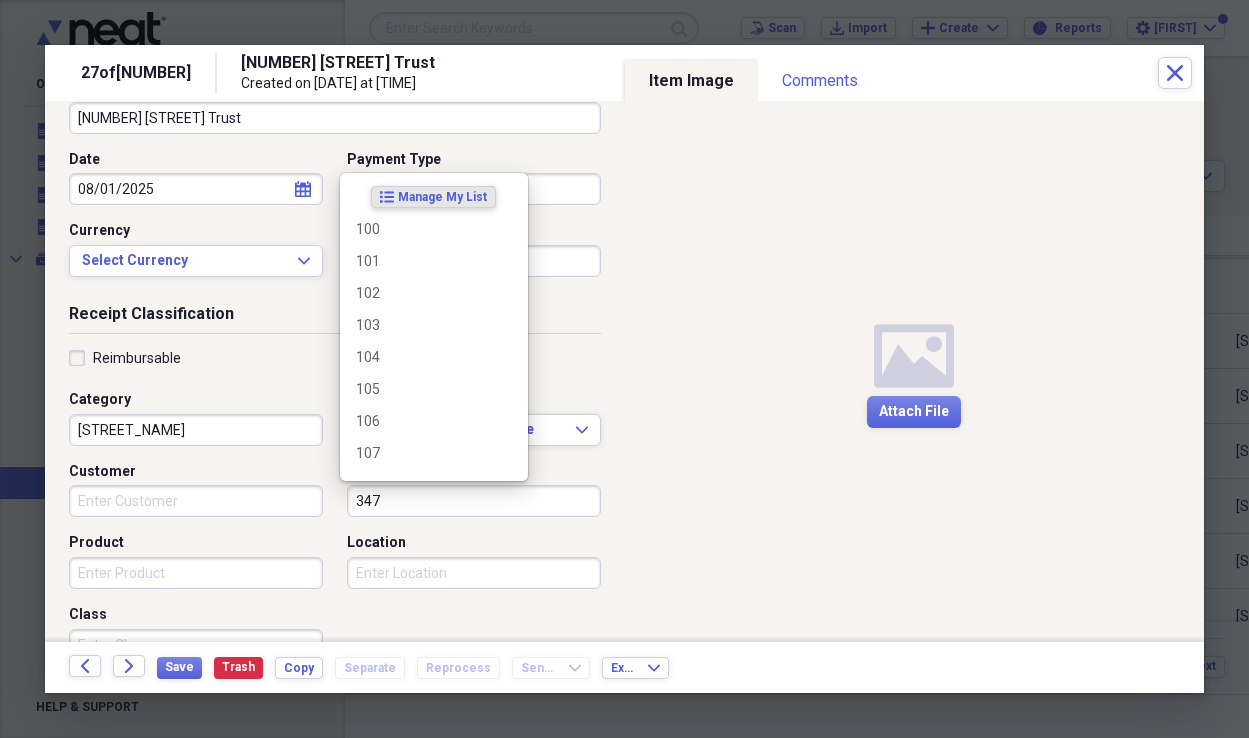 click on "347" at bounding box center (474, 501) 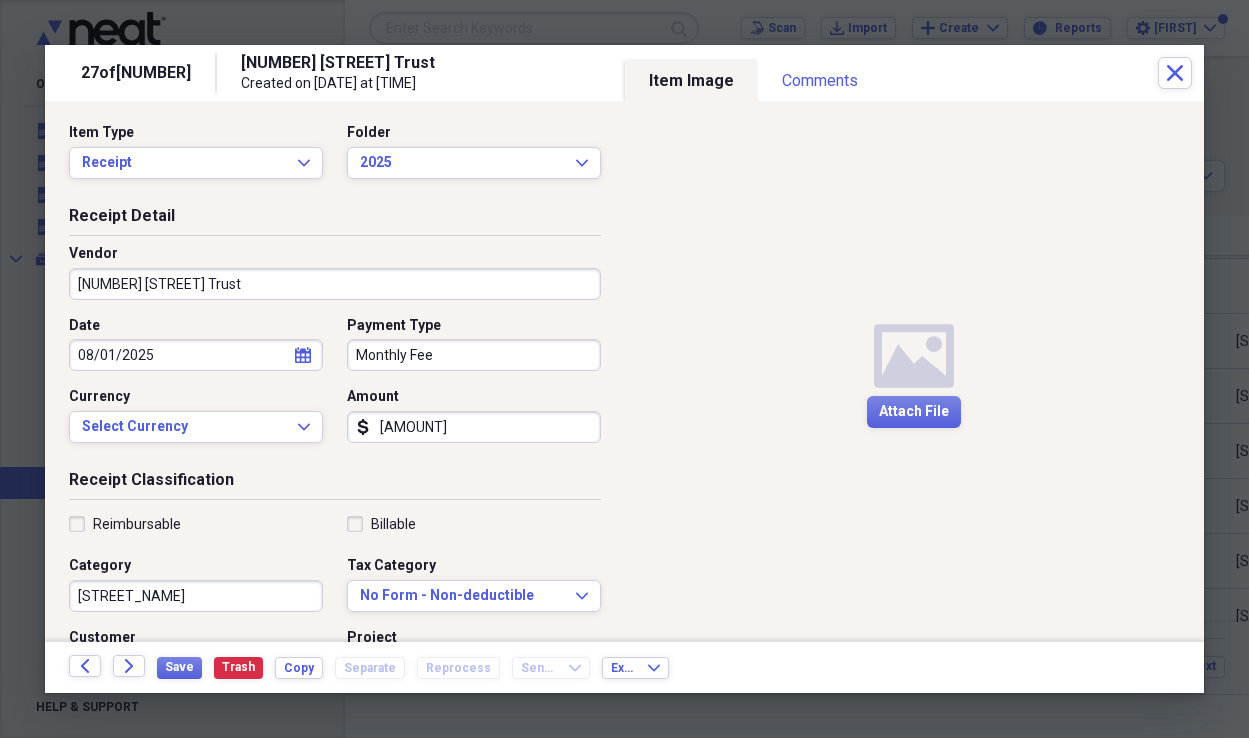 scroll, scrollTop: 0, scrollLeft: 0, axis: both 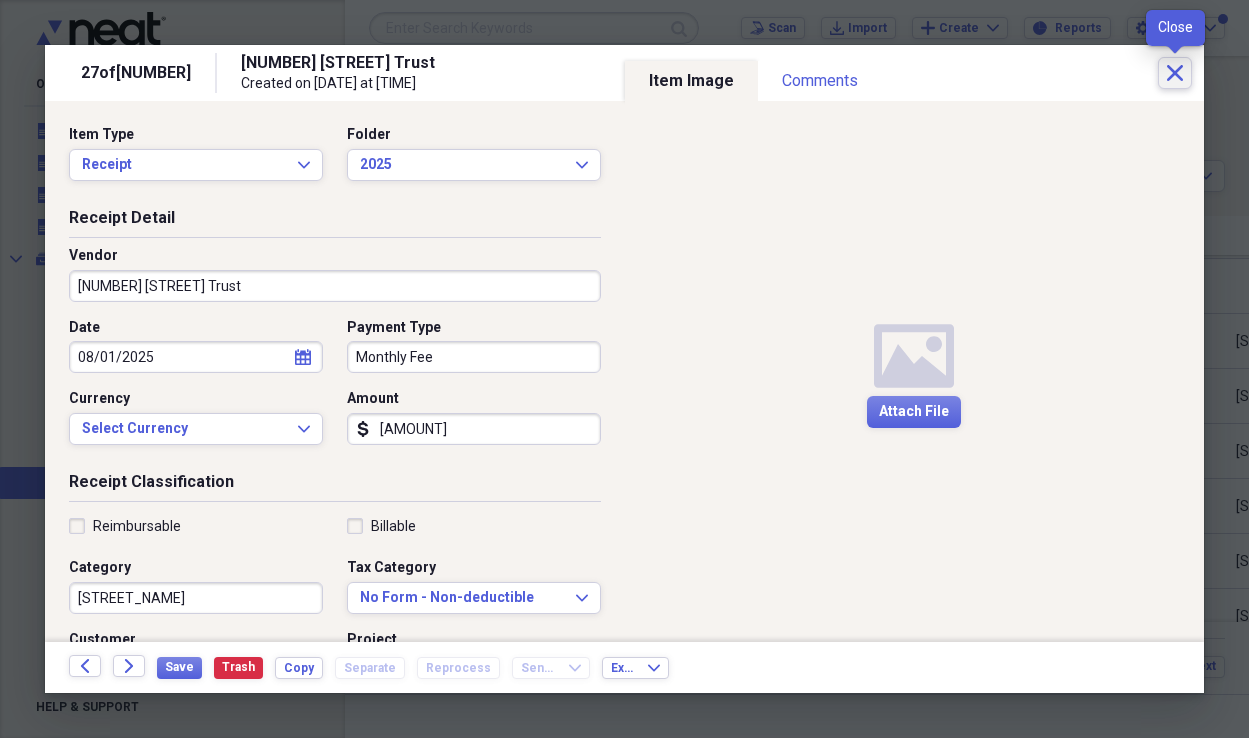 type on "352" 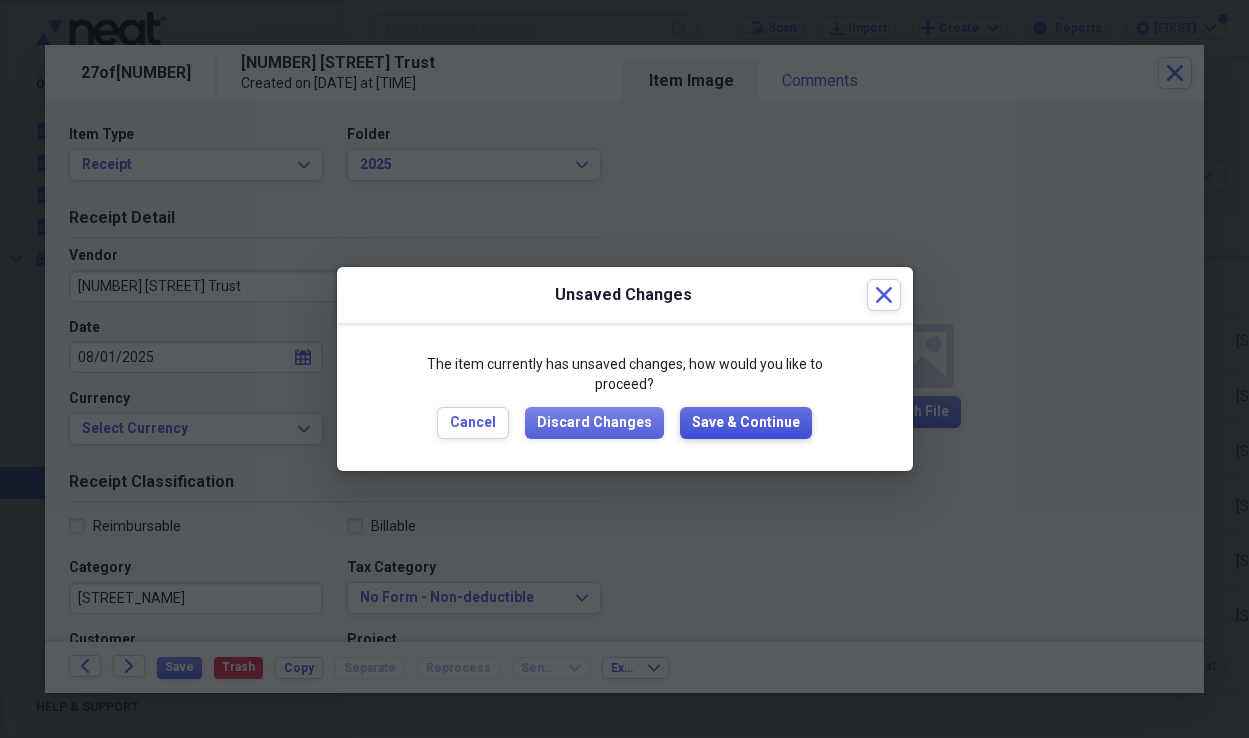 click on "Save & Continue" at bounding box center [746, 423] 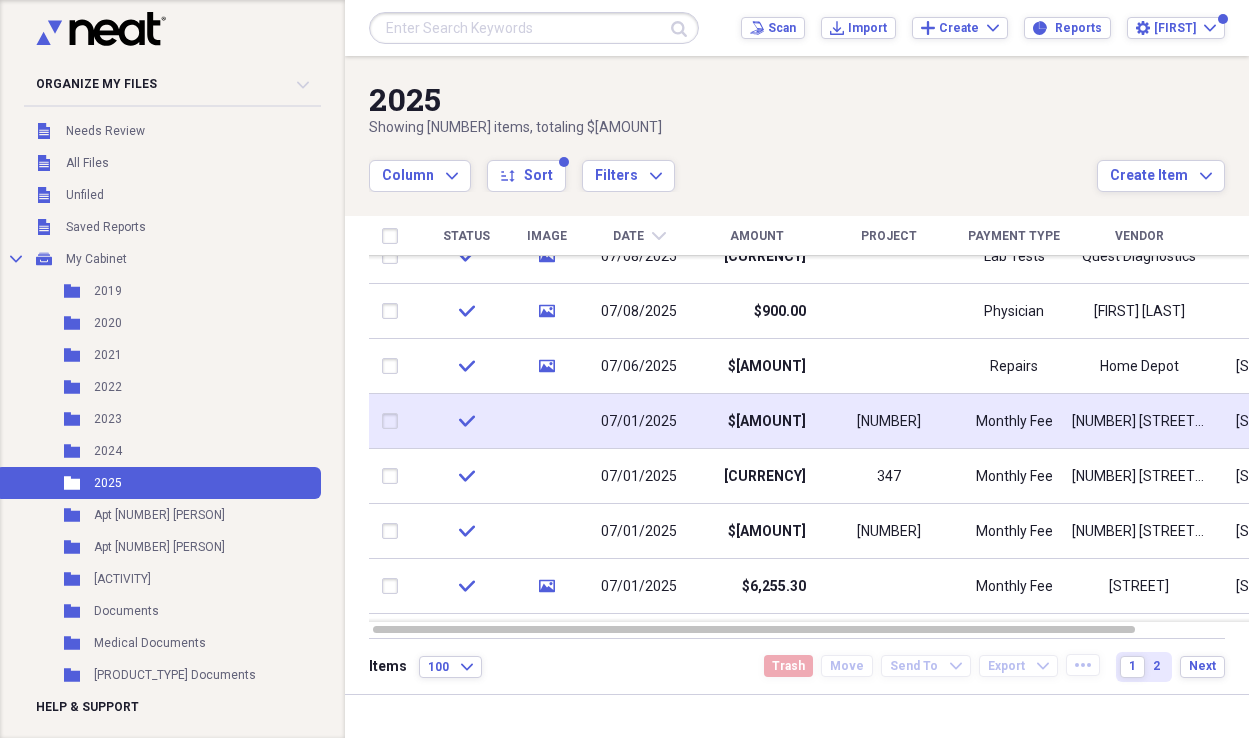 click on "$[AMOUNT]" at bounding box center [756, 421] 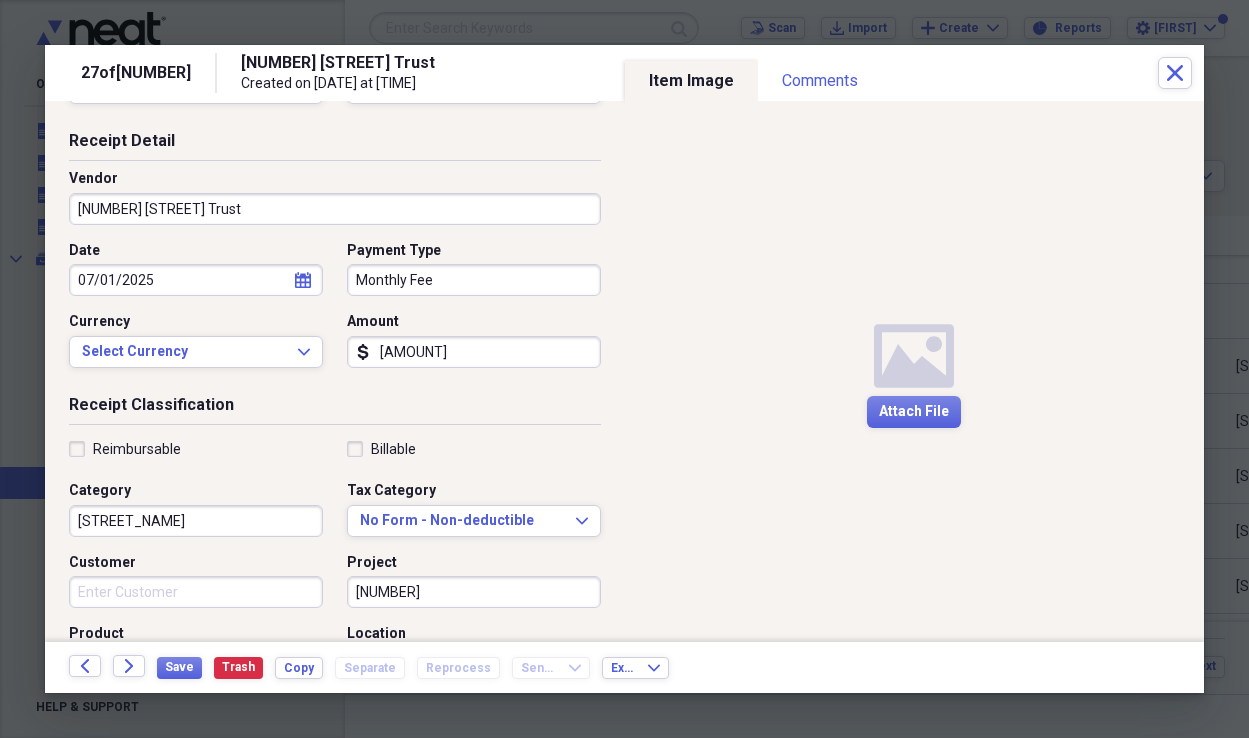 scroll, scrollTop: 0, scrollLeft: 0, axis: both 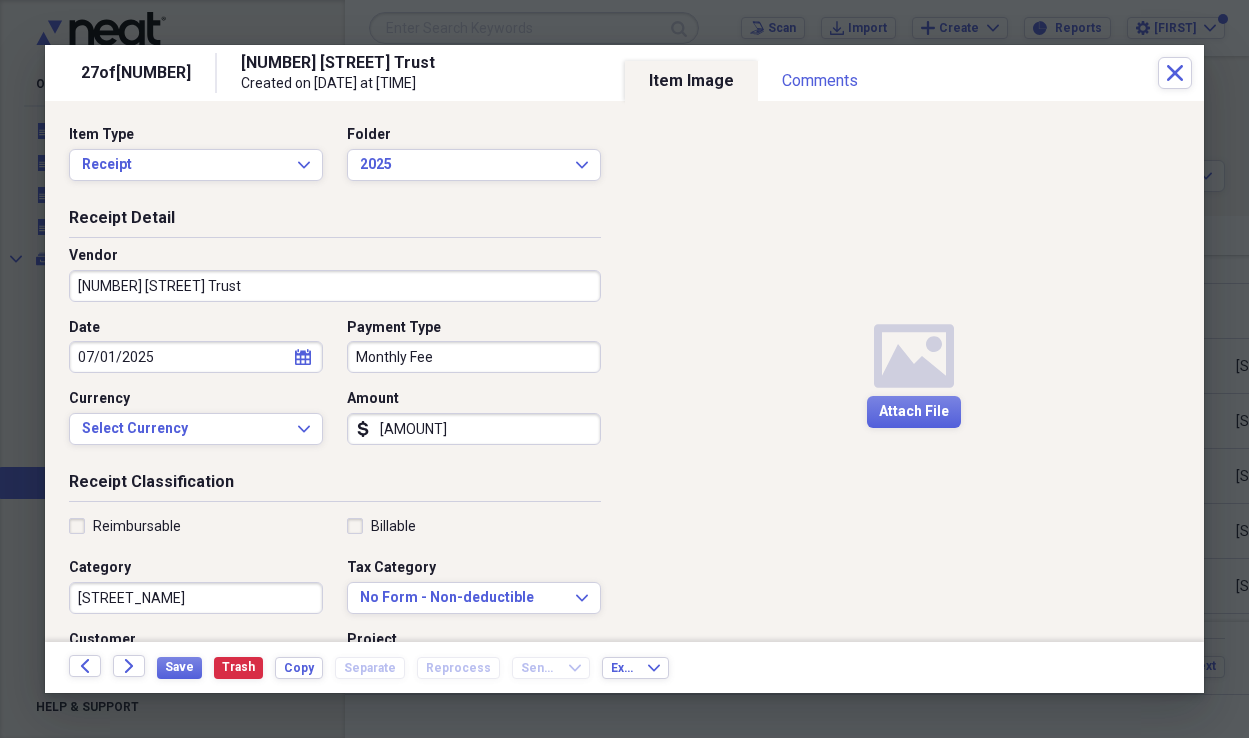 click 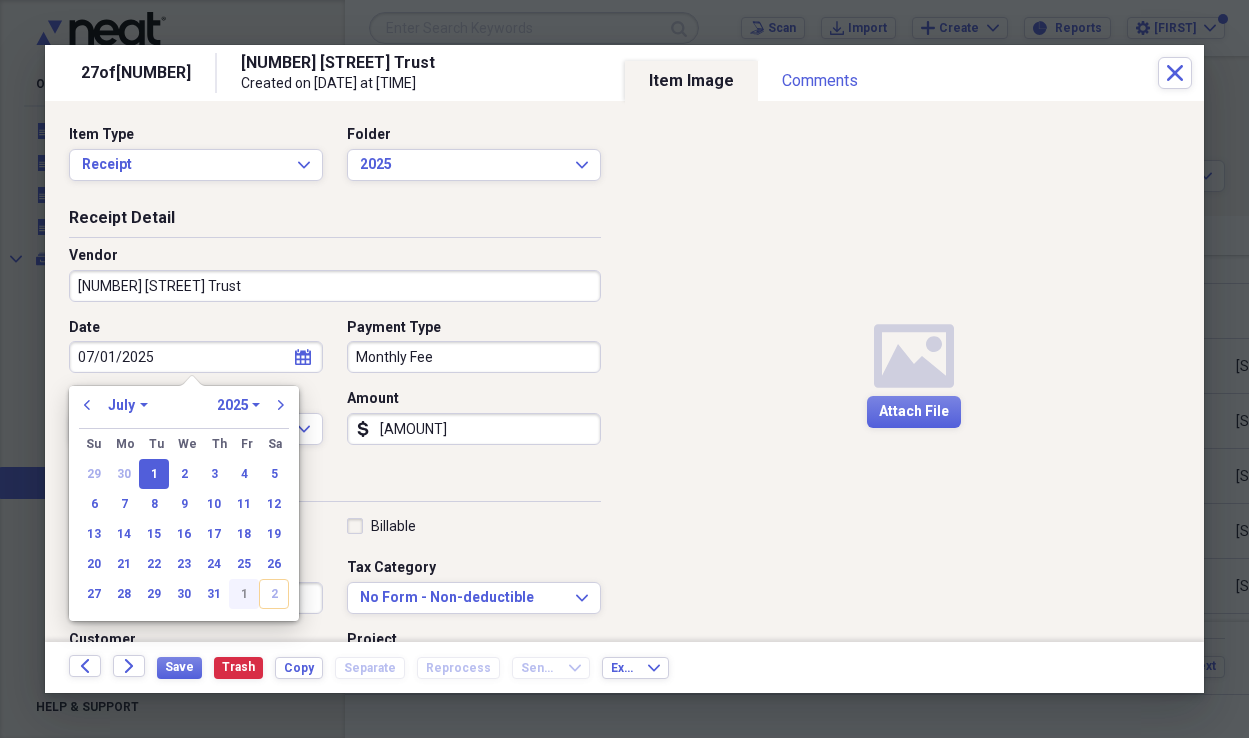 click on "1" at bounding box center (244, 594) 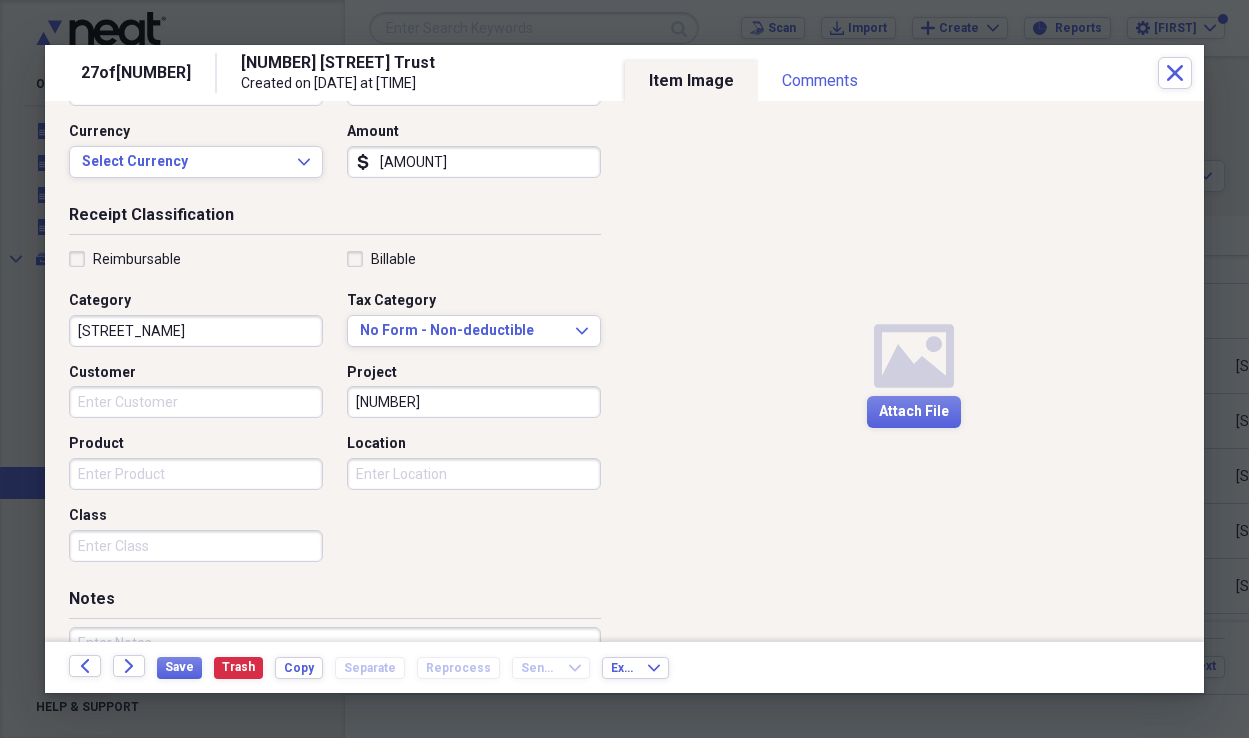 scroll, scrollTop: 272, scrollLeft: 0, axis: vertical 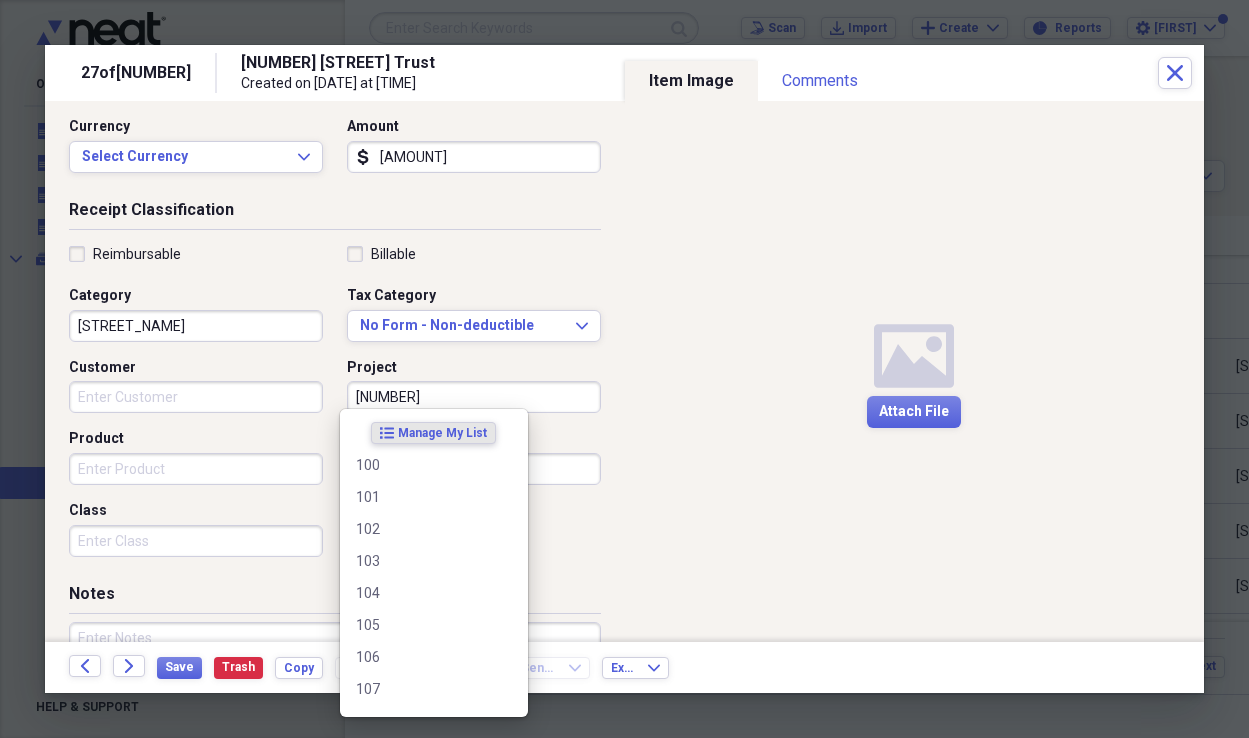 drag, startPoint x: 390, startPoint y: 397, endPoint x: 399, endPoint y: 402, distance: 10.29563 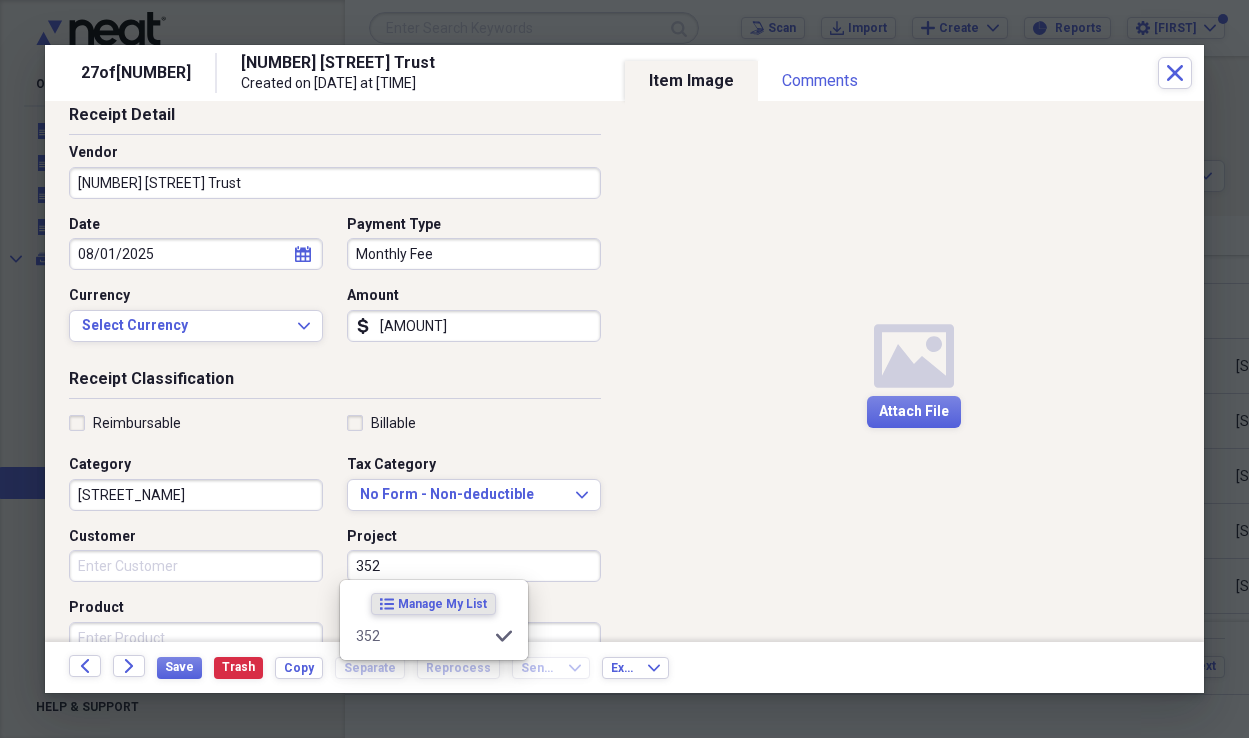 scroll, scrollTop: 101, scrollLeft: 0, axis: vertical 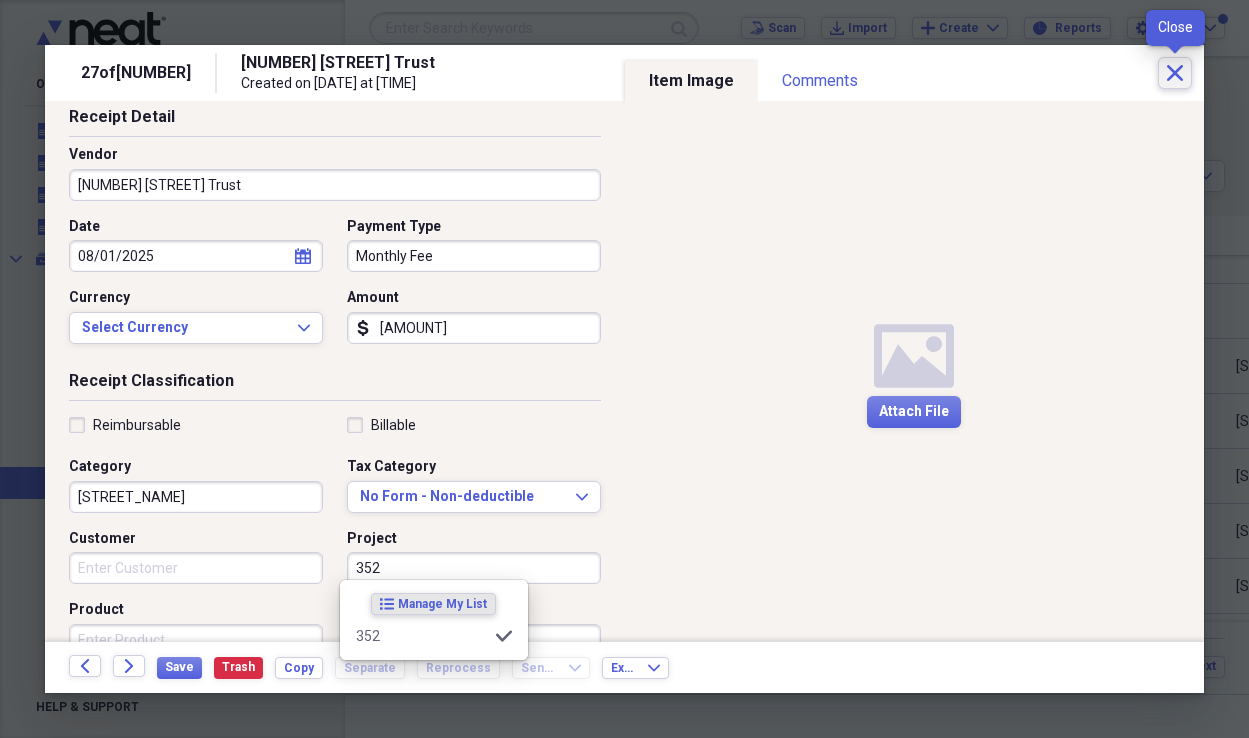 type on "352" 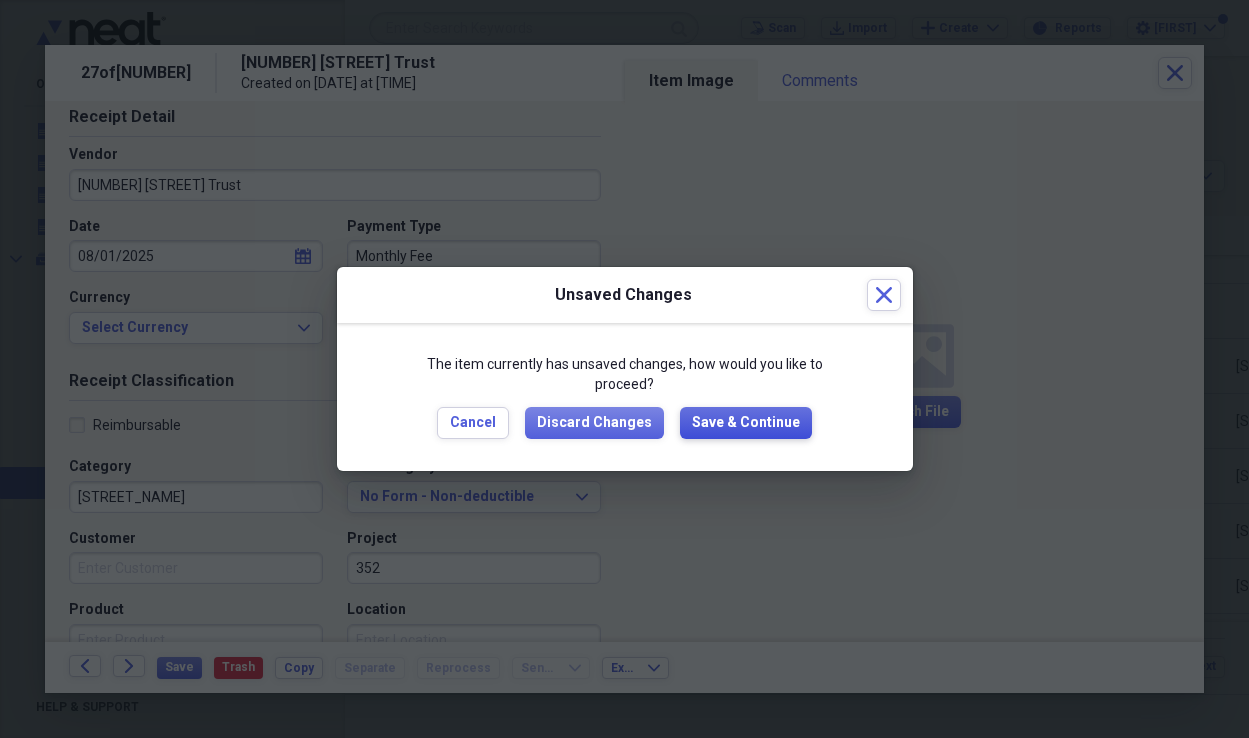click on "Save & Continue" at bounding box center [746, 423] 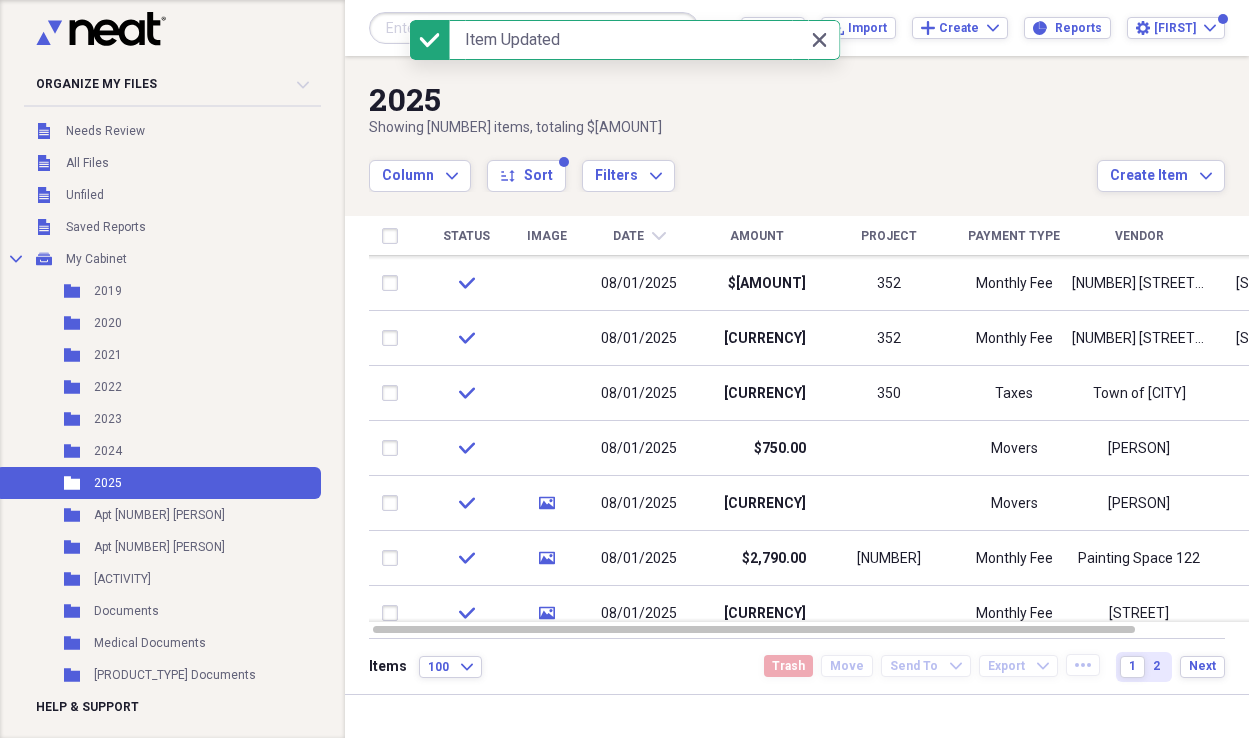 click on "Project" at bounding box center [889, 236] 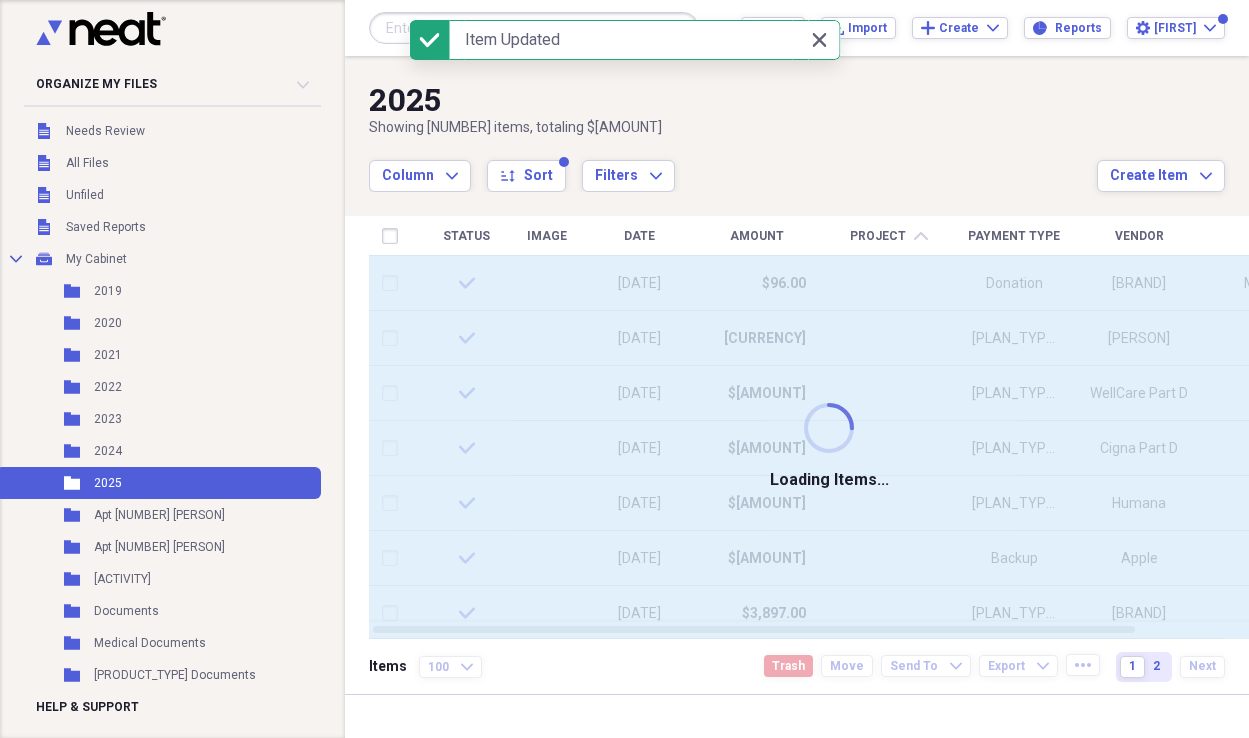 click on "Project" at bounding box center (878, 236) 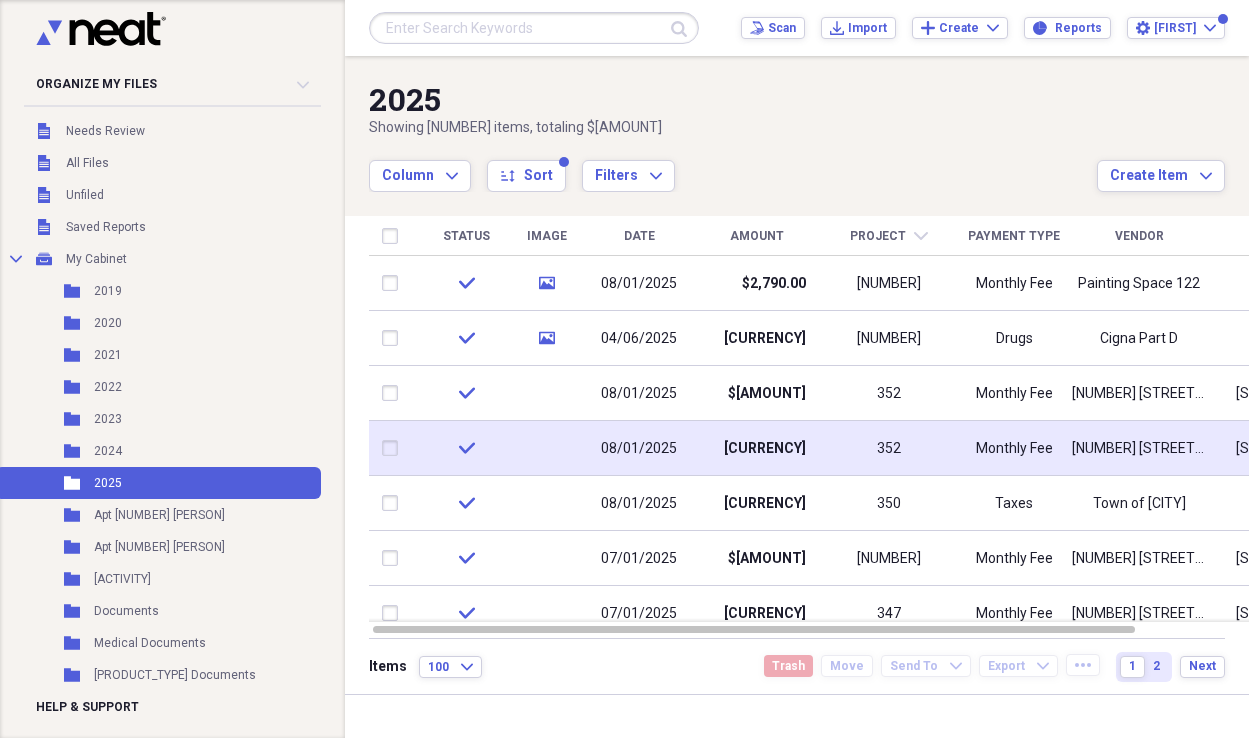 click on "352" at bounding box center (889, 448) 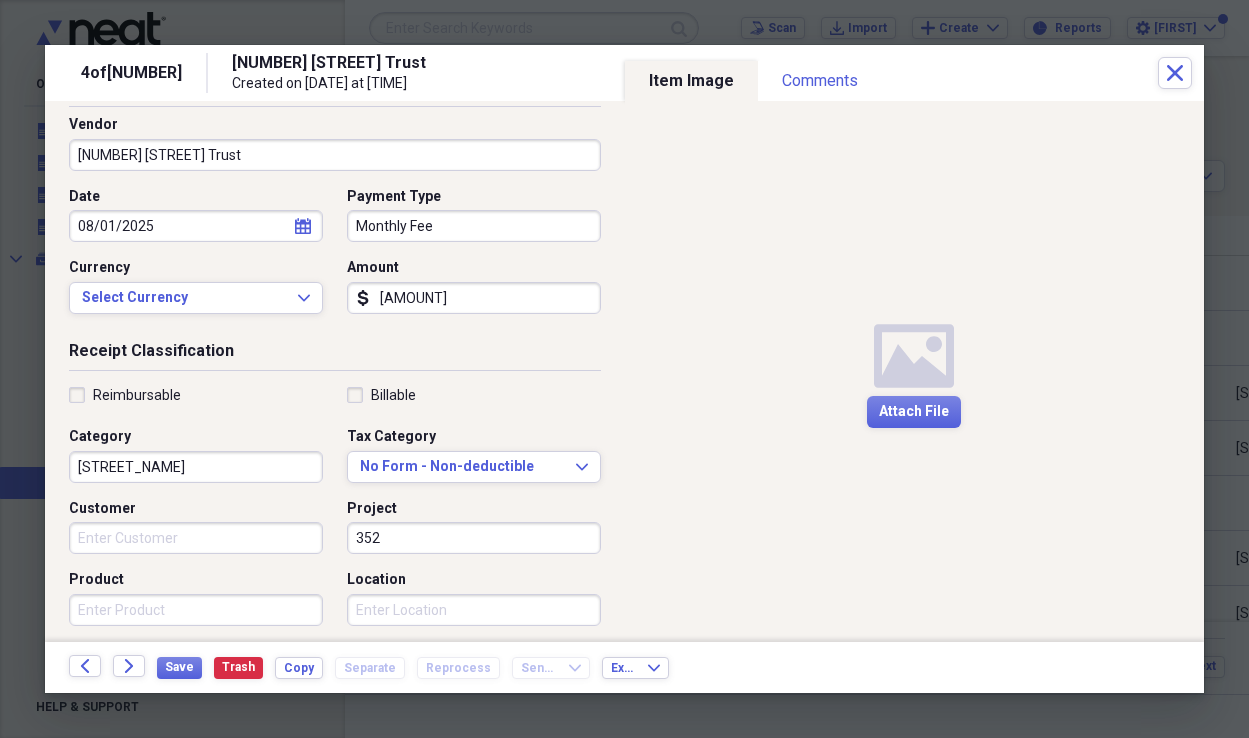 scroll, scrollTop: 252, scrollLeft: 0, axis: vertical 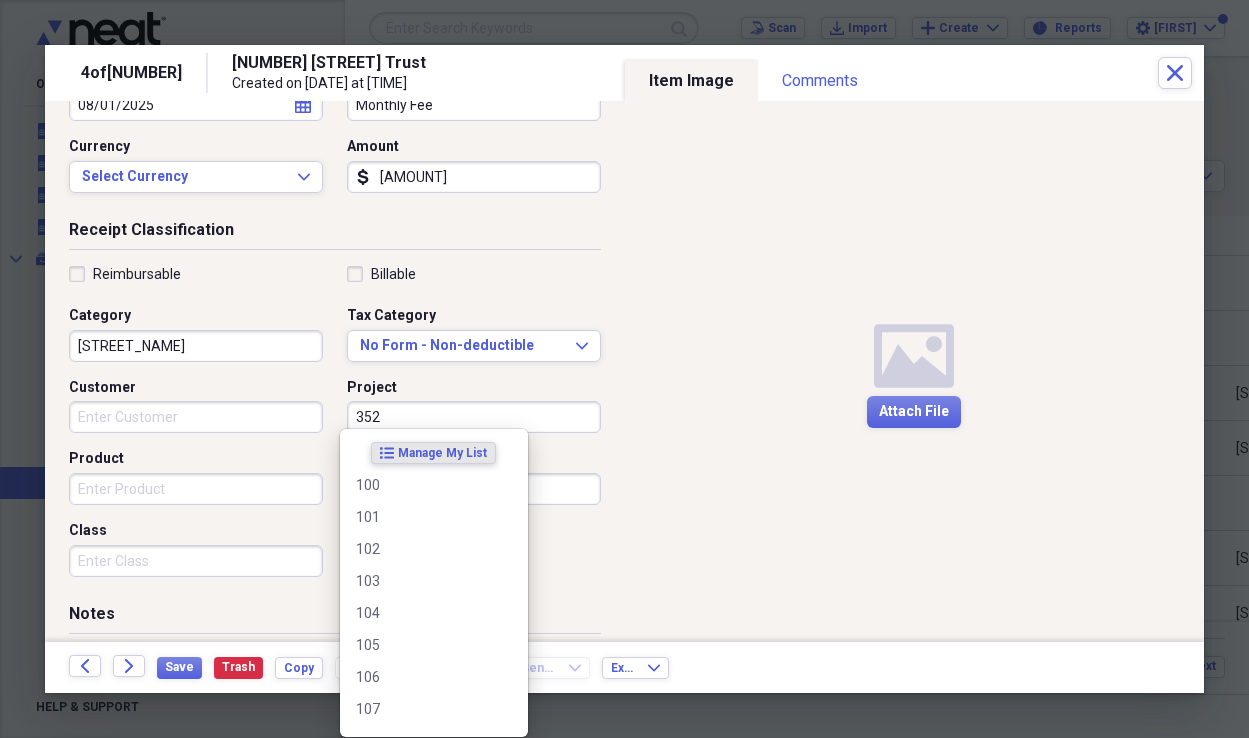click on "352" at bounding box center (474, 417) 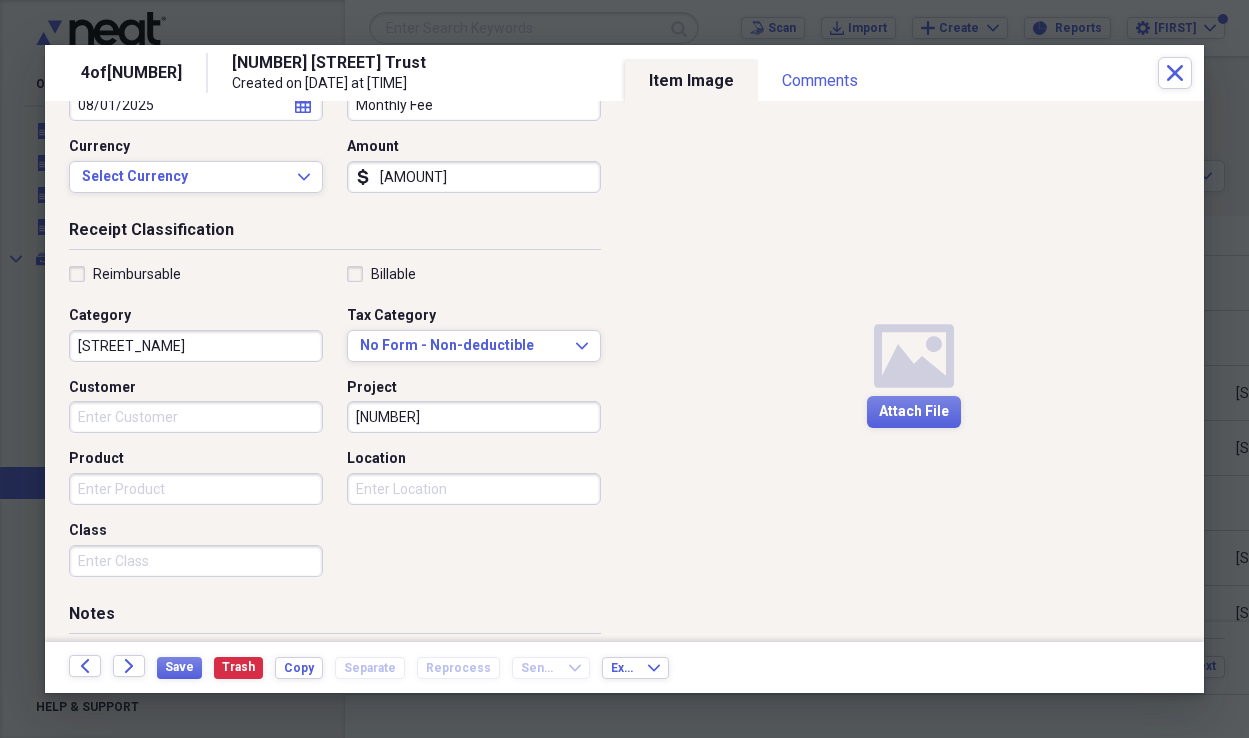 scroll, scrollTop: 0, scrollLeft: 0, axis: both 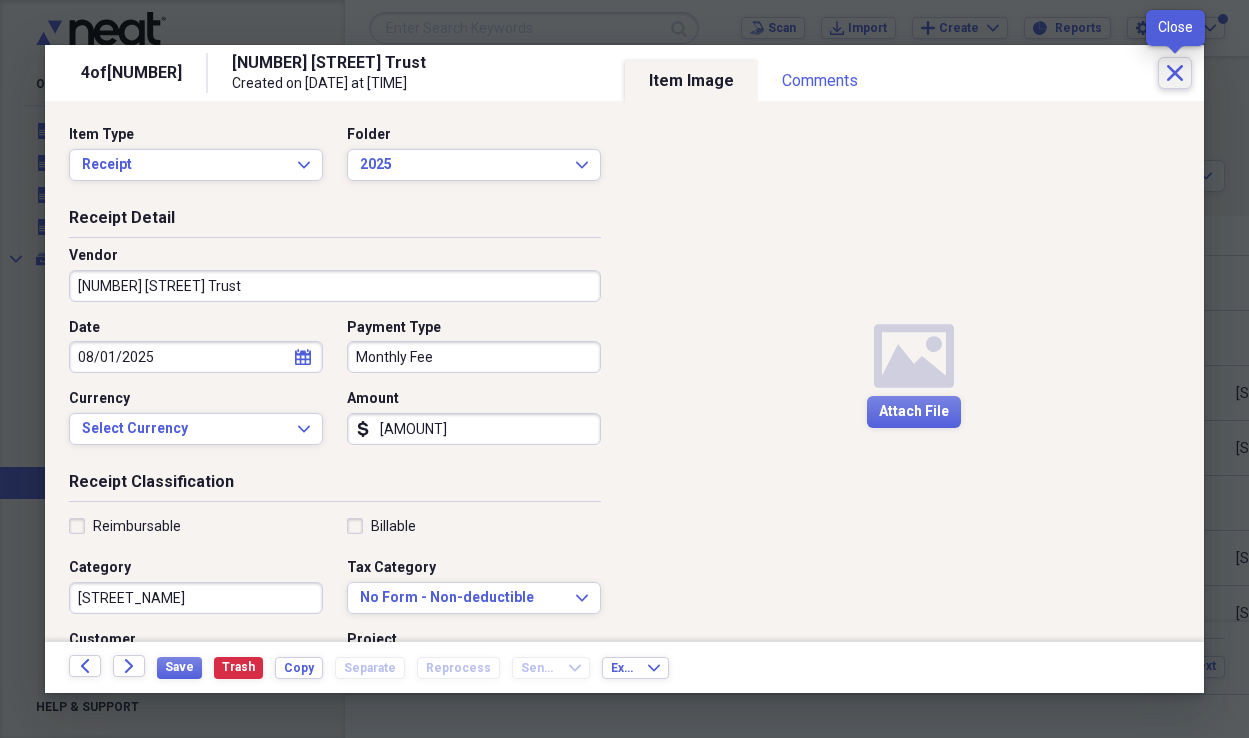 type on "[NUMBER]" 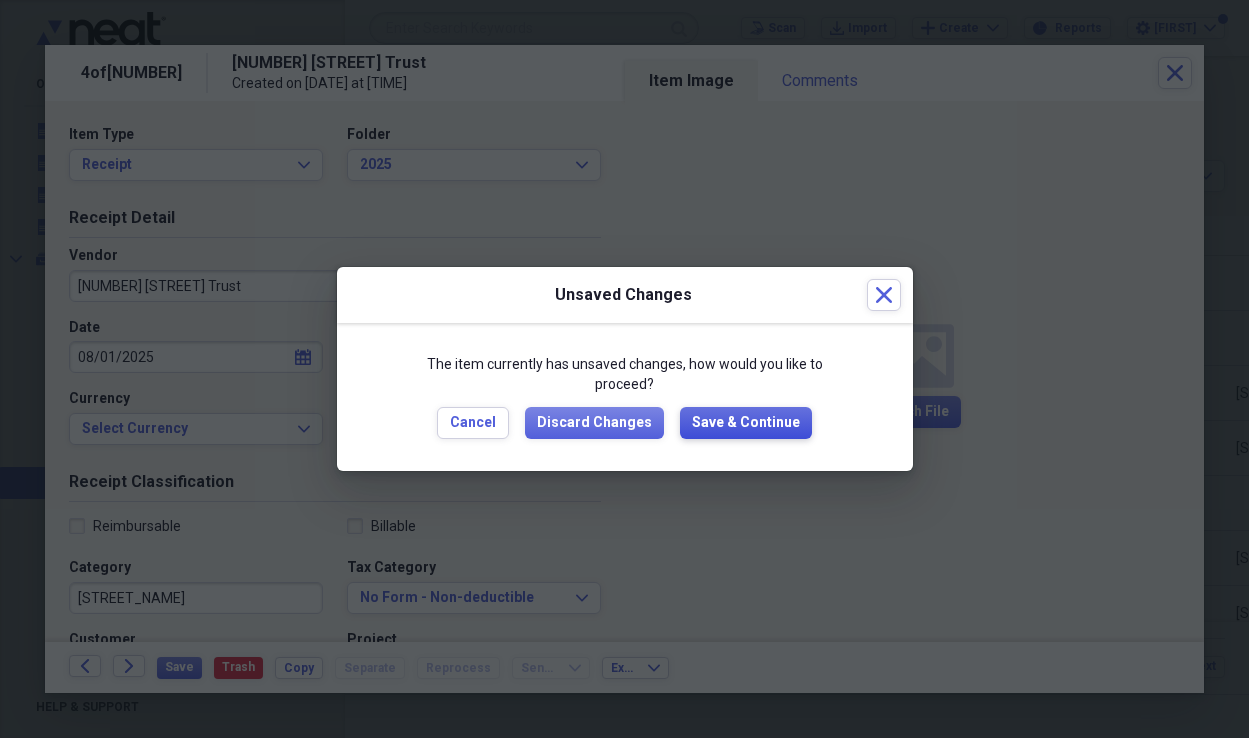 click on "Save & Continue" at bounding box center [746, 423] 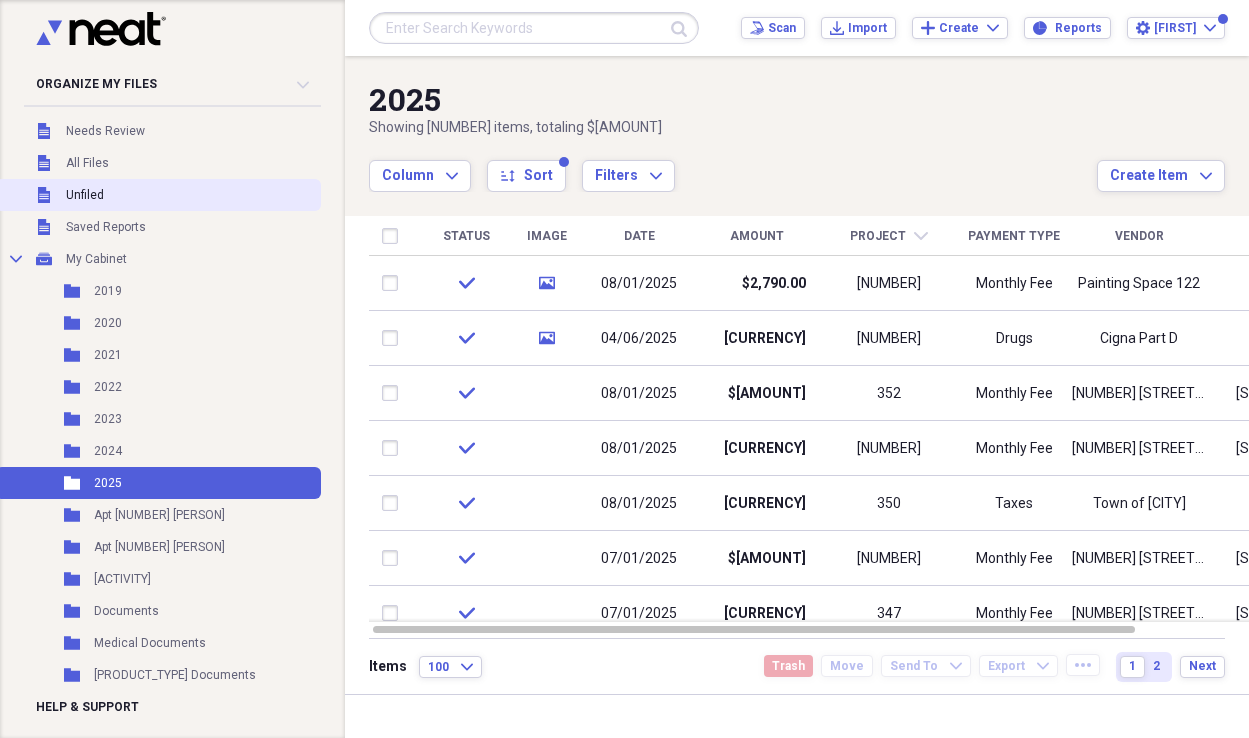 click on "Unfiled" at bounding box center (85, 195) 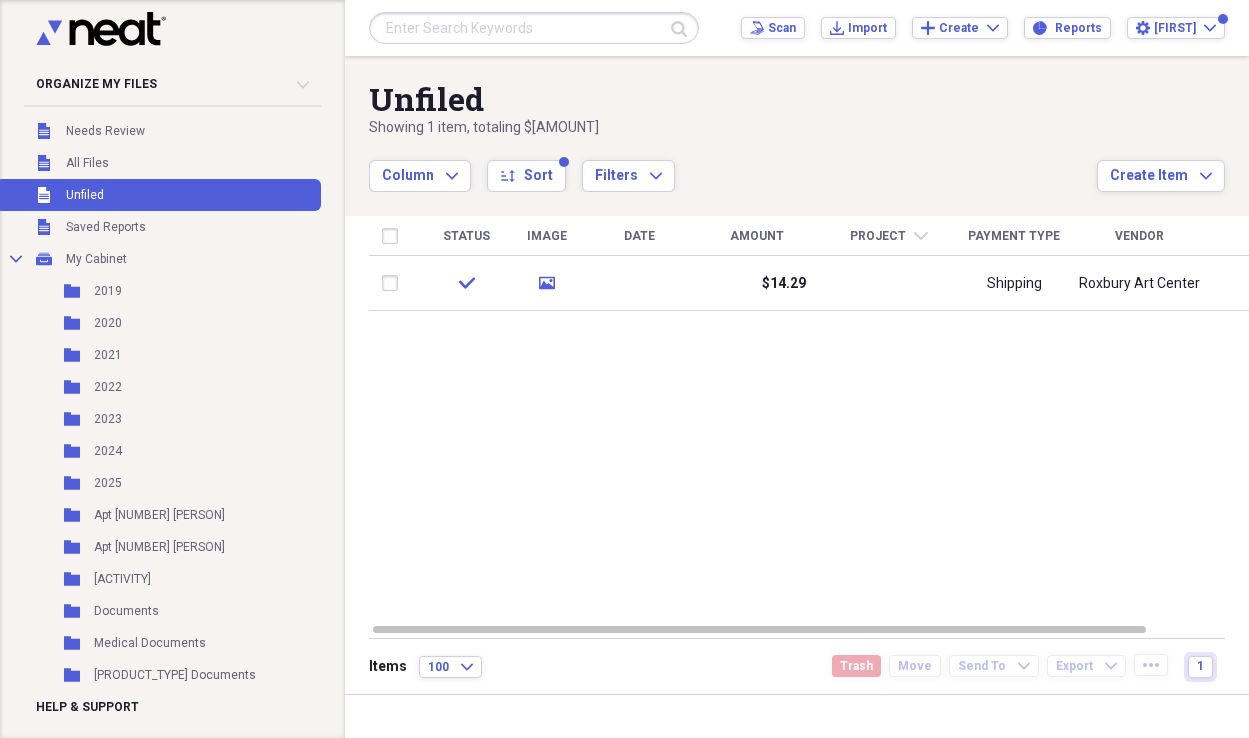 click on "Date" at bounding box center [639, 236] 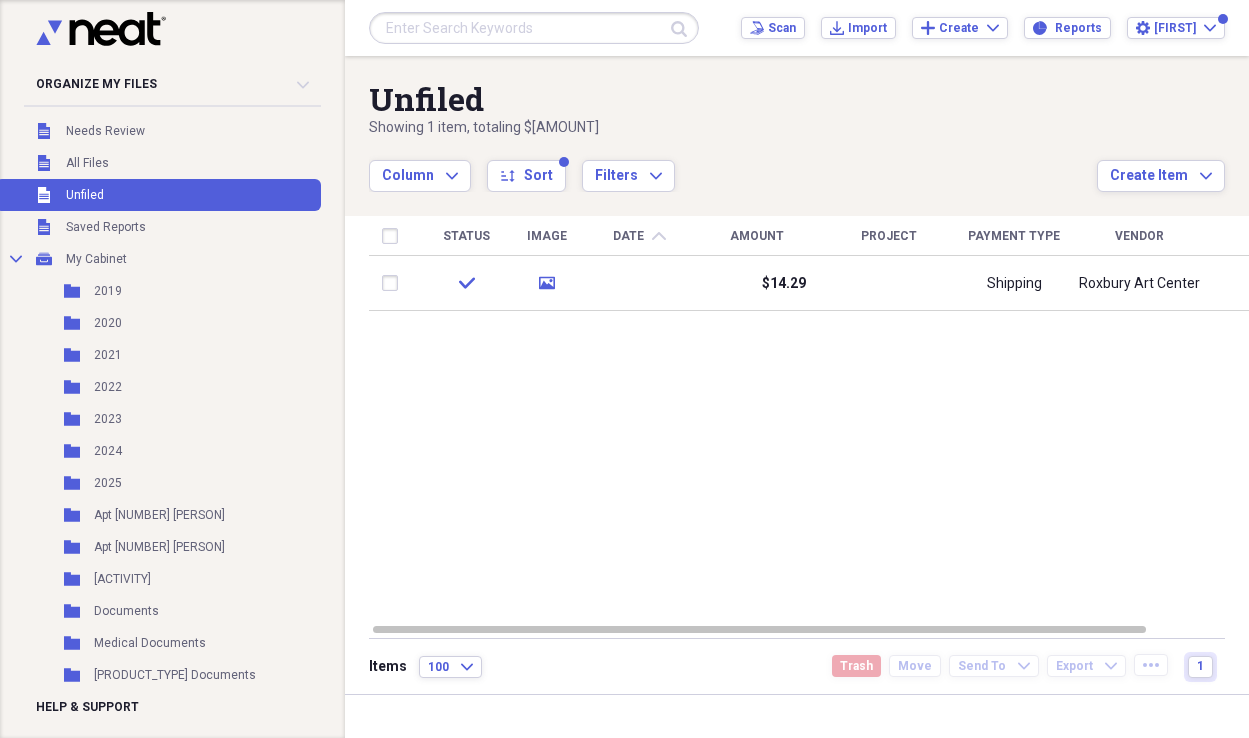 click on "Date chevron-up" at bounding box center [639, 236] 